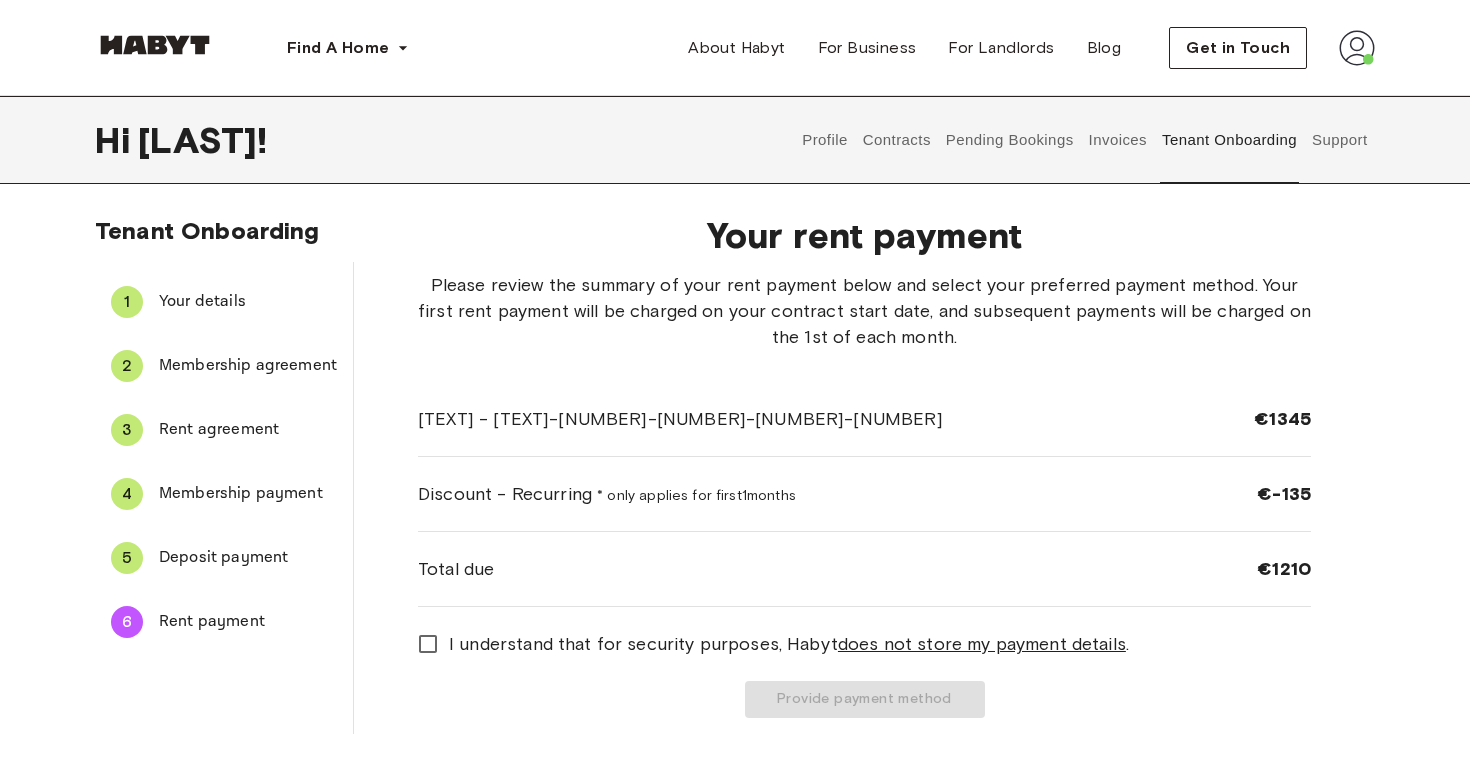 scroll, scrollTop: 0, scrollLeft: 0, axis: both 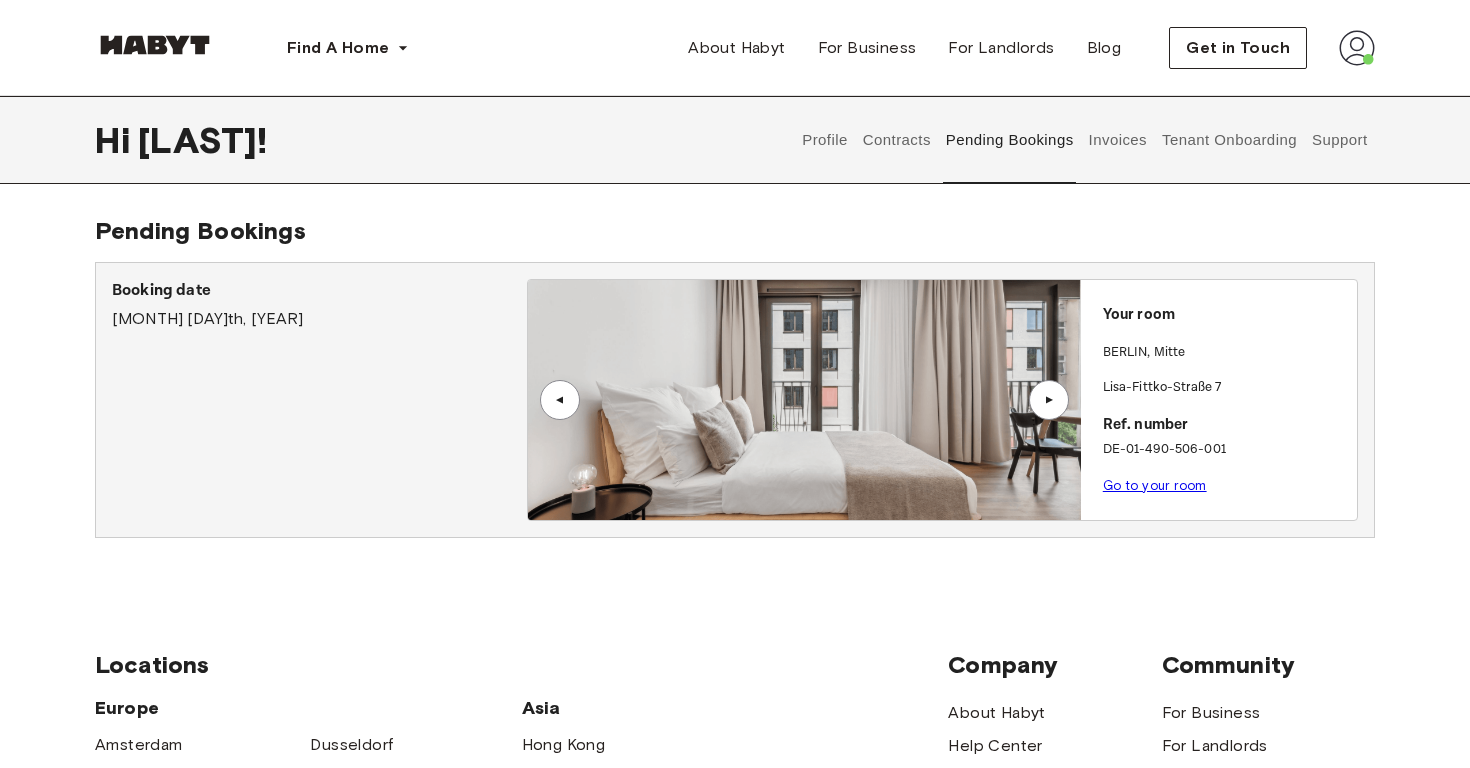 click on "Contracts" at bounding box center [896, 140] 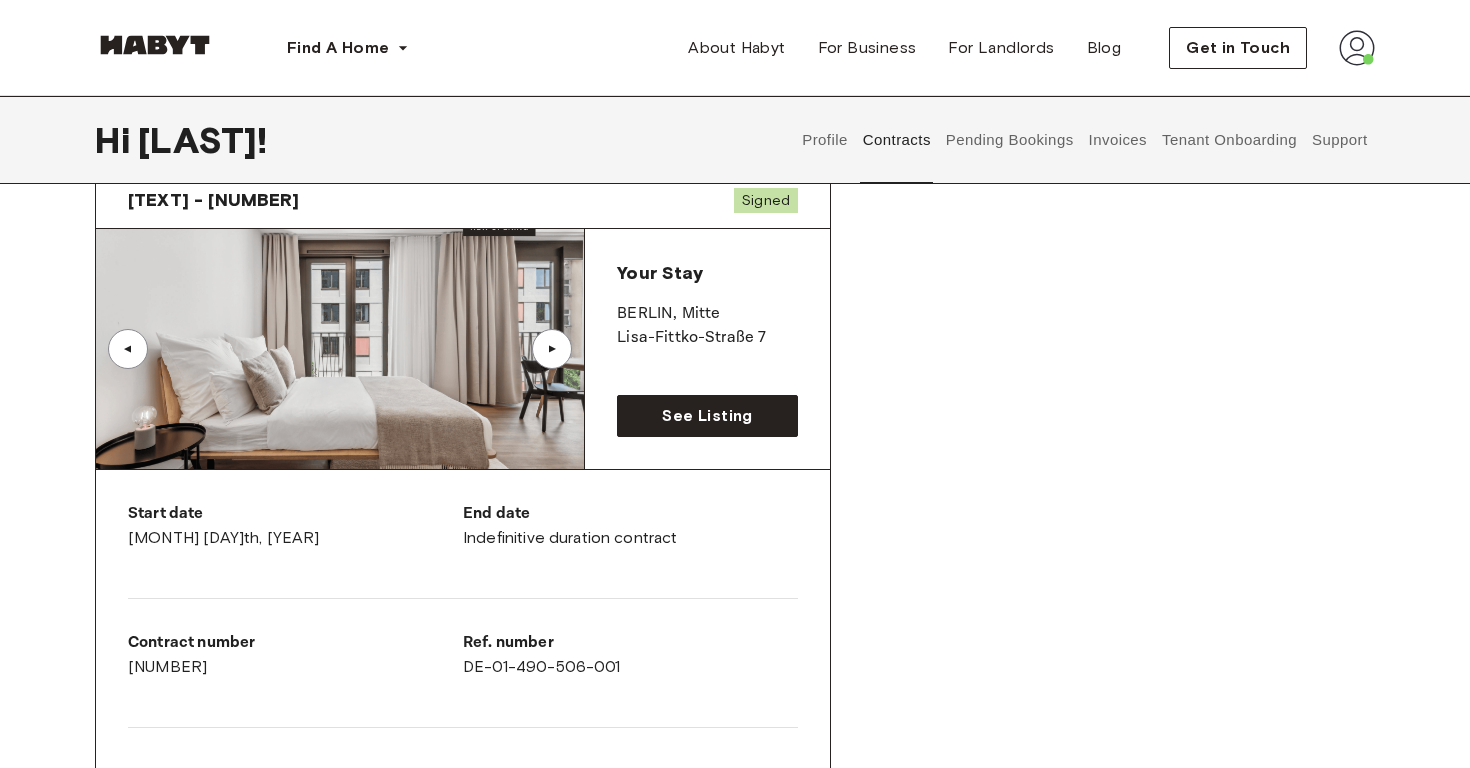 scroll, scrollTop: 91, scrollLeft: 0, axis: vertical 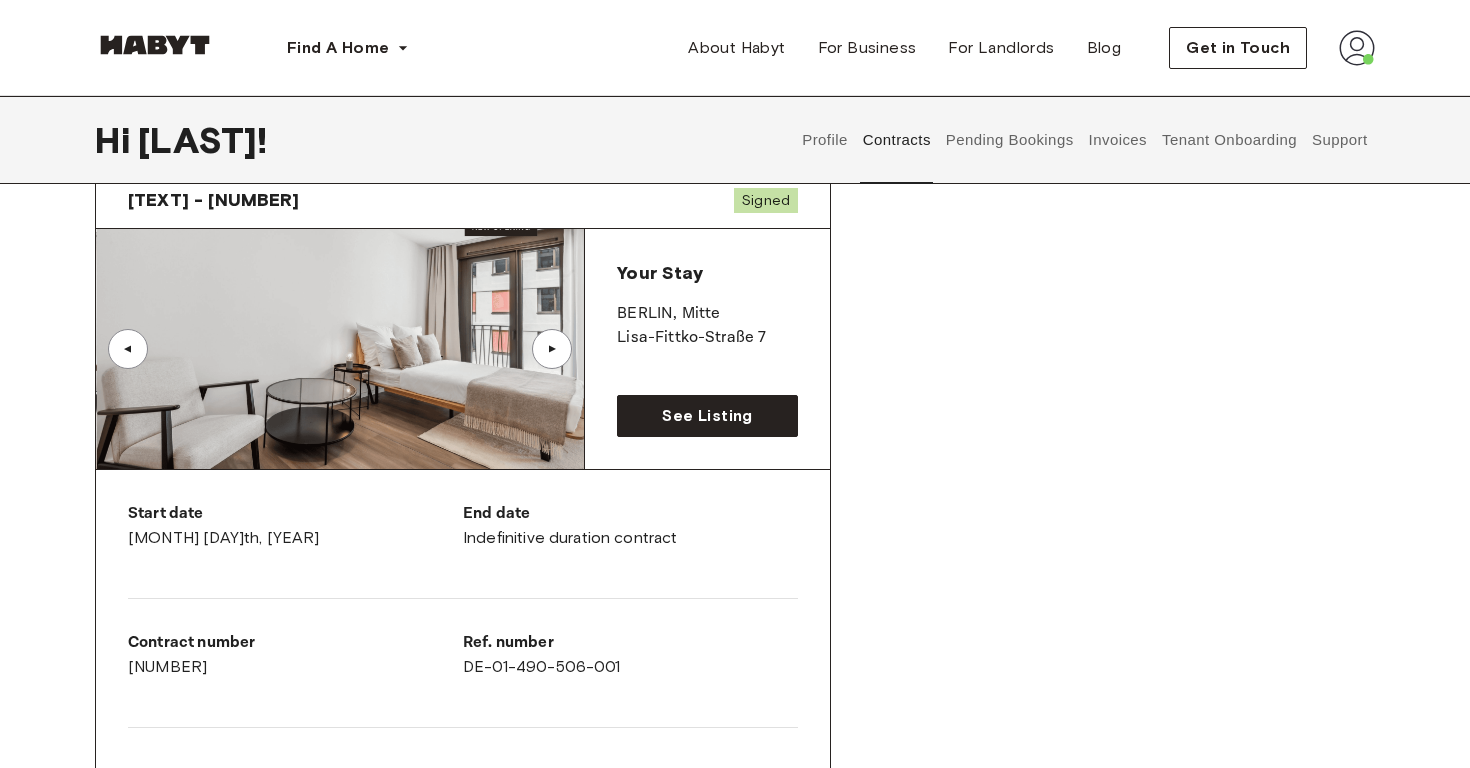 click on "▲" at bounding box center [552, 349] 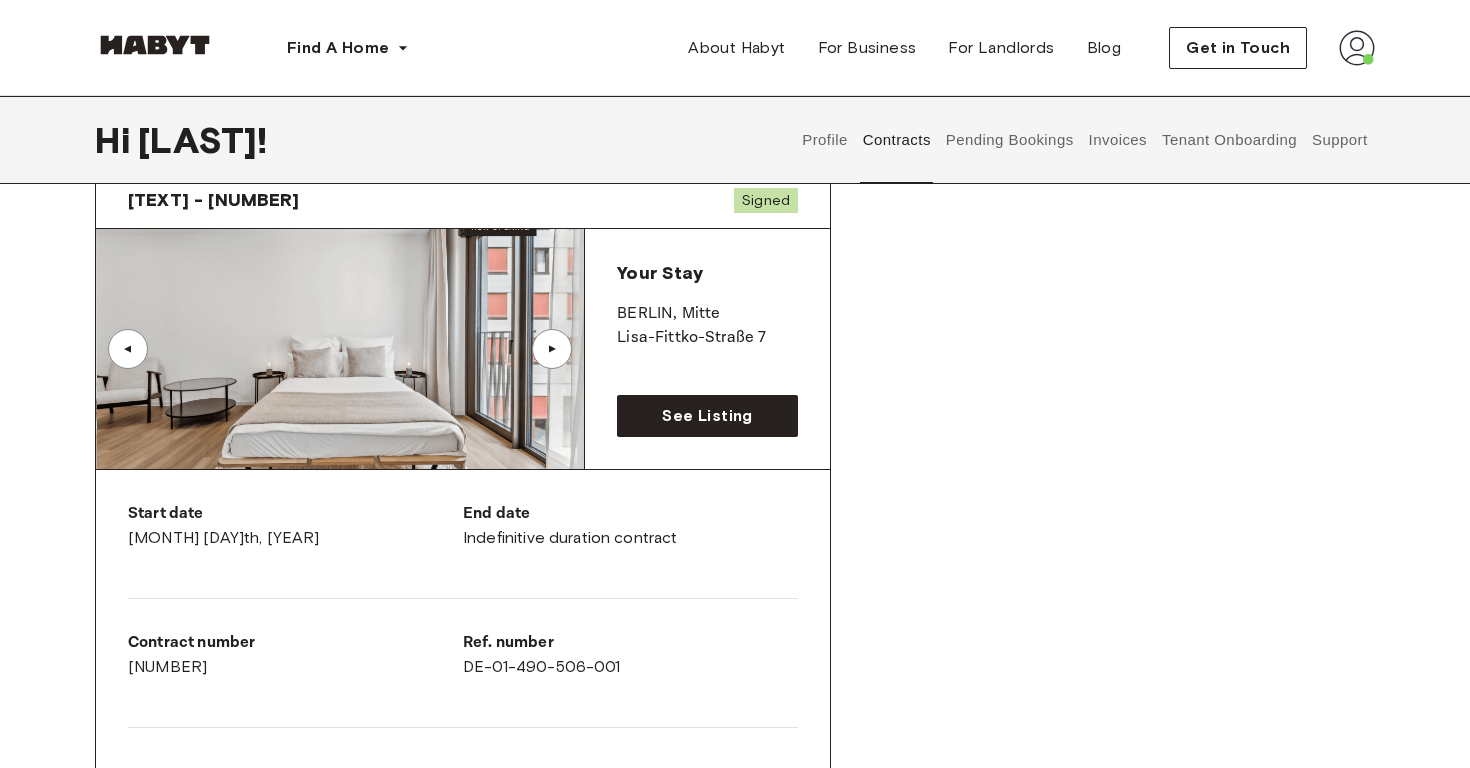 click on "▲" at bounding box center [552, 349] 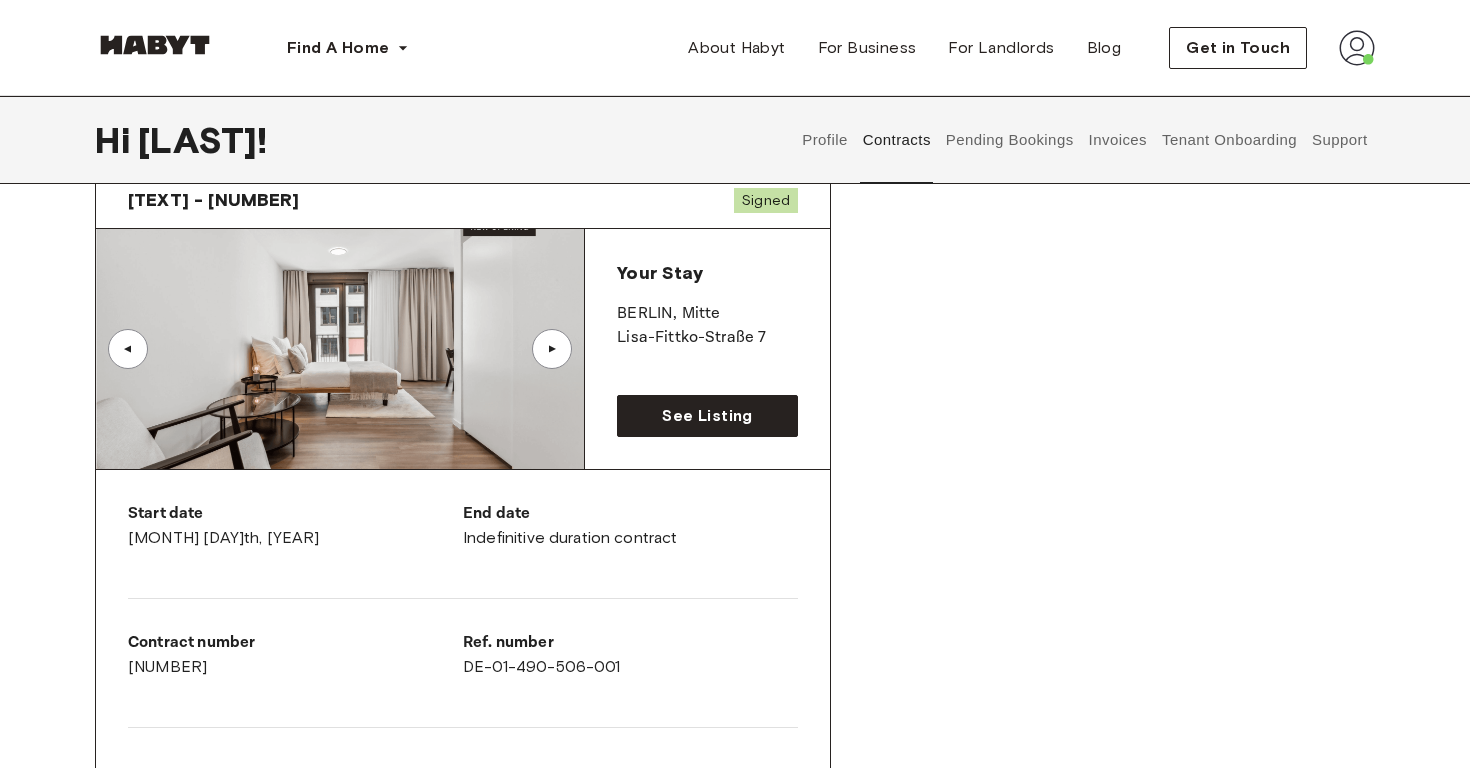 click on "▲" at bounding box center [552, 349] 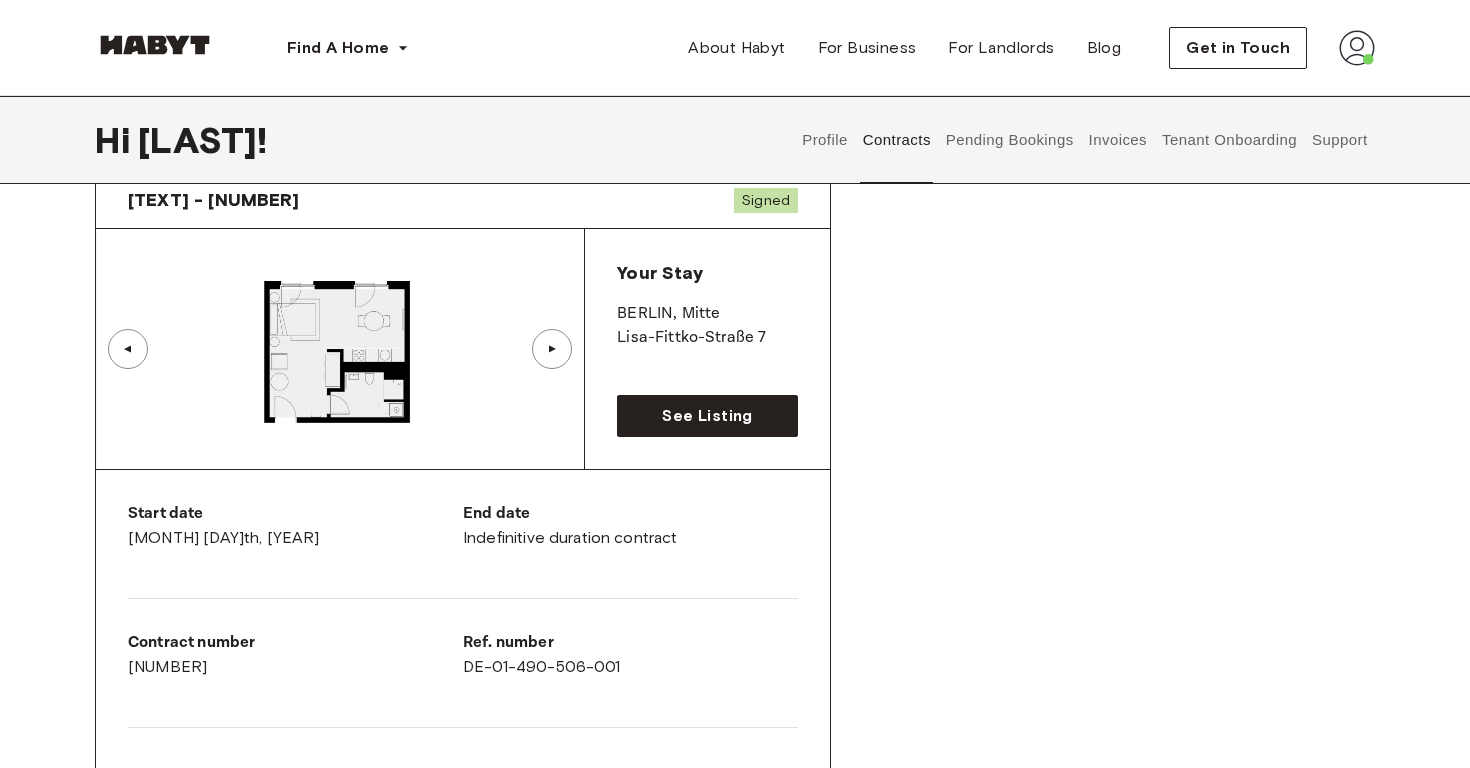 click on "▲" at bounding box center [552, 349] 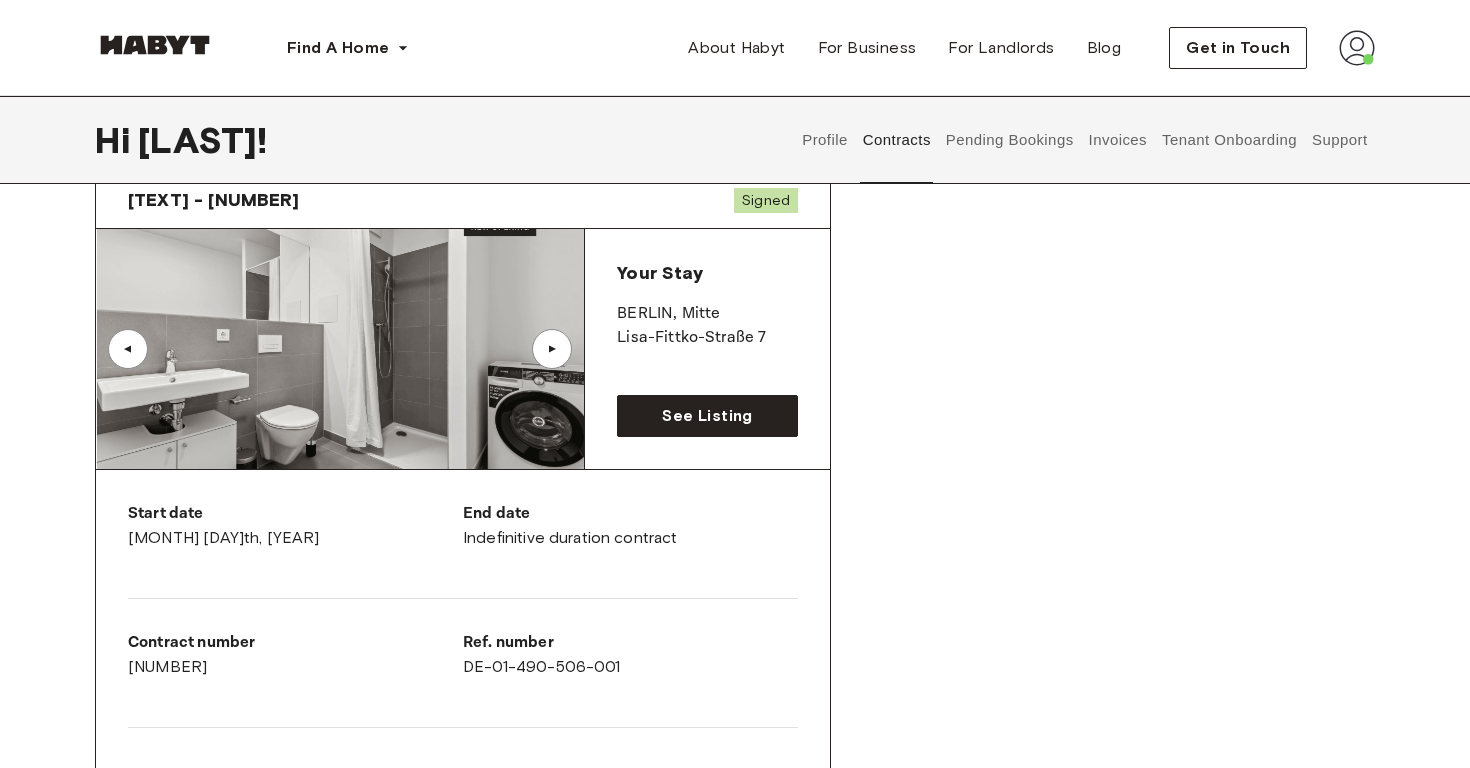 click on "▲" at bounding box center (552, 349) 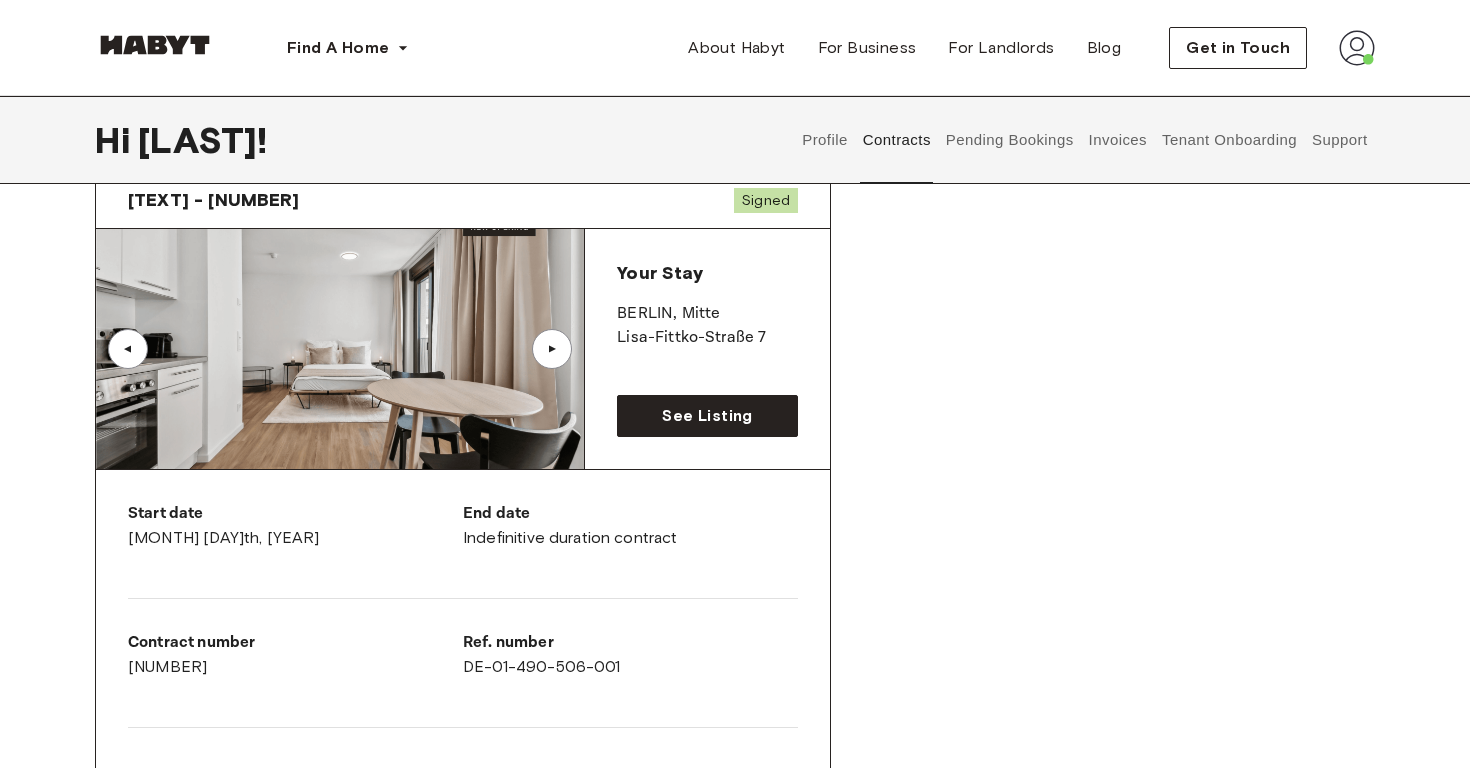 click on "▲" at bounding box center [552, 349] 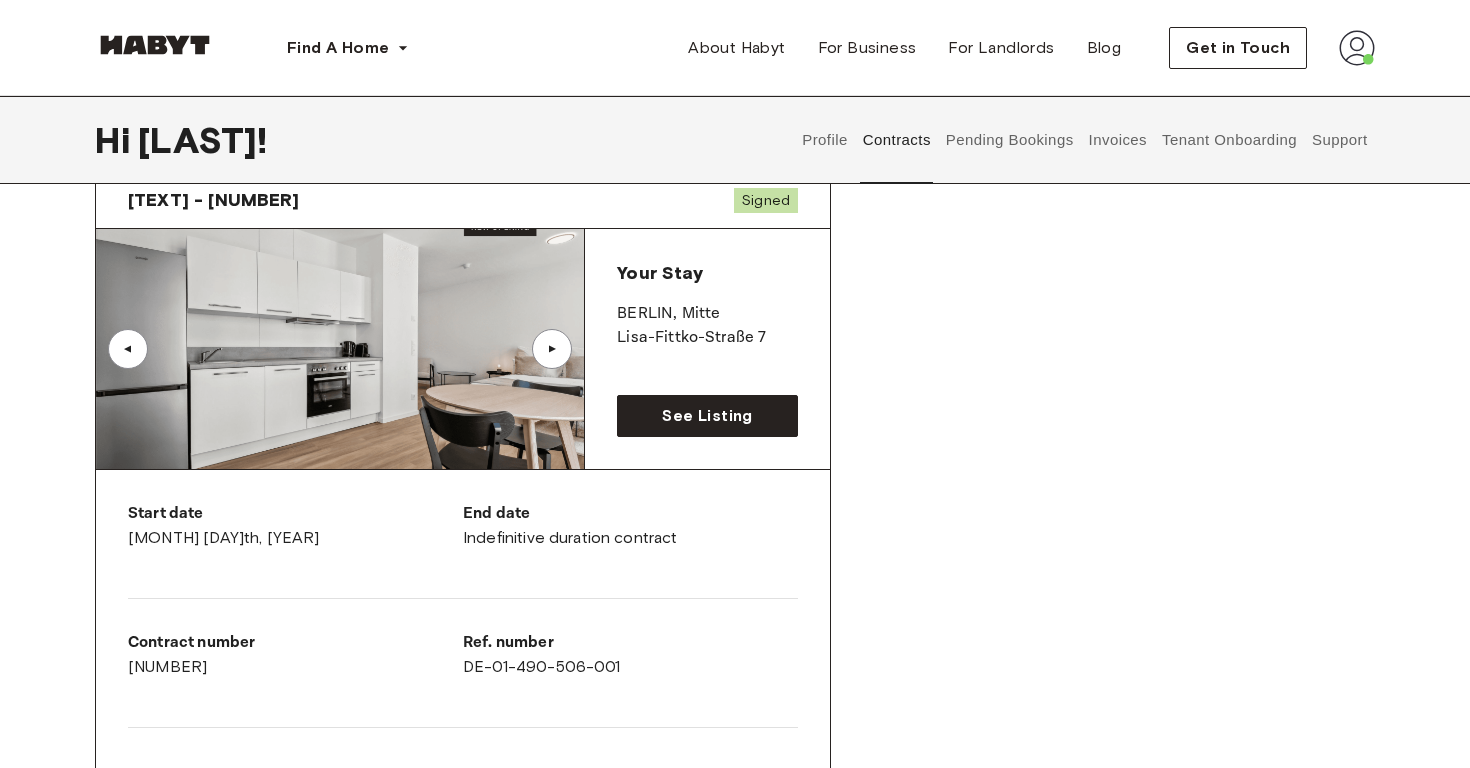 click on "▲" at bounding box center [552, 349] 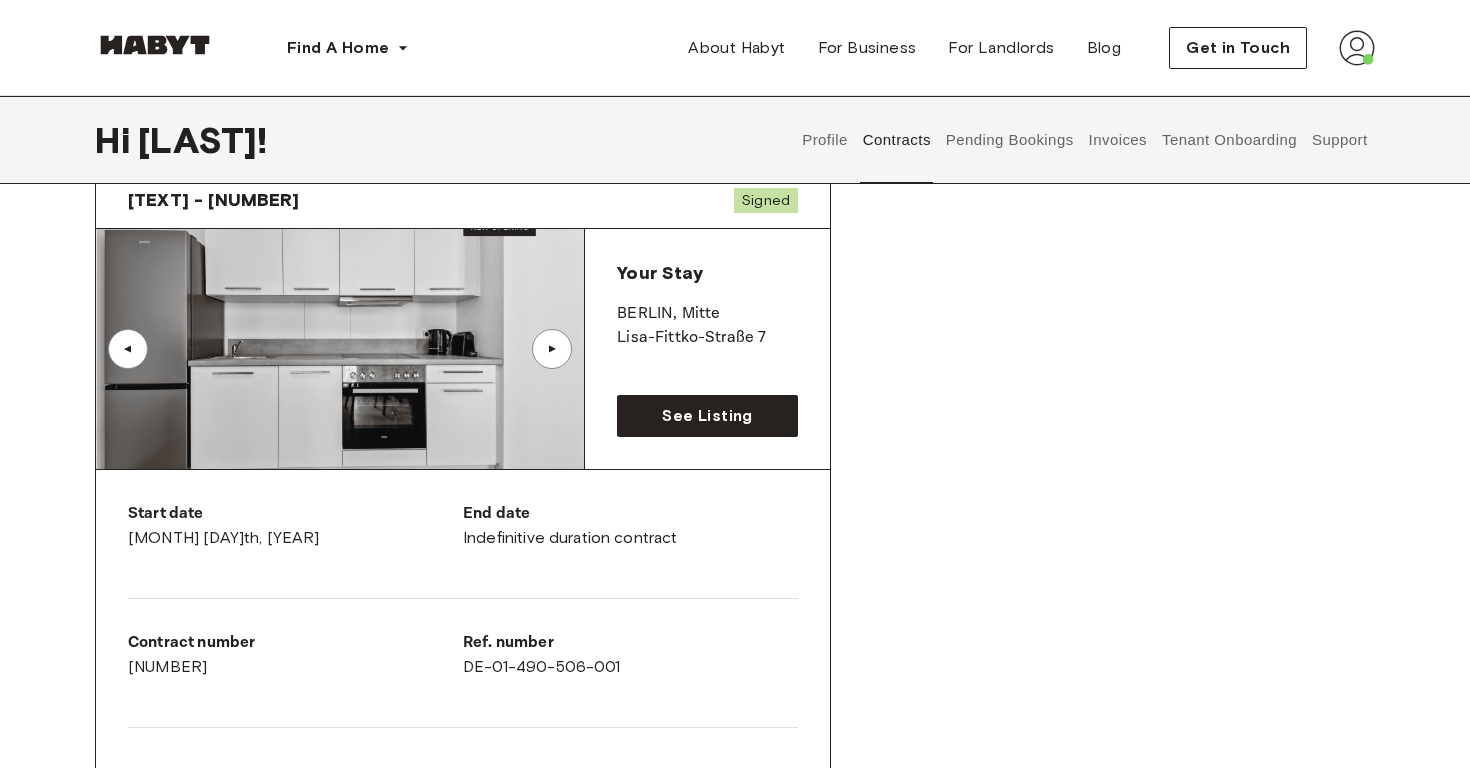 click on "▲" at bounding box center (552, 349) 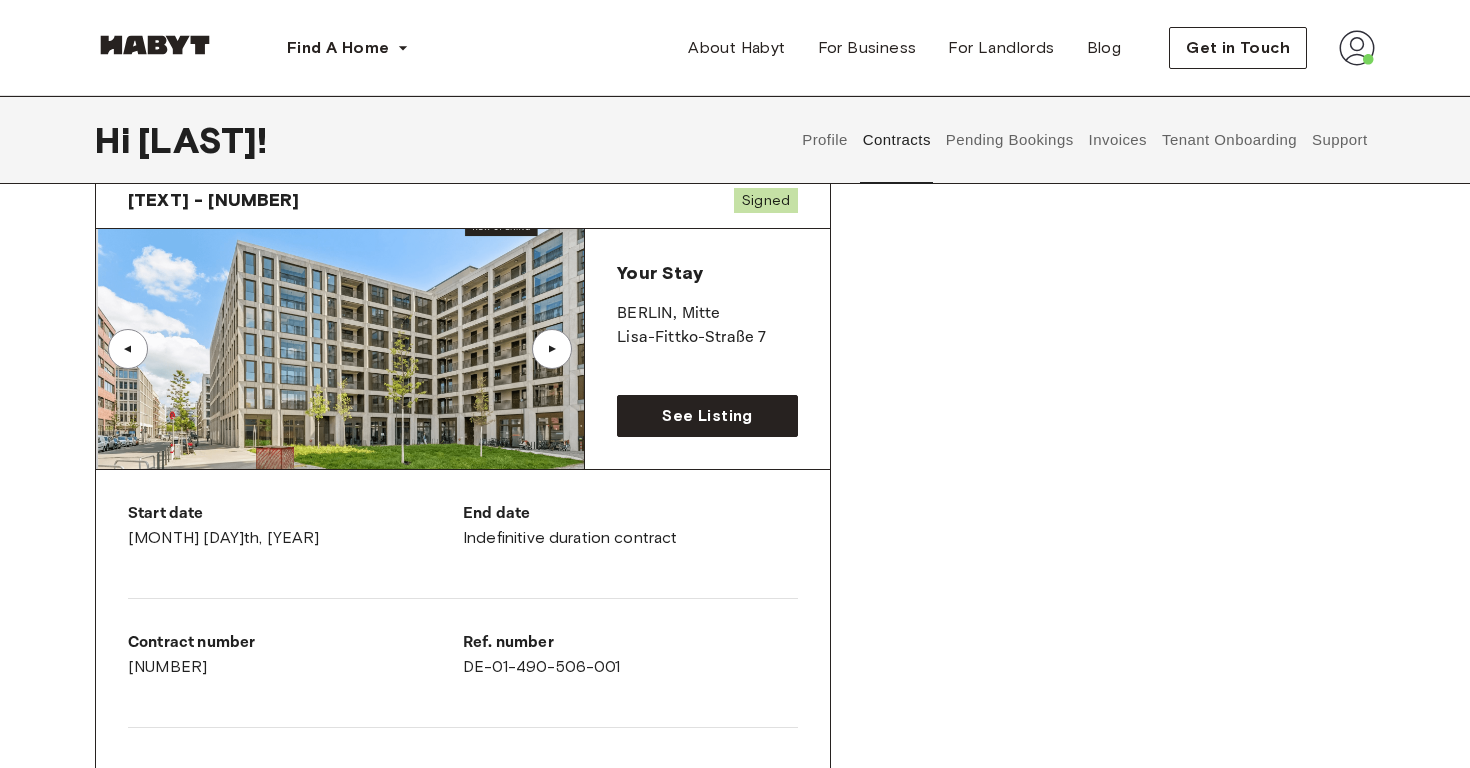 click on "▲" at bounding box center [552, 349] 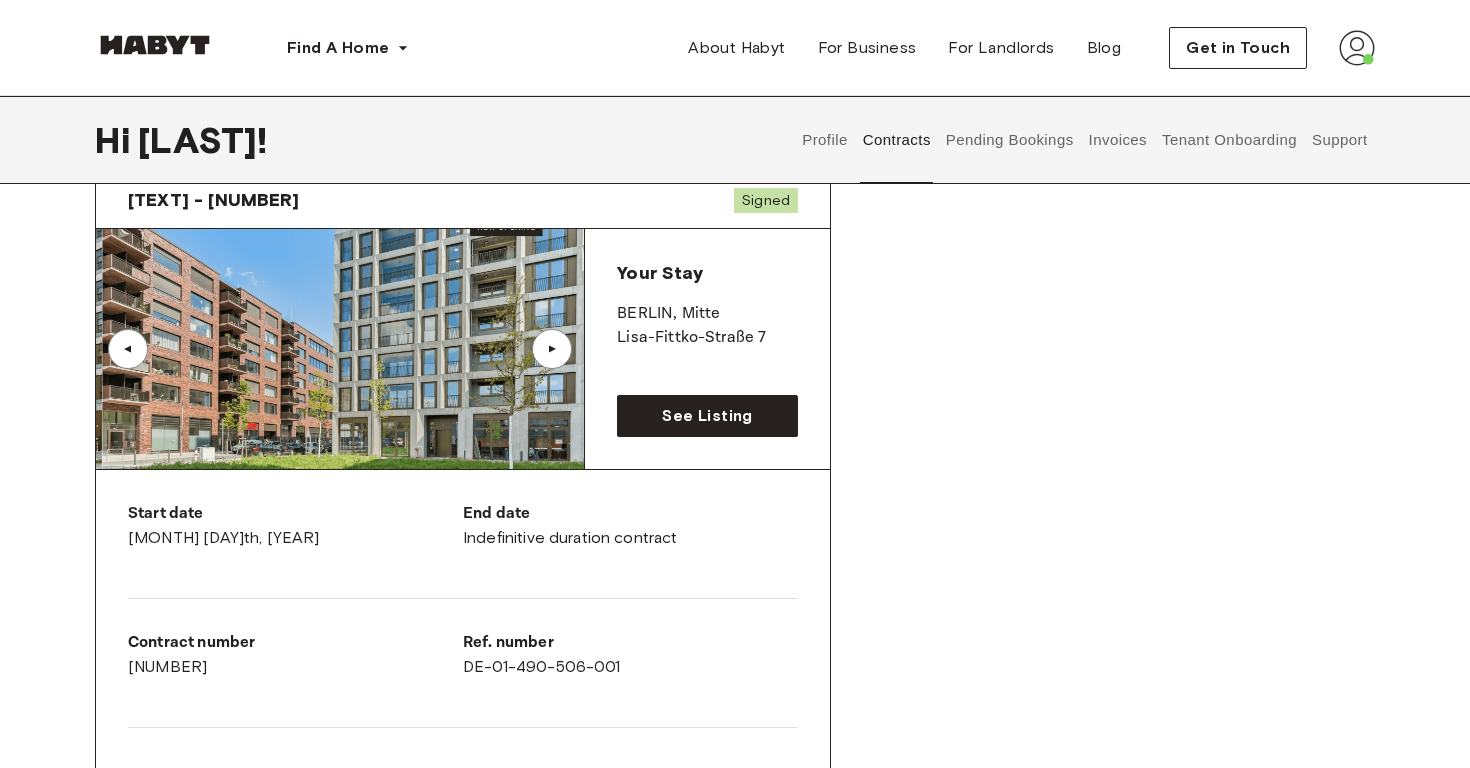 click on "▲" at bounding box center [552, 349] 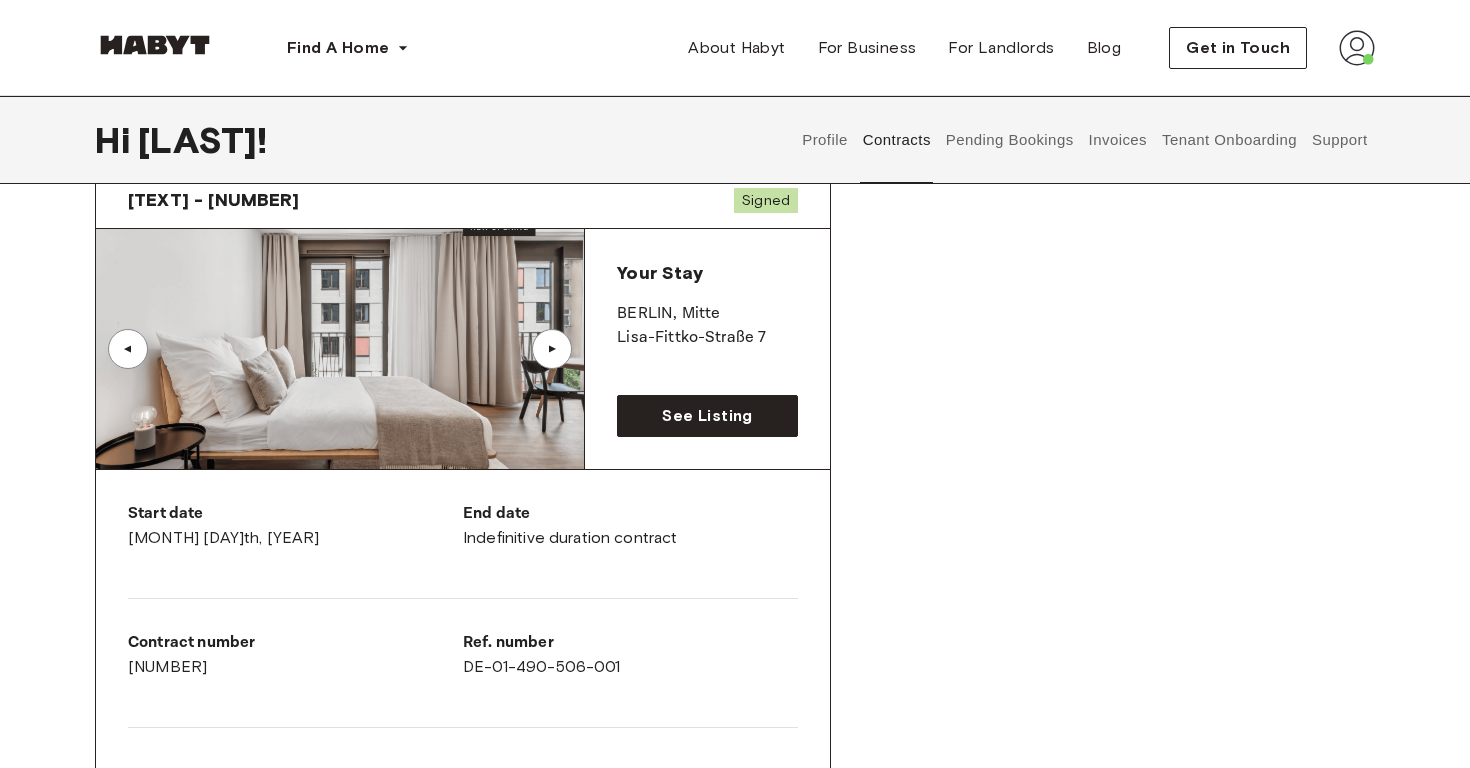 click on "Profile" at bounding box center [825, 140] 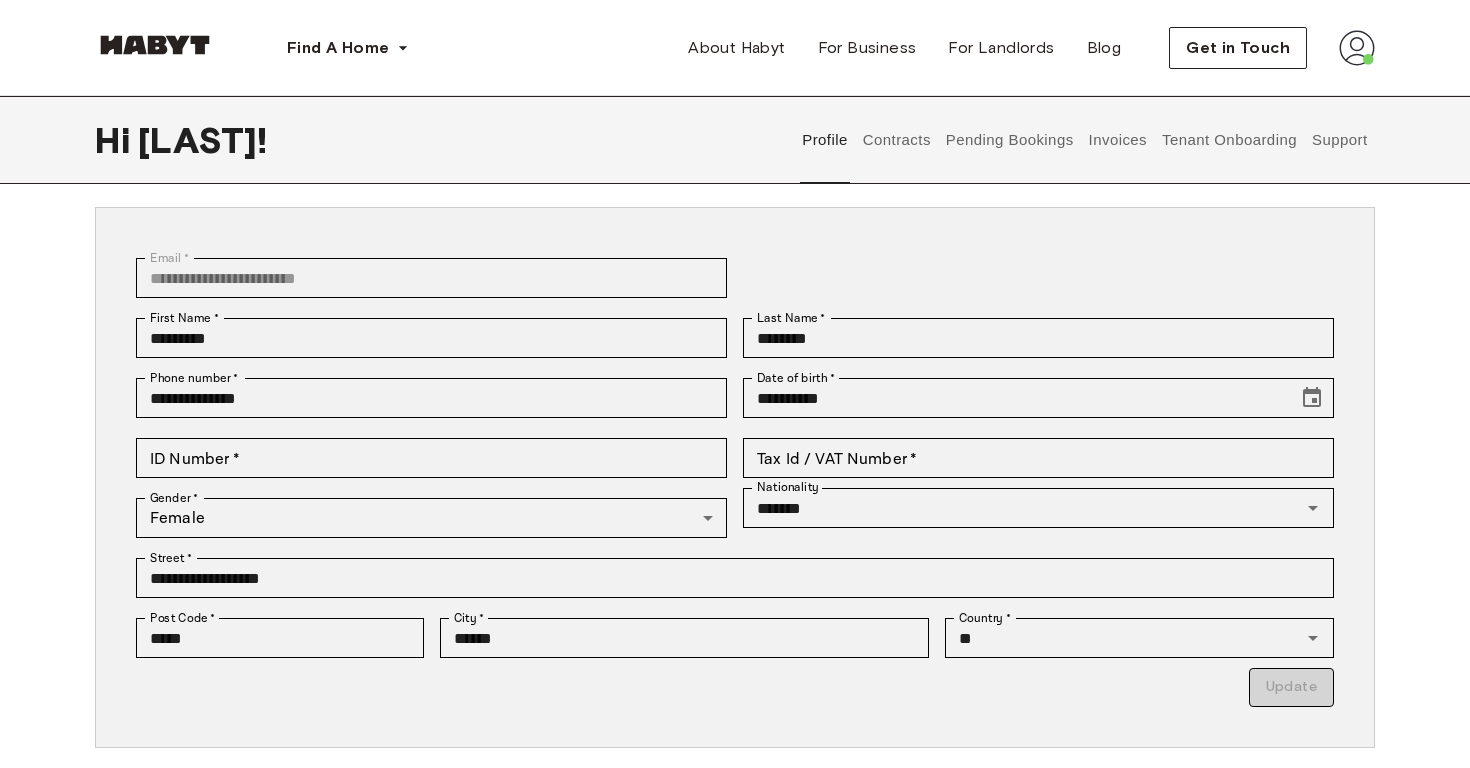 click on "Contracts" at bounding box center (896, 140) 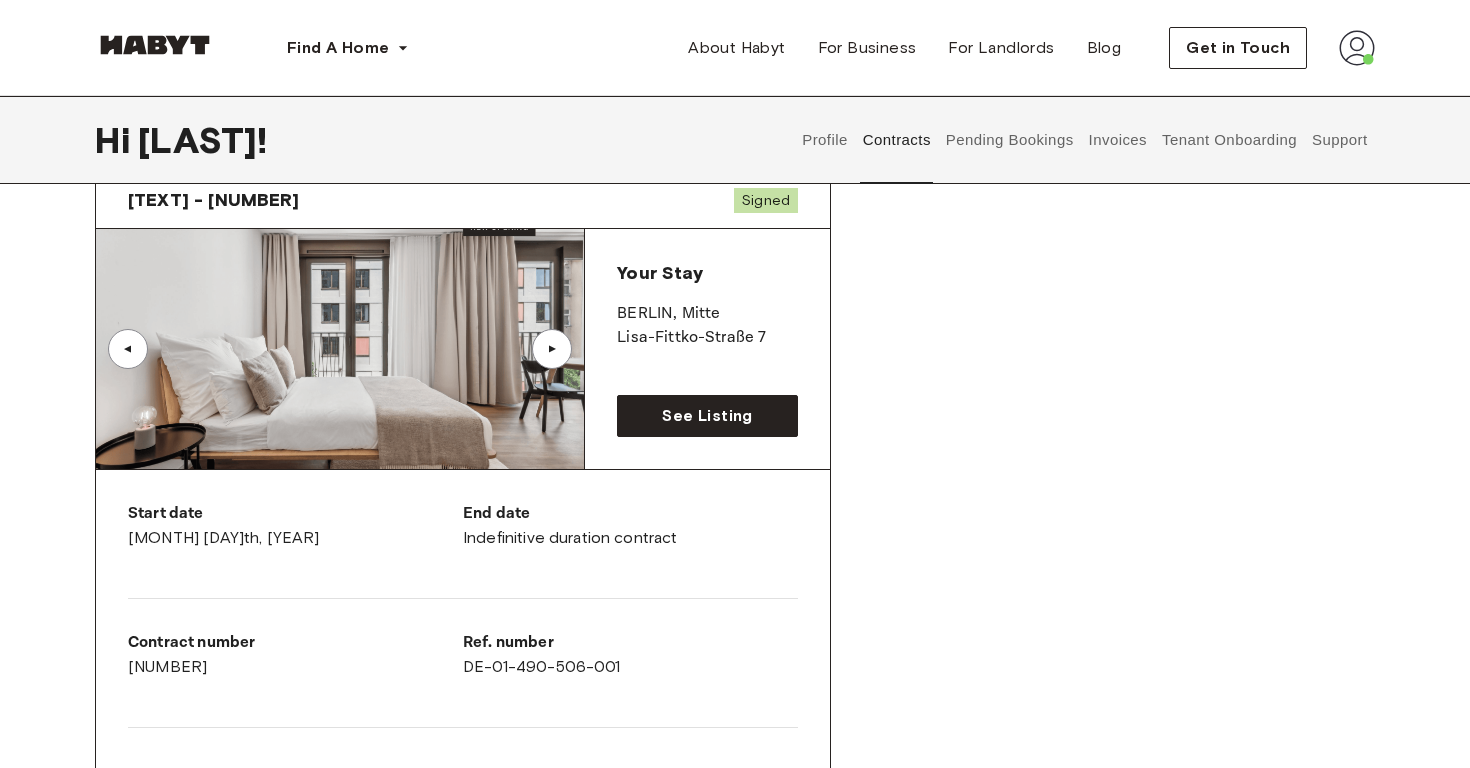 click on "Pending Bookings" at bounding box center (1009, 140) 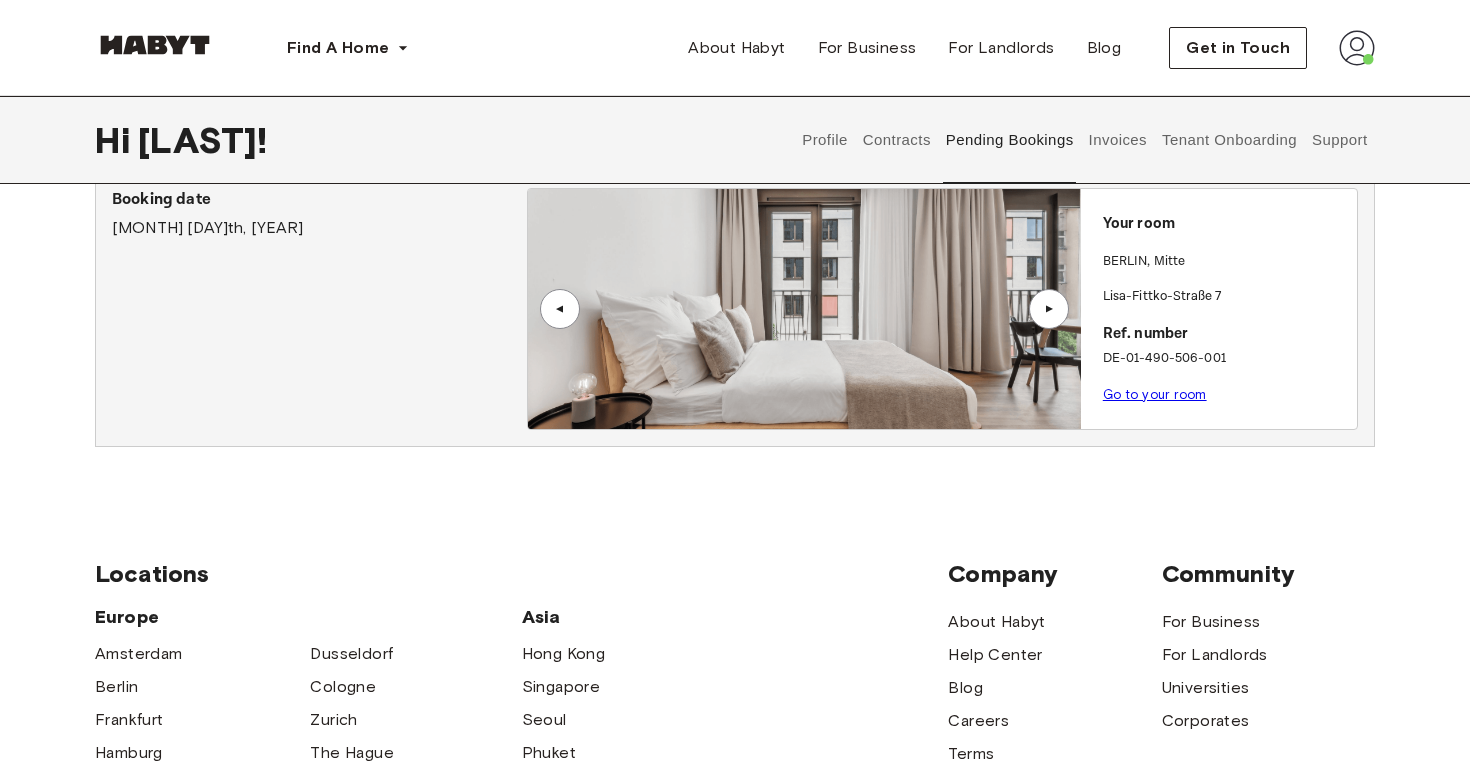 click on "Invoices" at bounding box center [1117, 140] 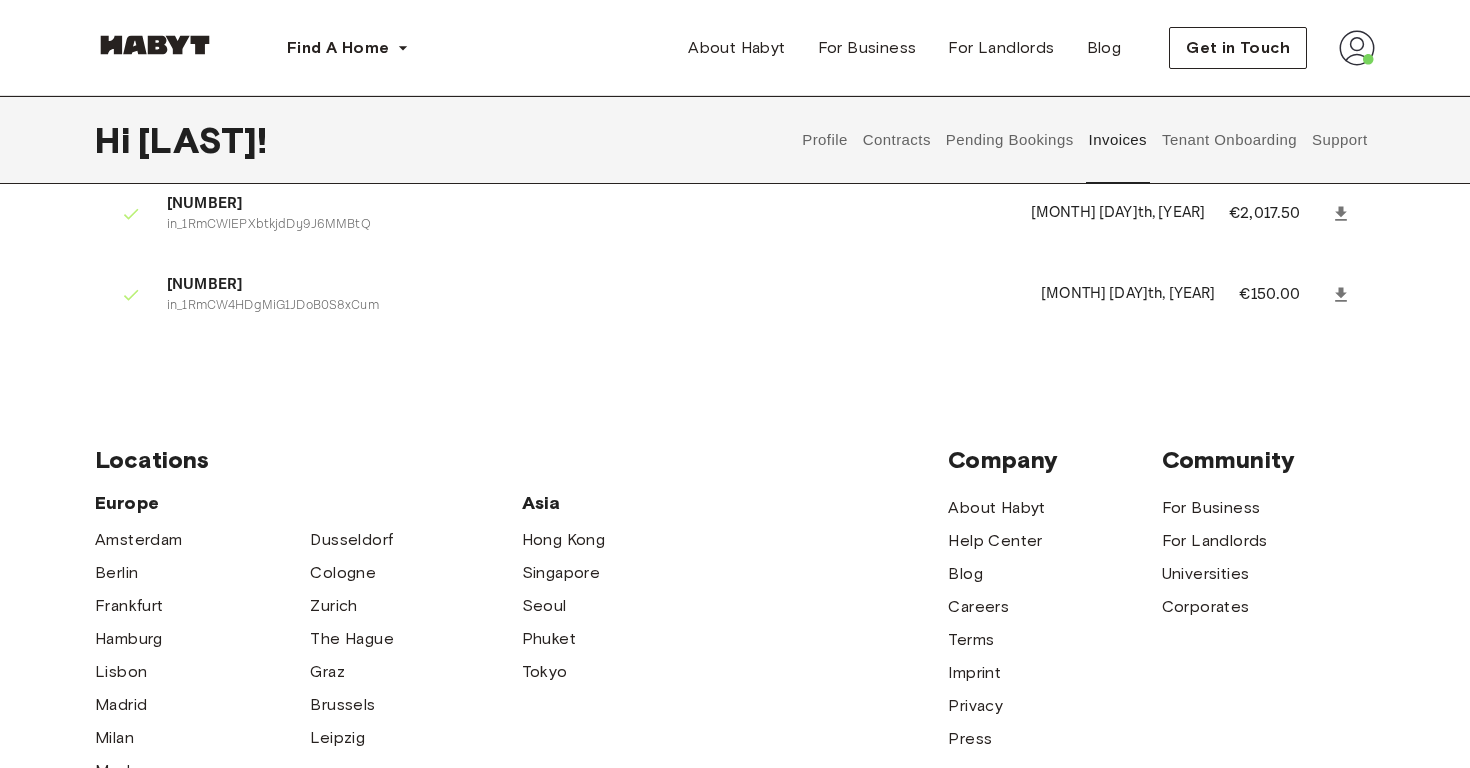 click on "Tenant Onboarding" at bounding box center (1230, 140) 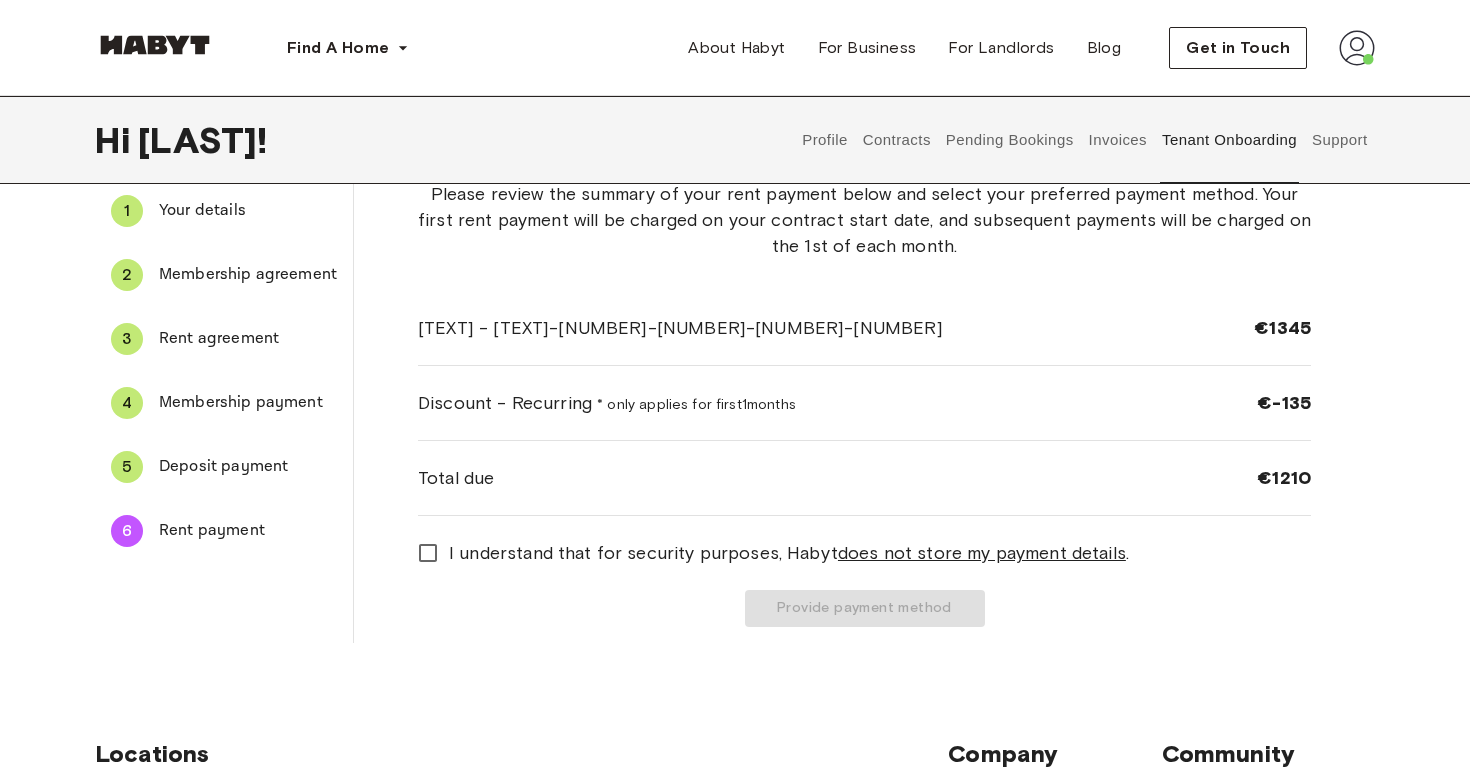 click on "Support" at bounding box center [1339, 140] 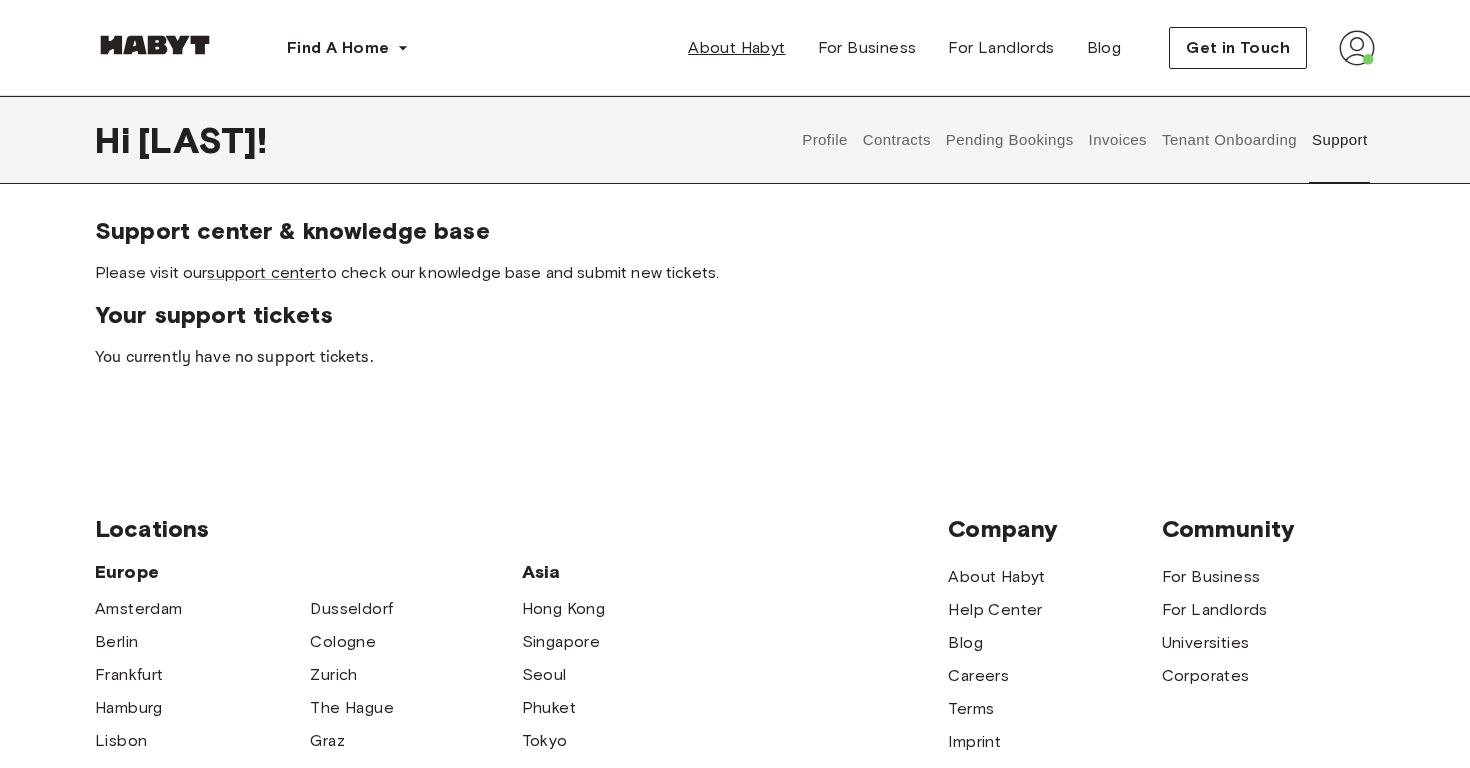 scroll, scrollTop: 0, scrollLeft: 0, axis: both 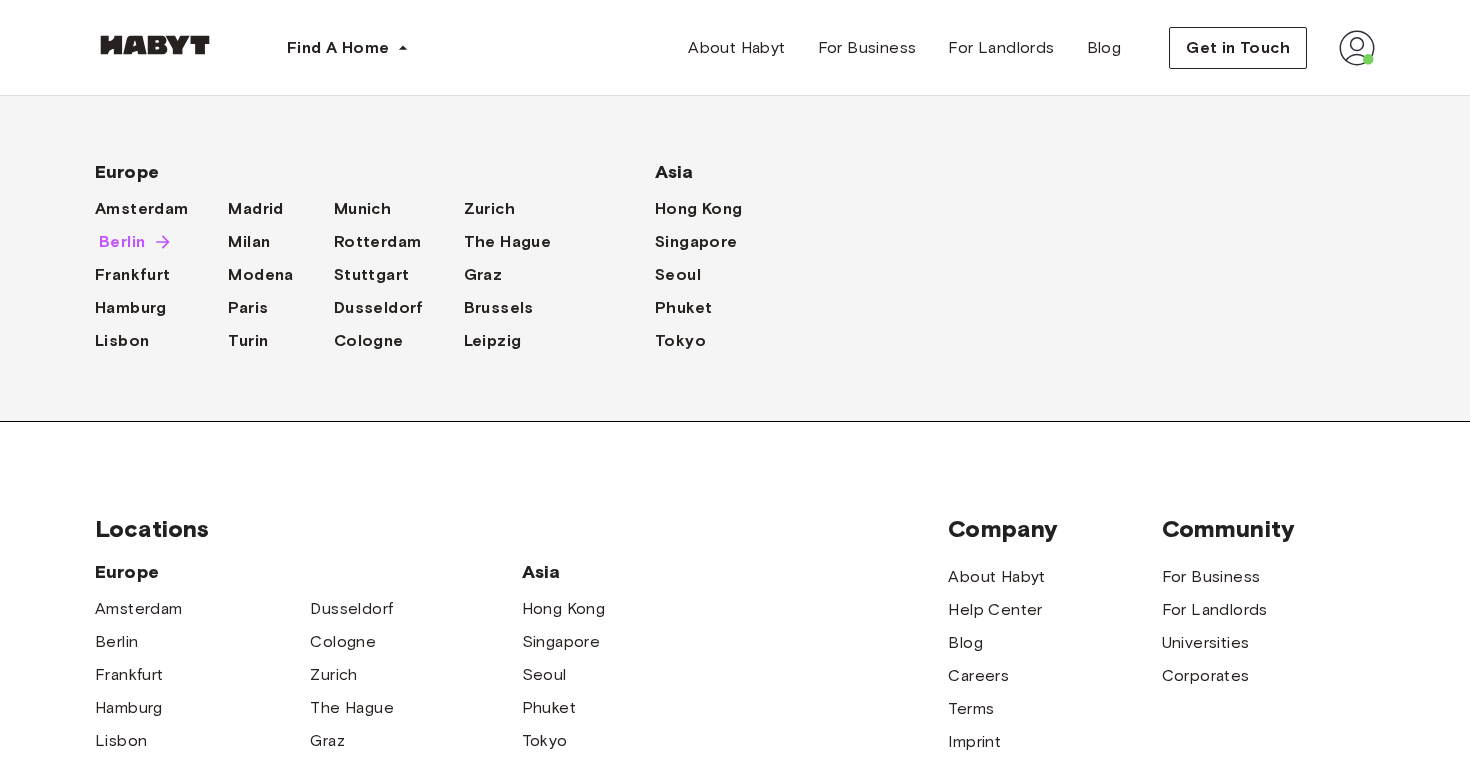 click on "Berlin" at bounding box center (122, 242) 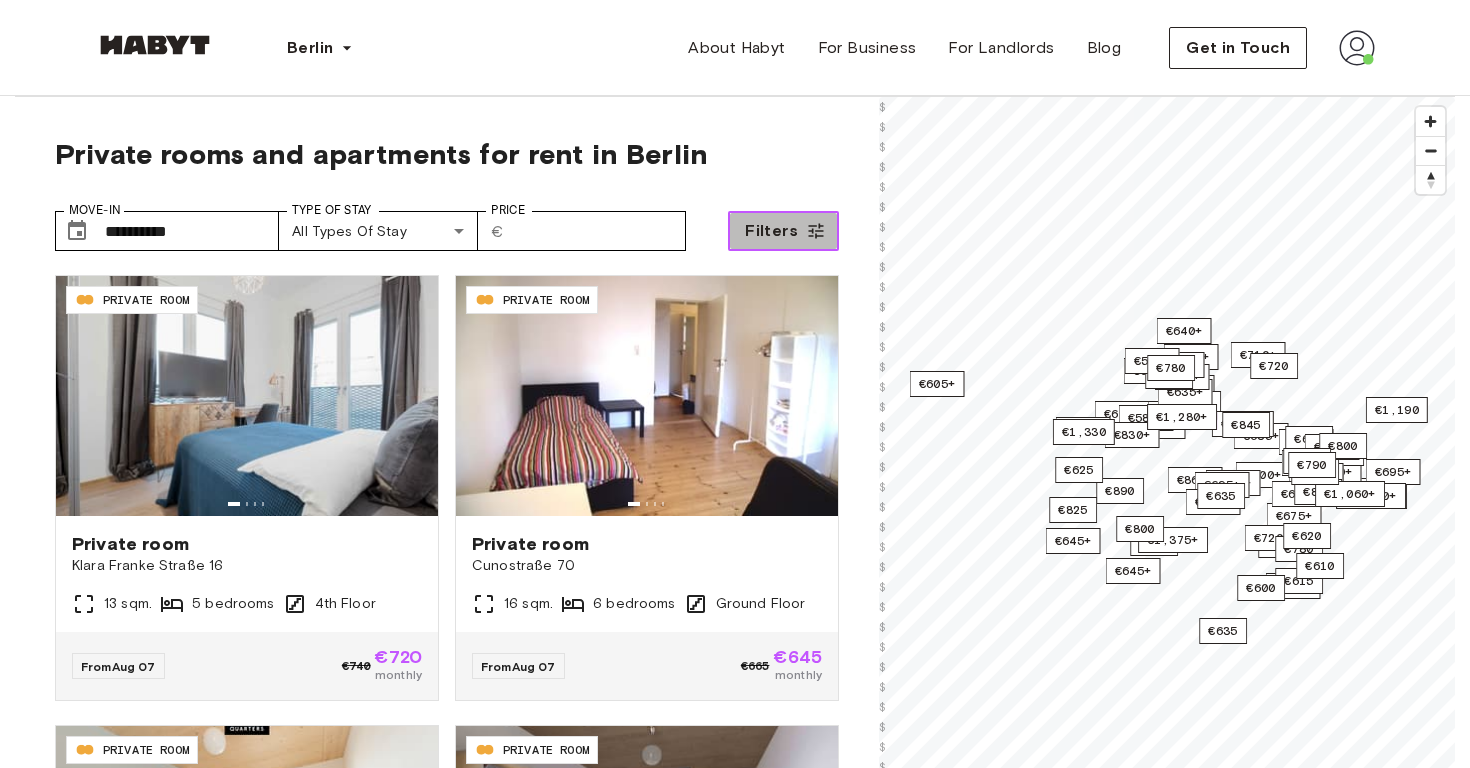 click on "Filters" at bounding box center (771, 231) 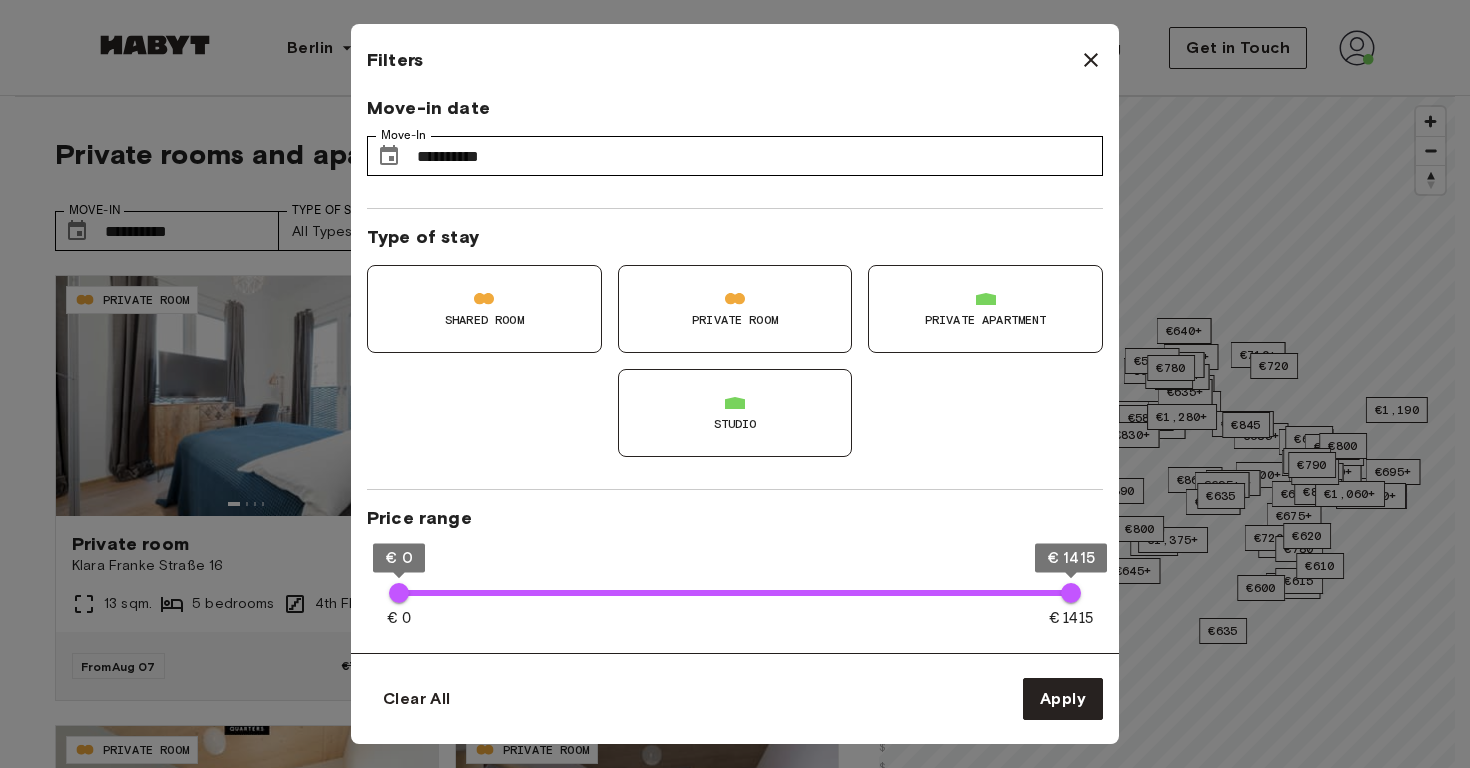 click on "Studio" at bounding box center [735, 413] 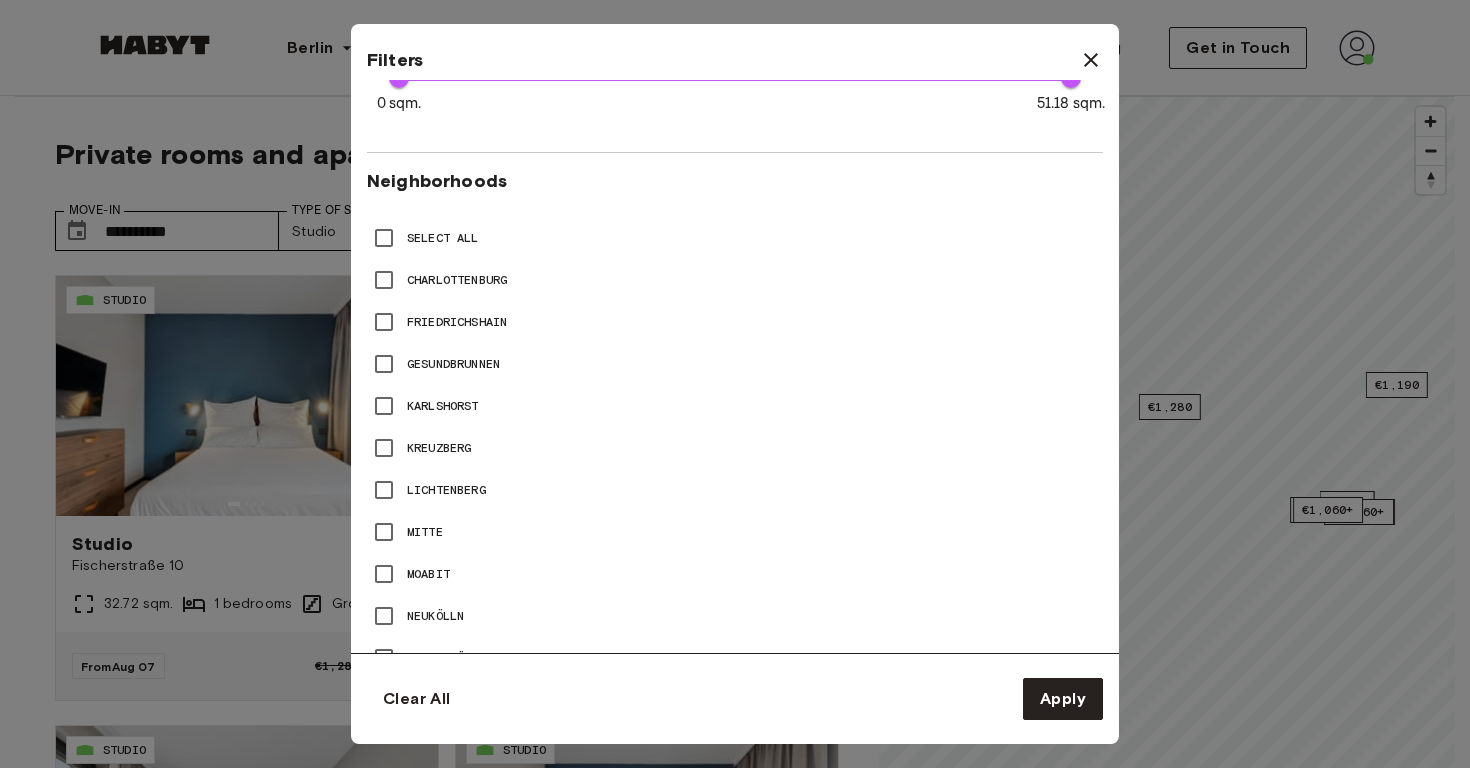scroll, scrollTop: 825, scrollLeft: 0, axis: vertical 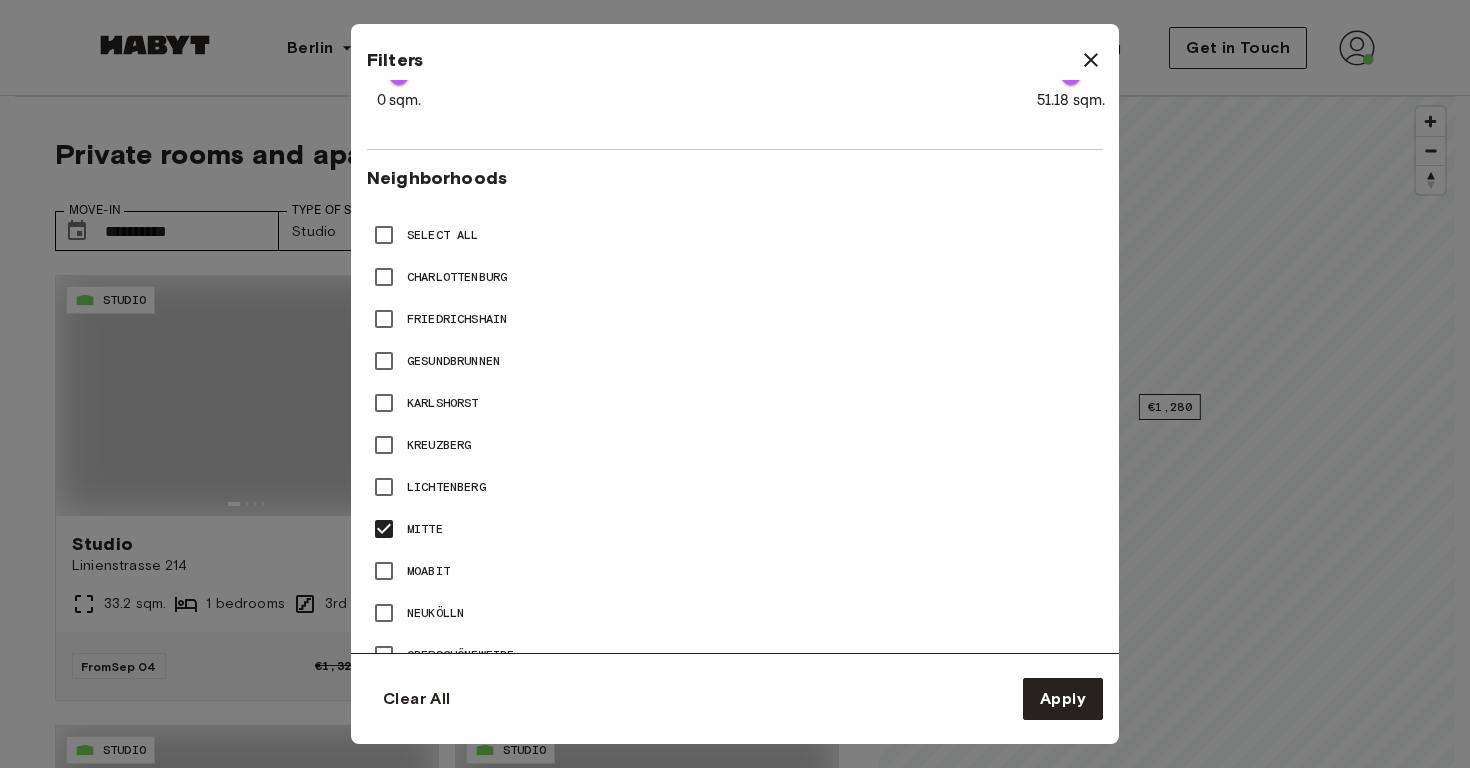 type on "**" 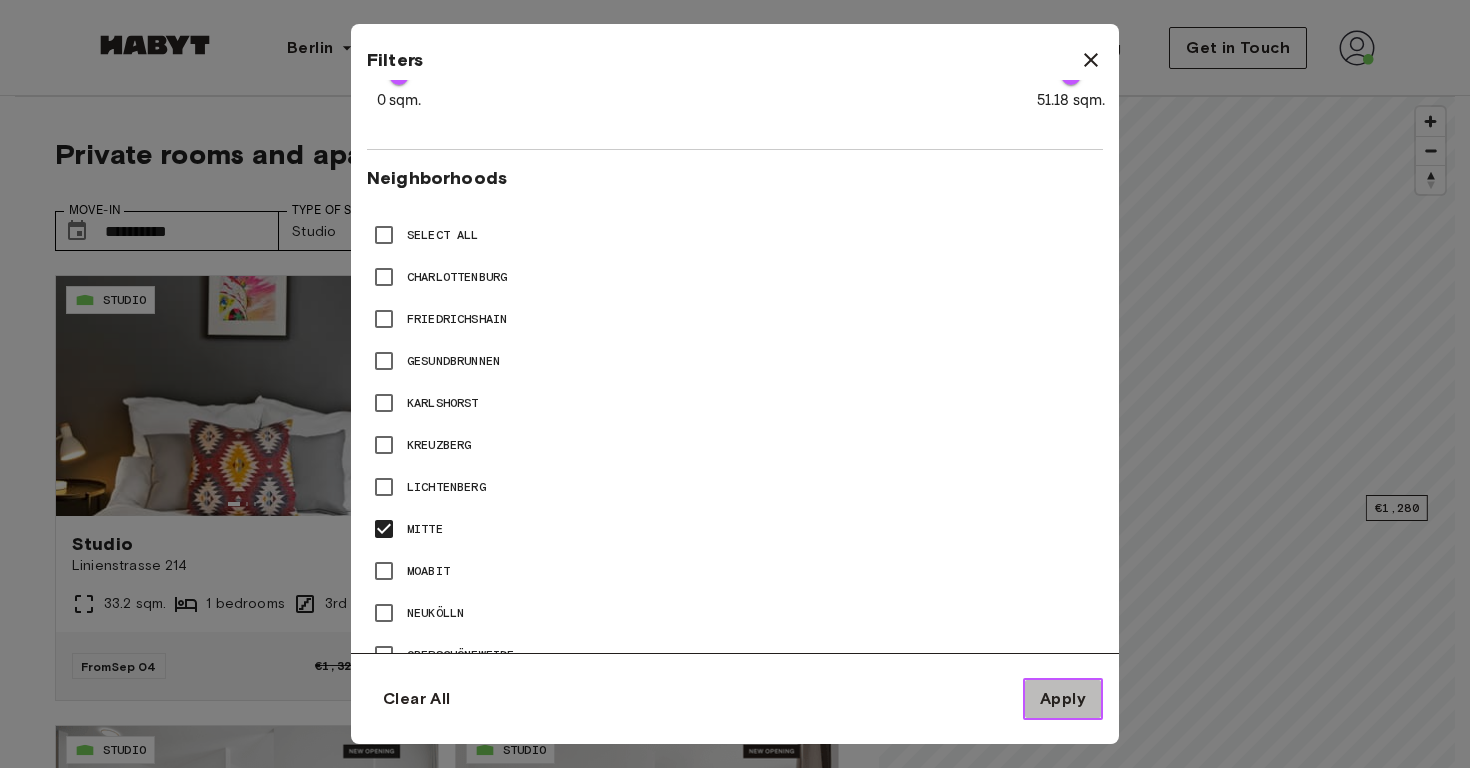 click on "Apply" at bounding box center [1063, 699] 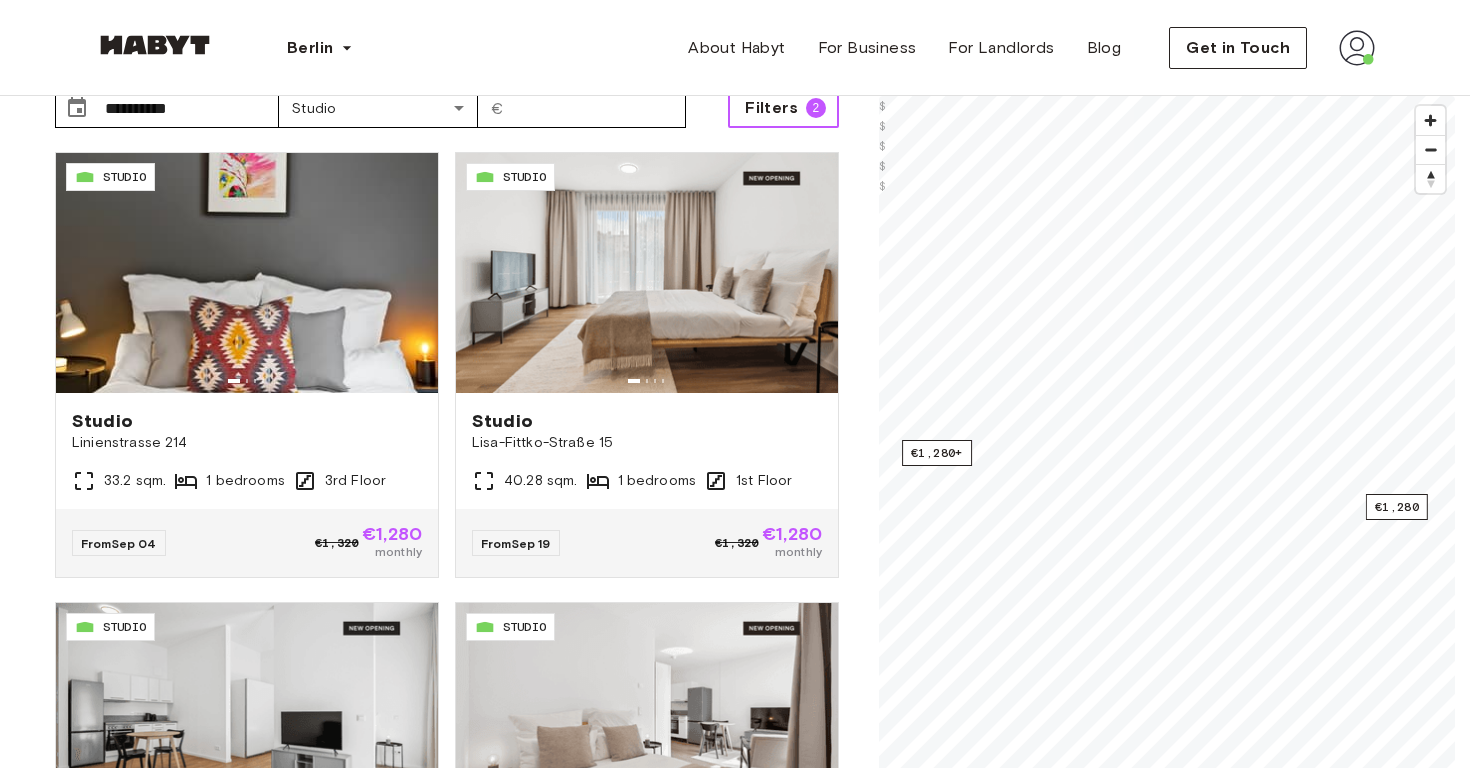 scroll, scrollTop: 135, scrollLeft: 0, axis: vertical 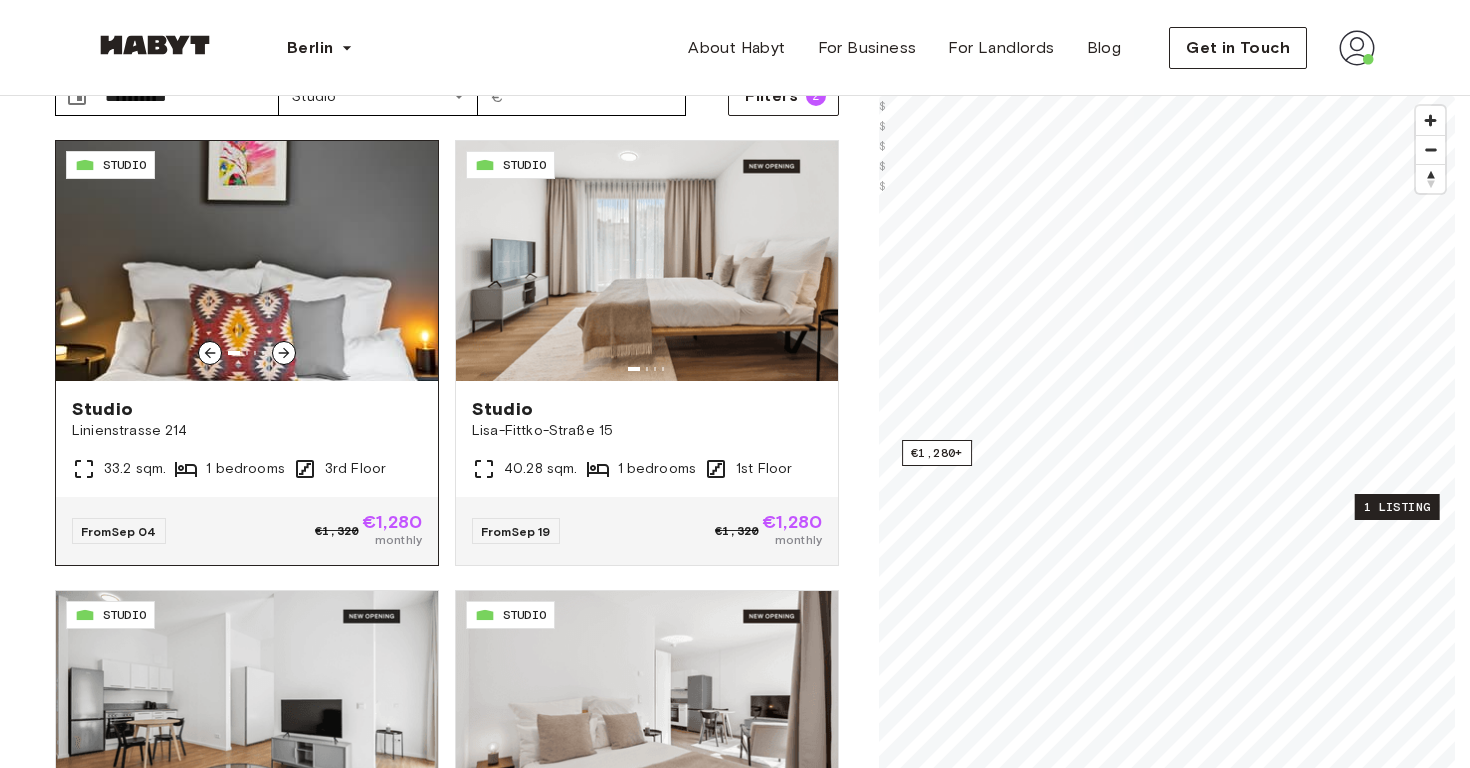 click 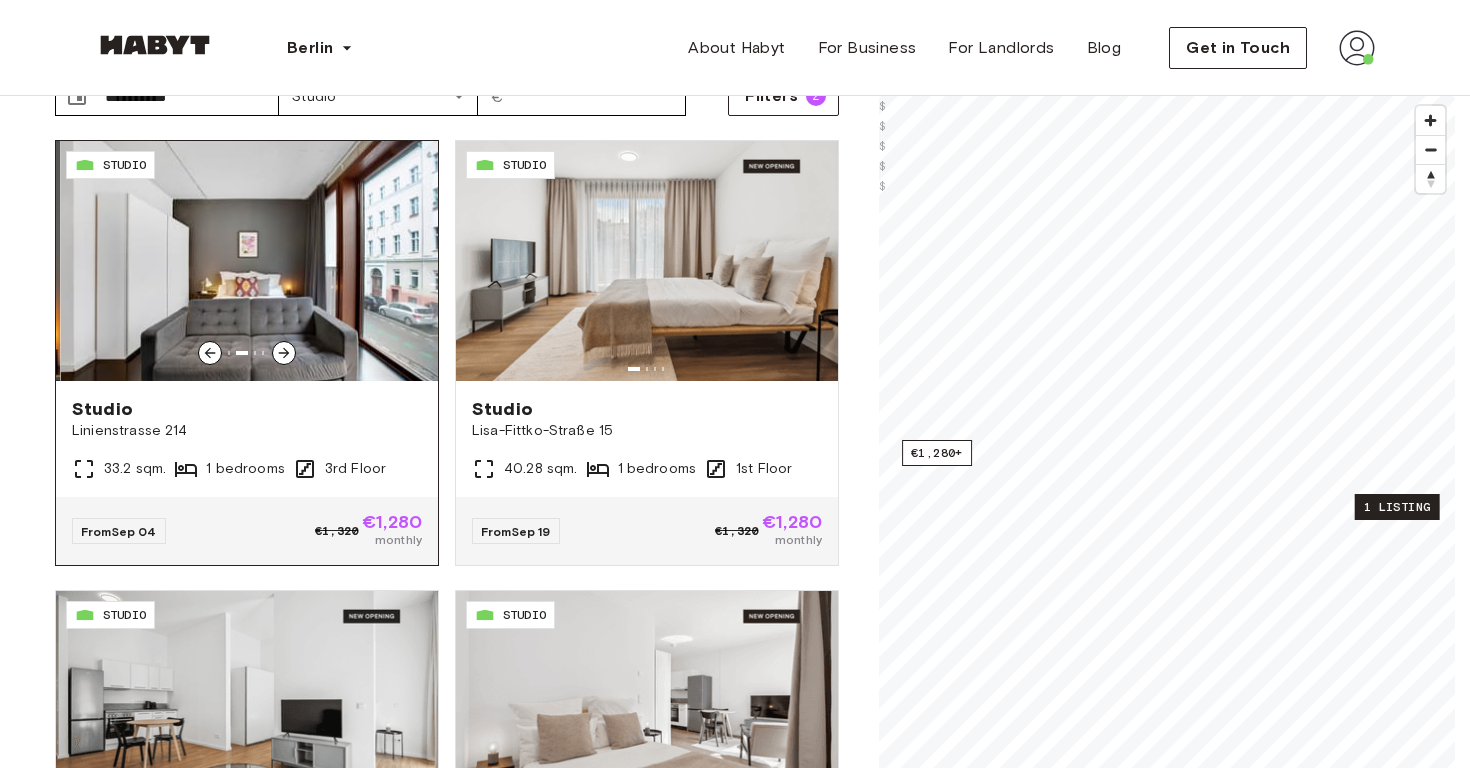 click 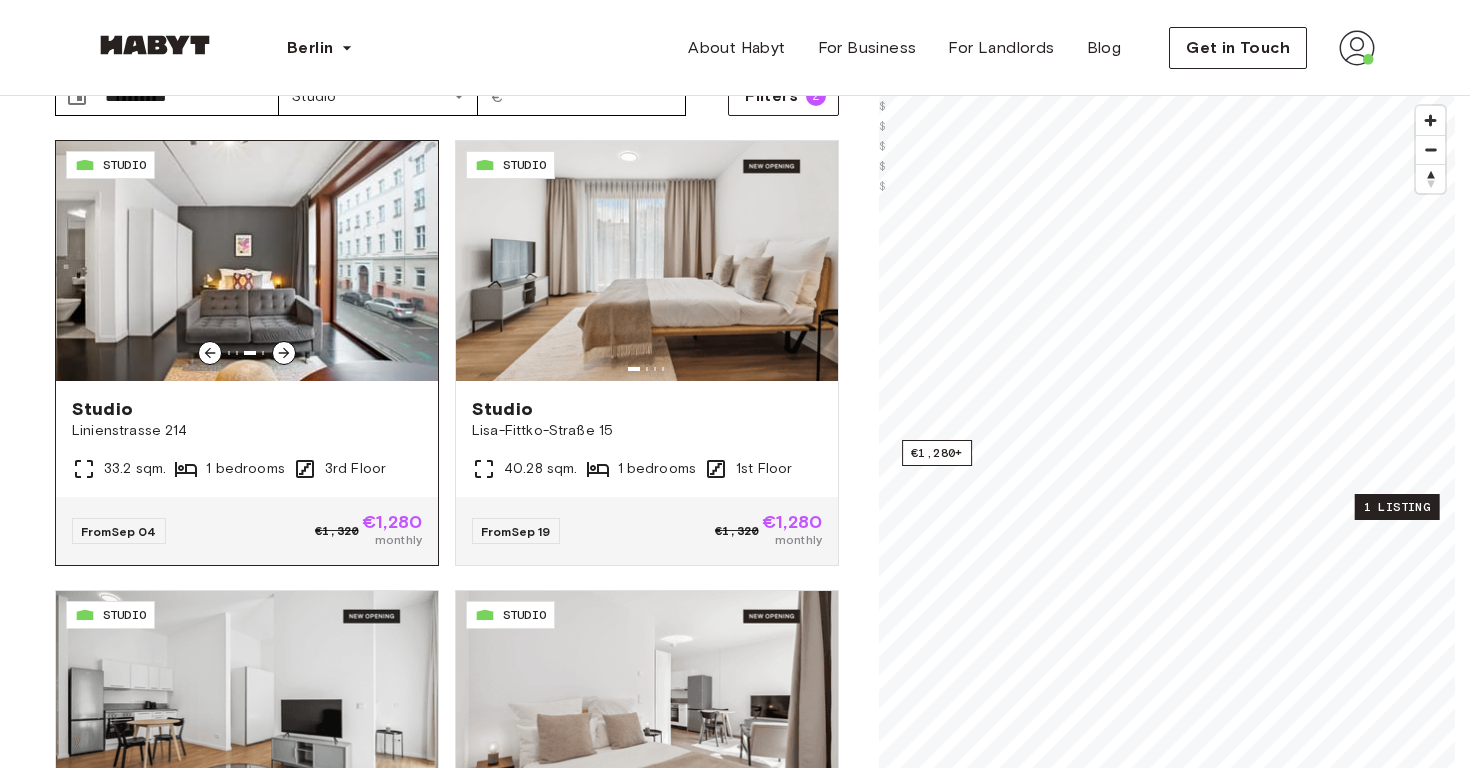 click 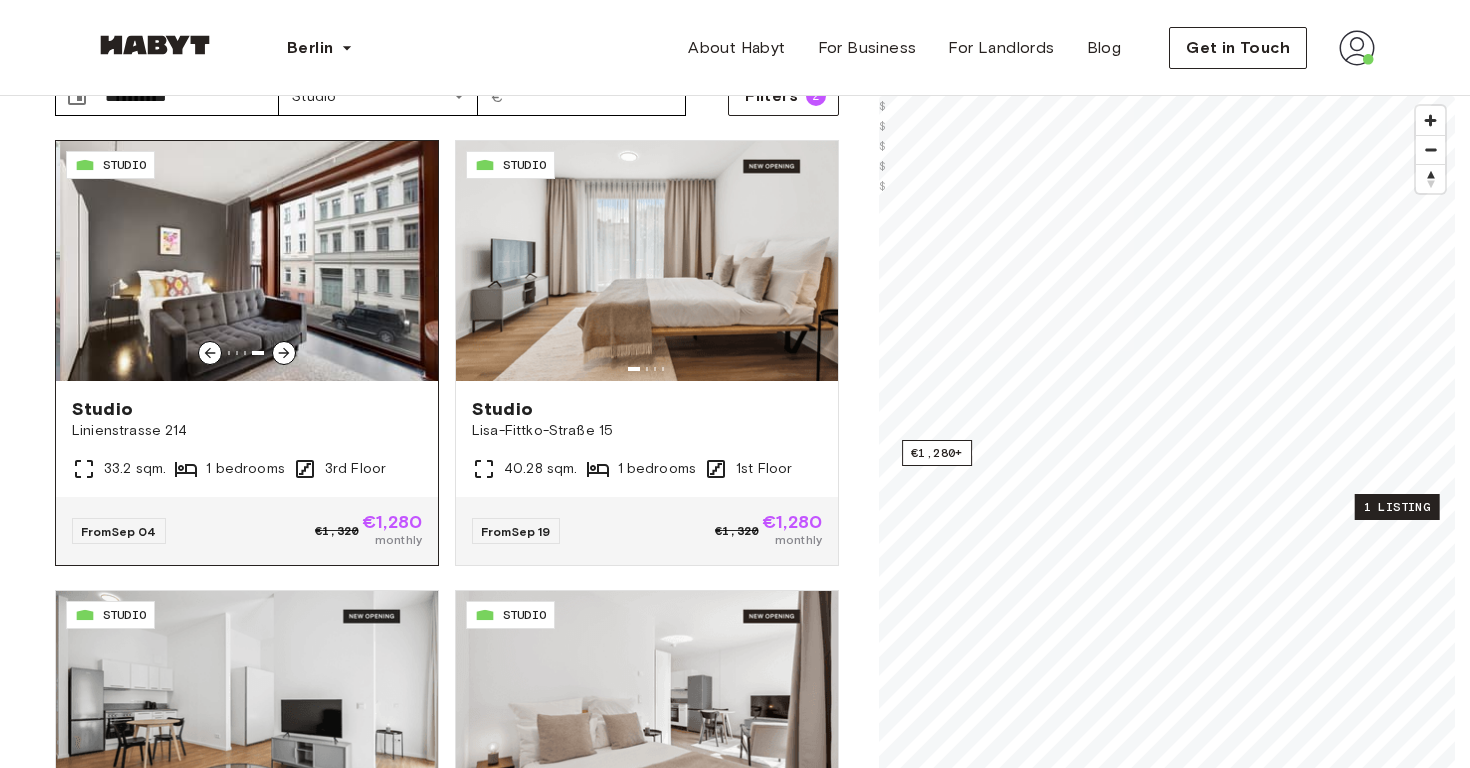 click 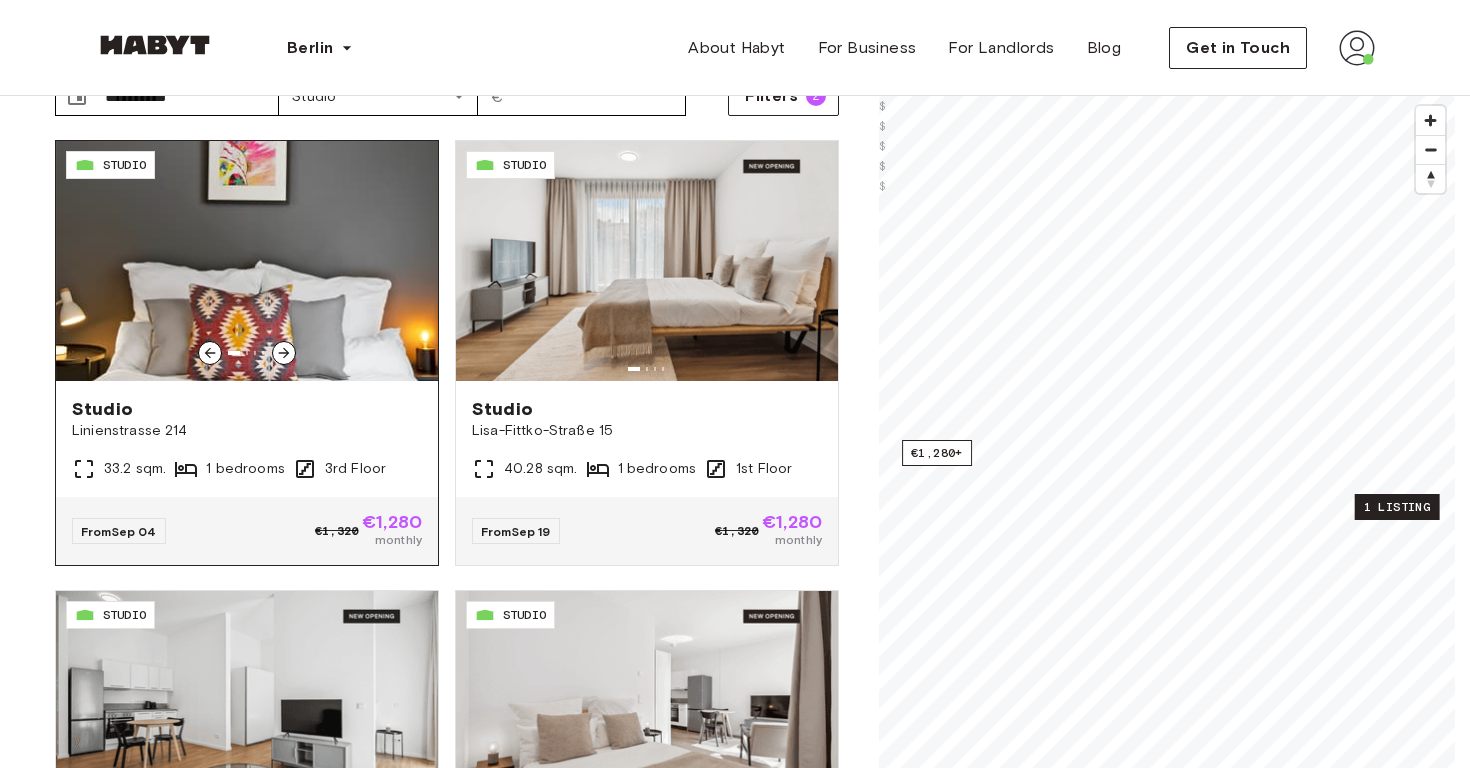 click 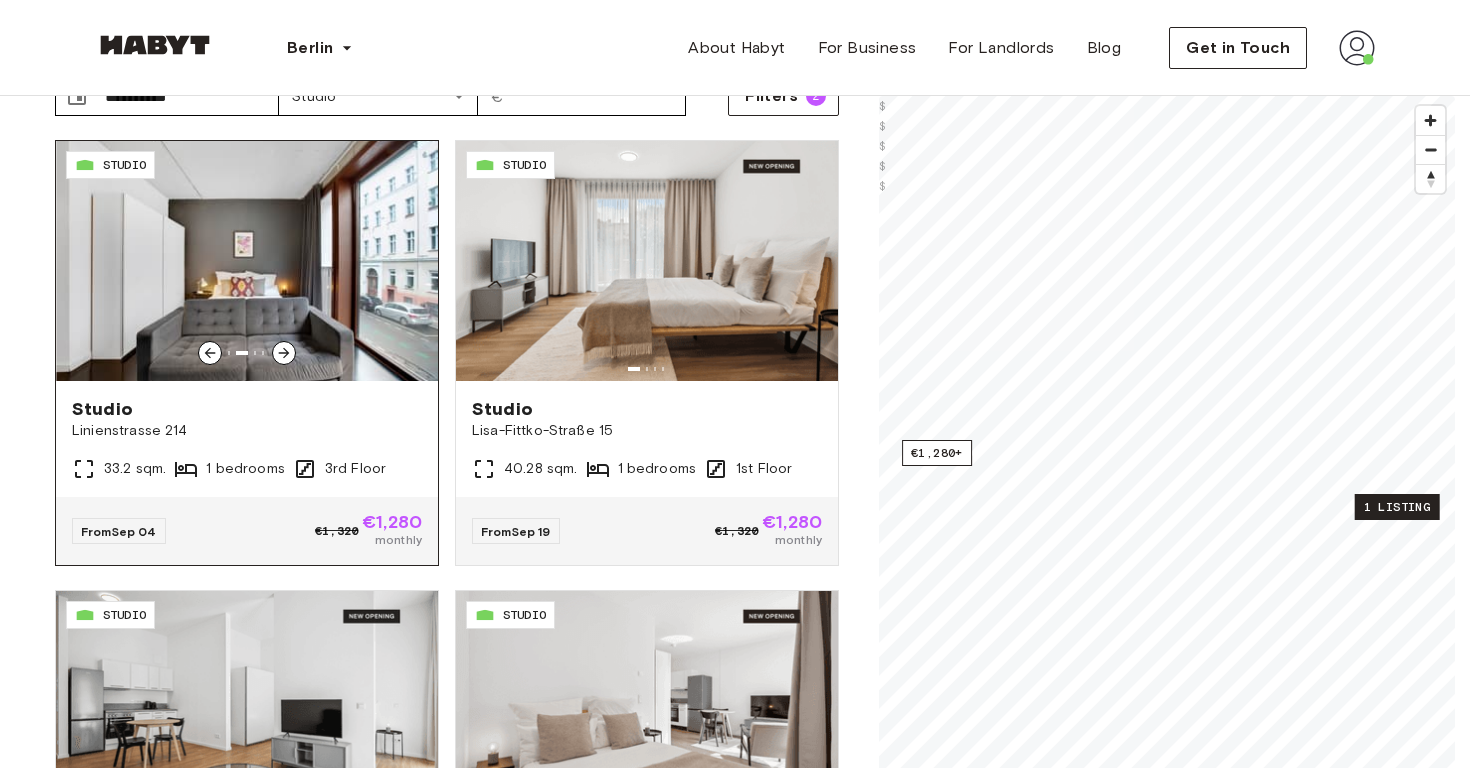 click 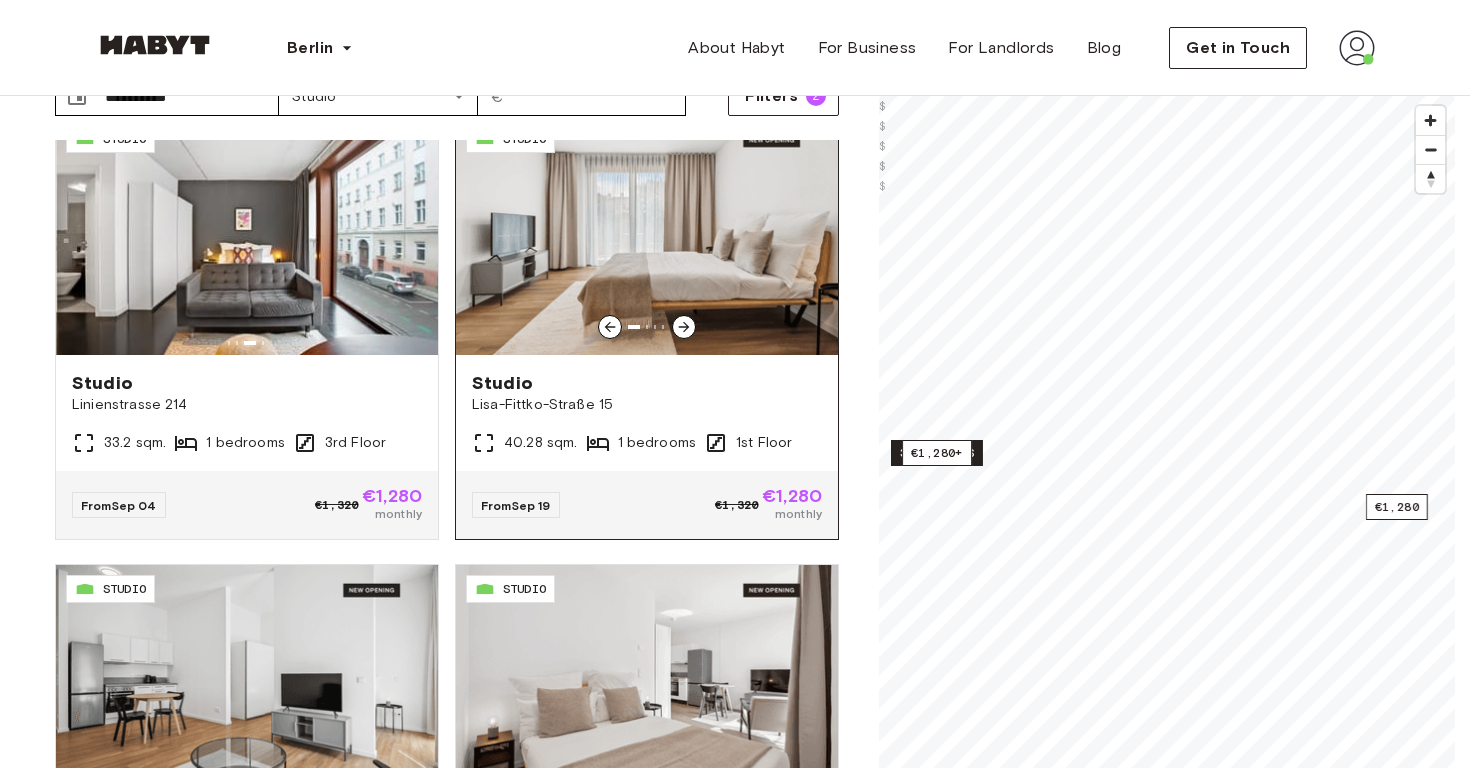 scroll, scrollTop: 34, scrollLeft: 0, axis: vertical 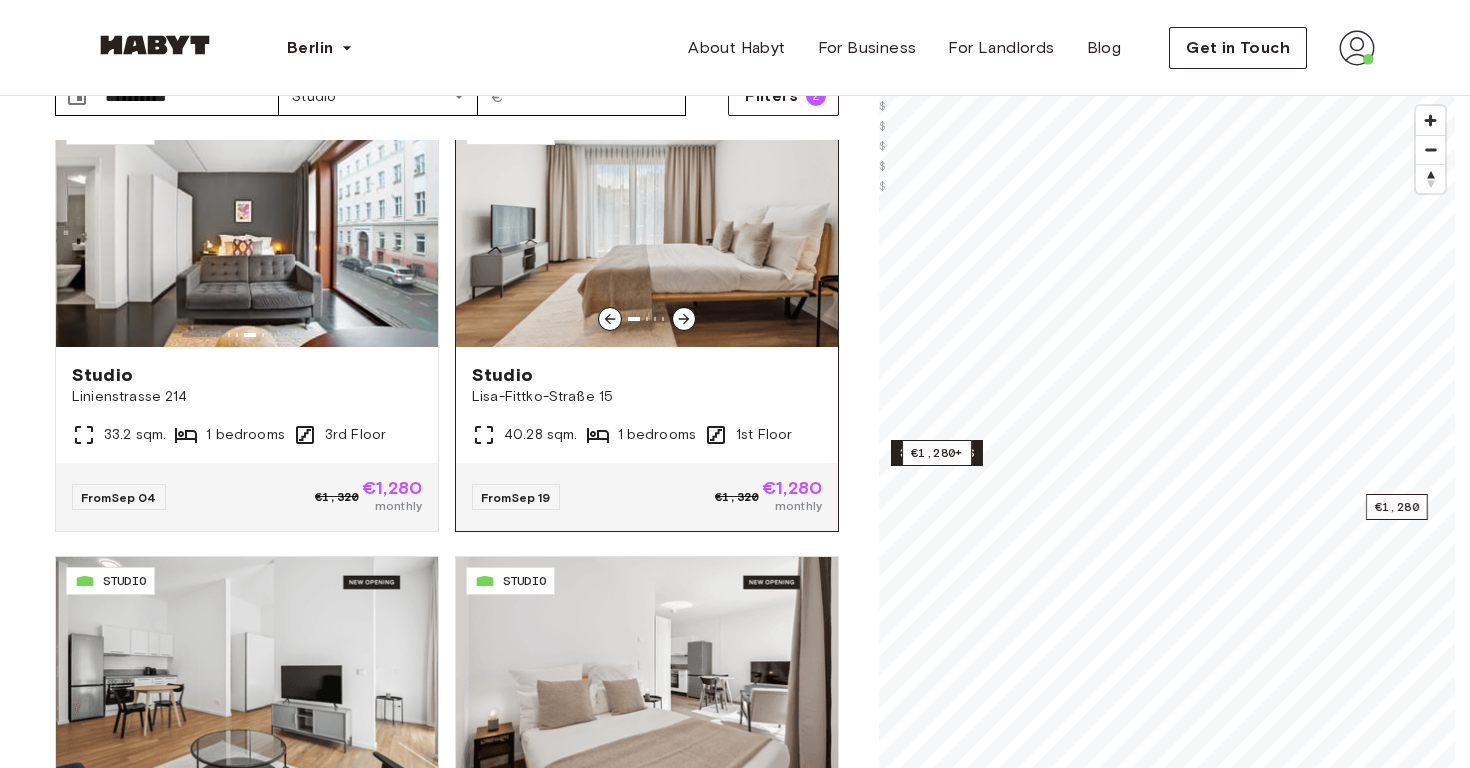 click 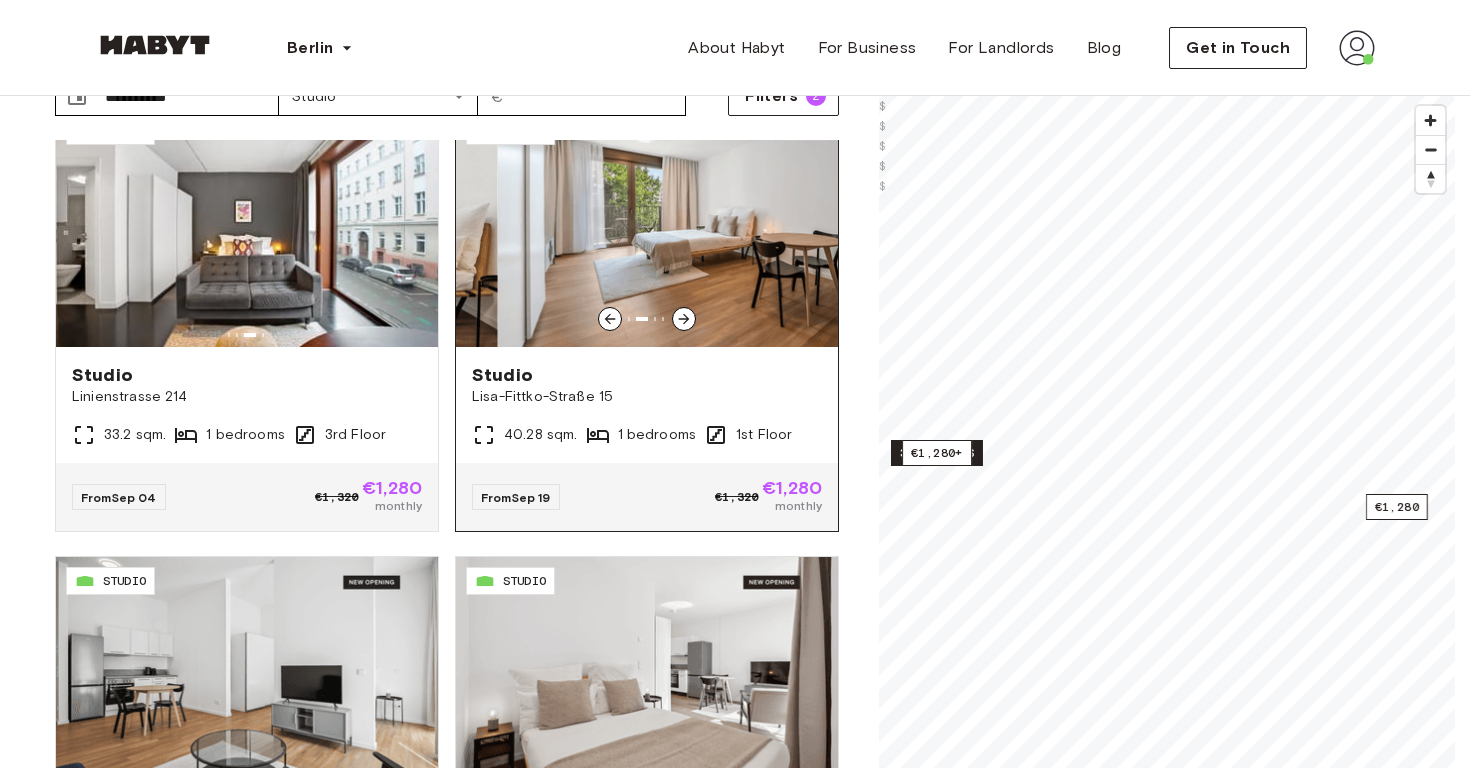 scroll, scrollTop: 0, scrollLeft: 0, axis: both 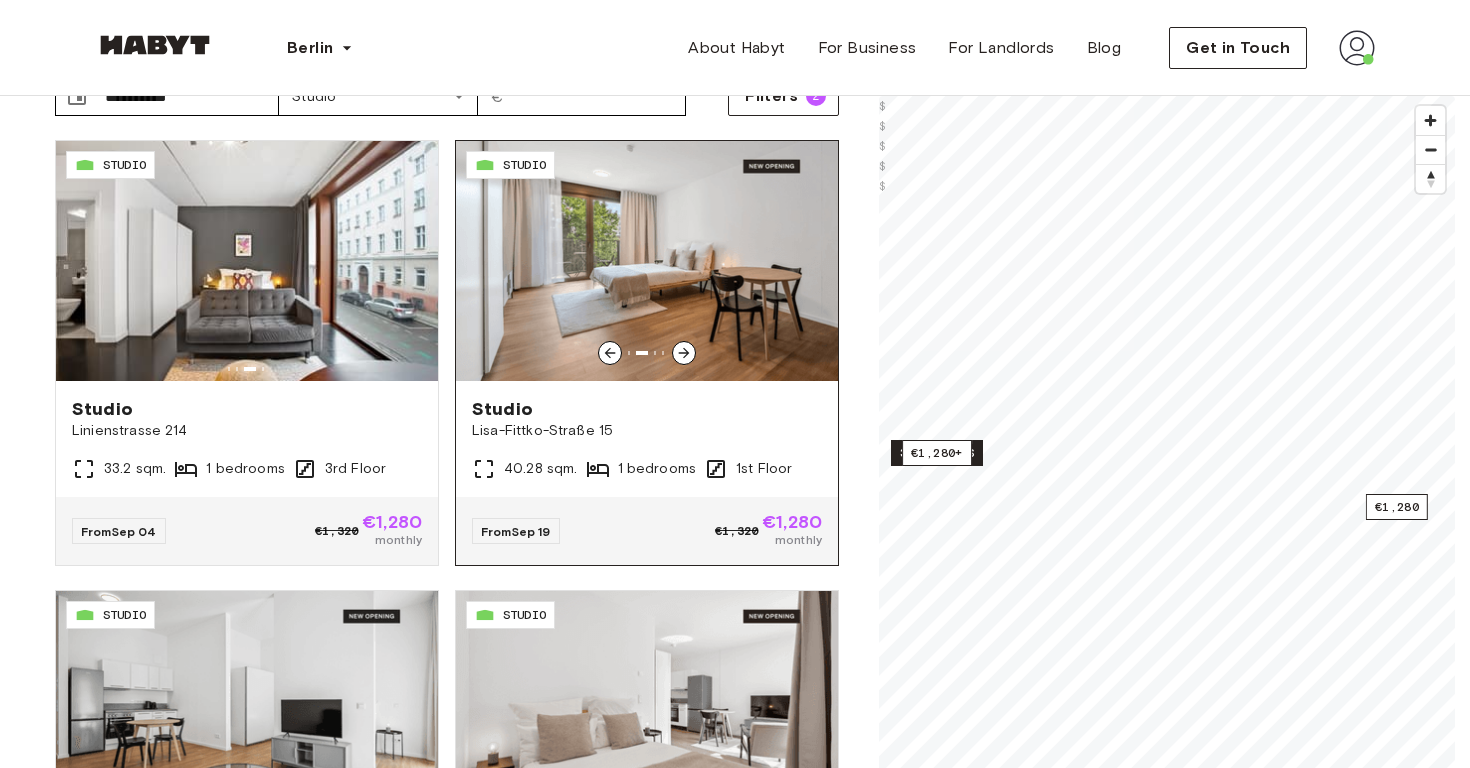 click 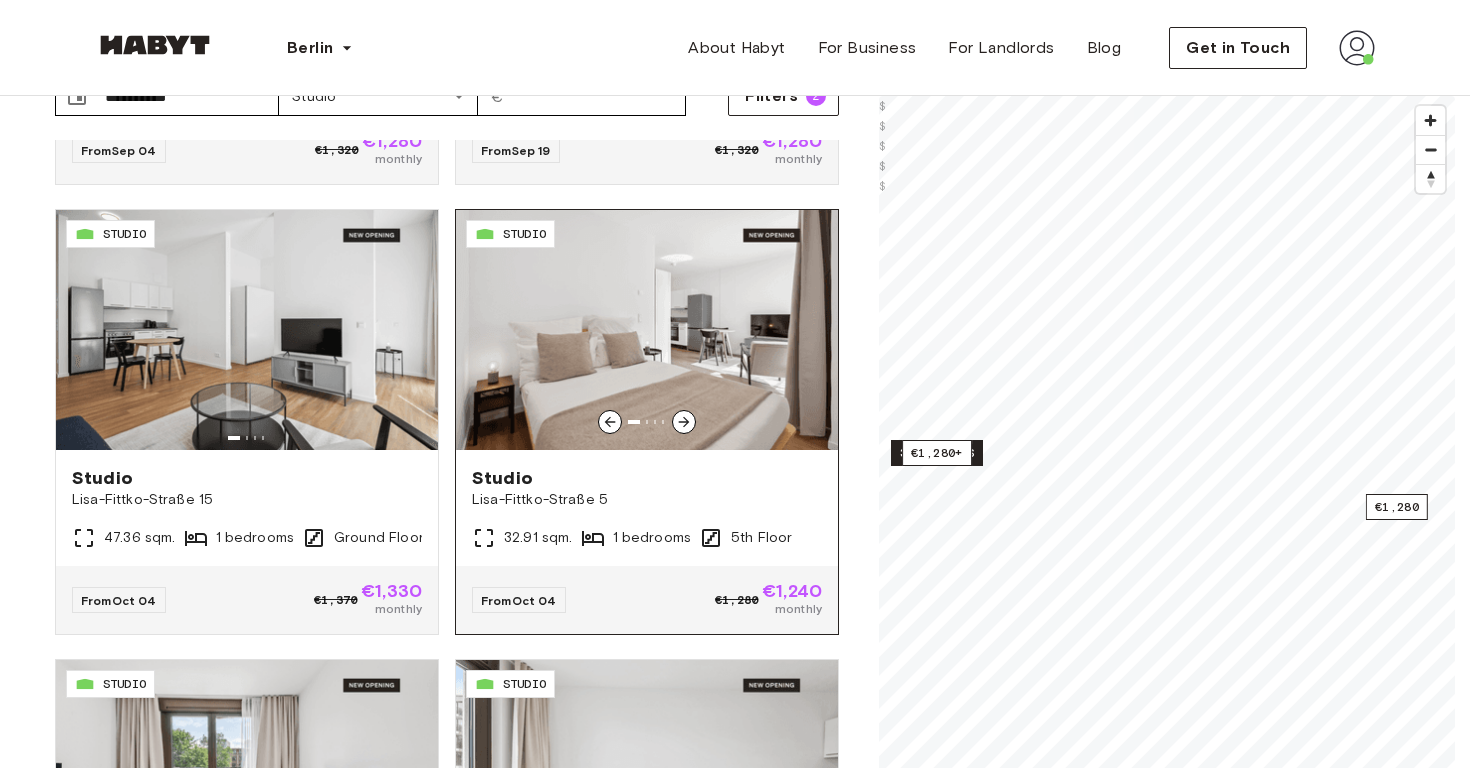 scroll, scrollTop: 389, scrollLeft: 0, axis: vertical 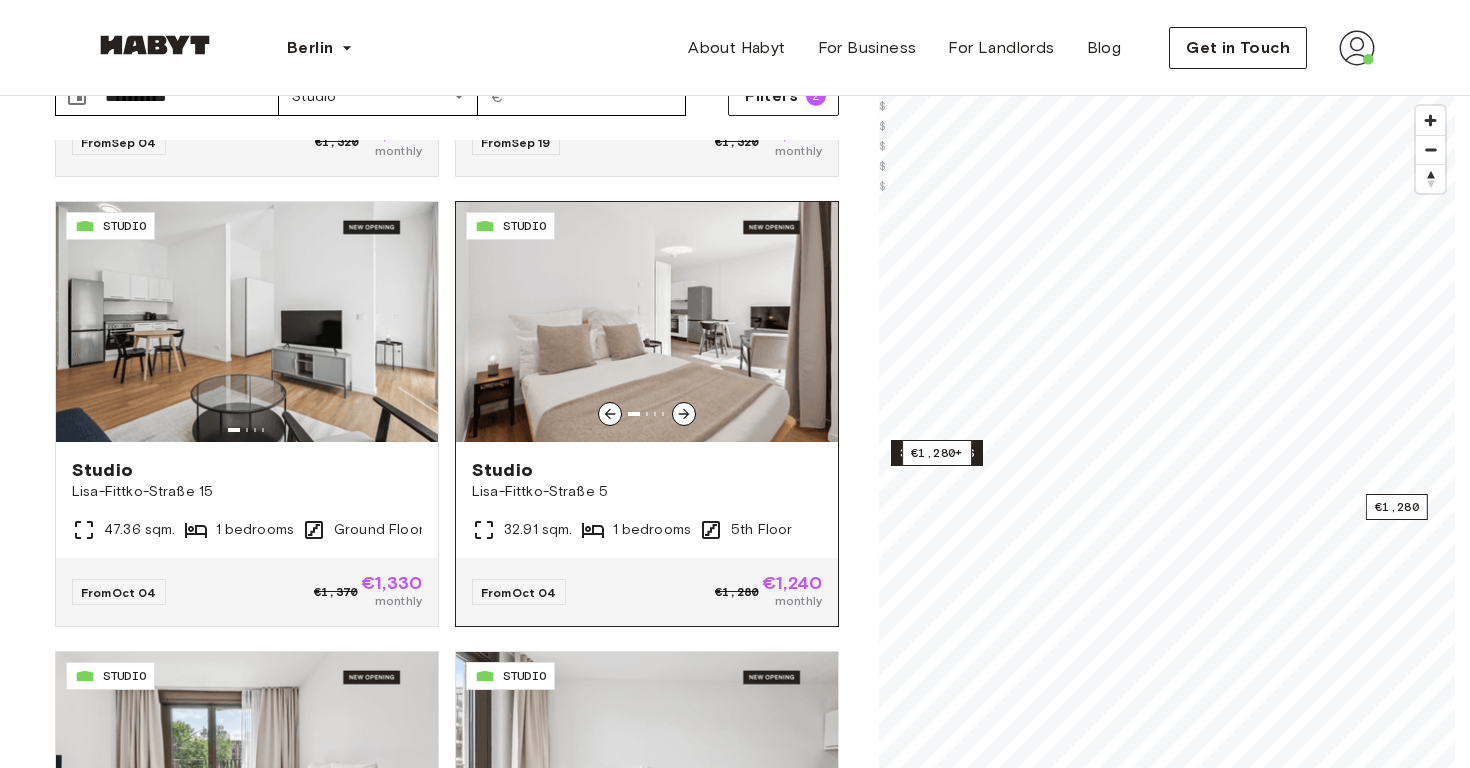 click 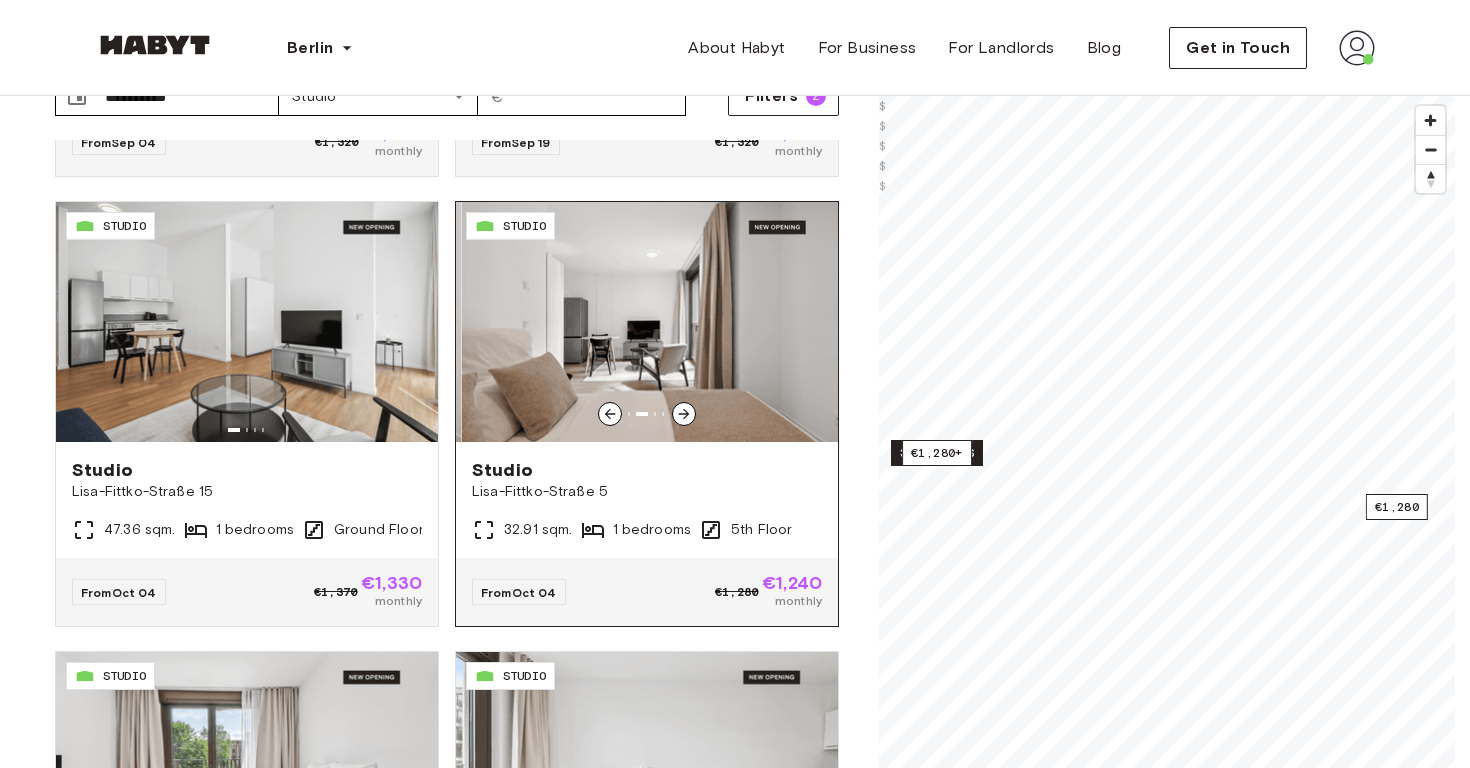 click 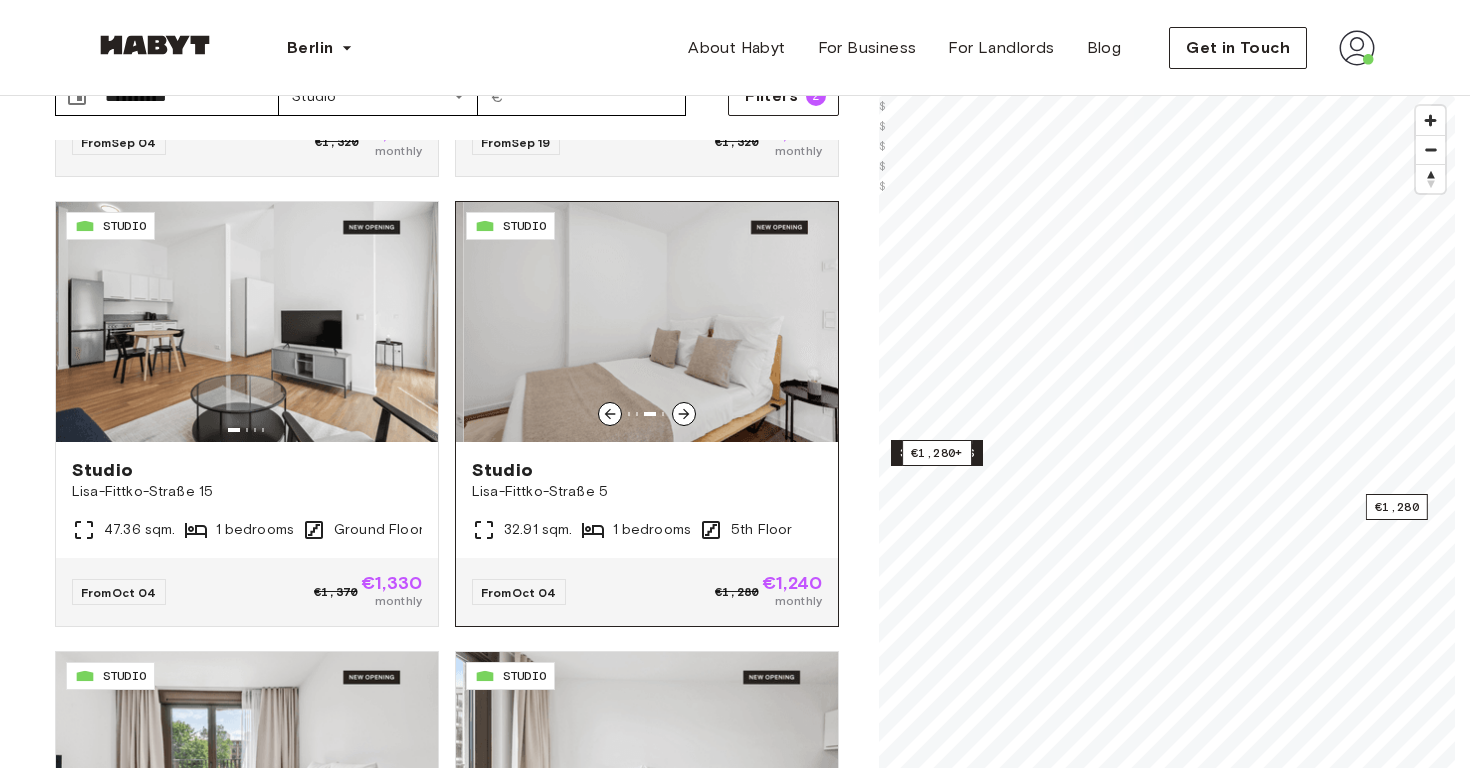 click 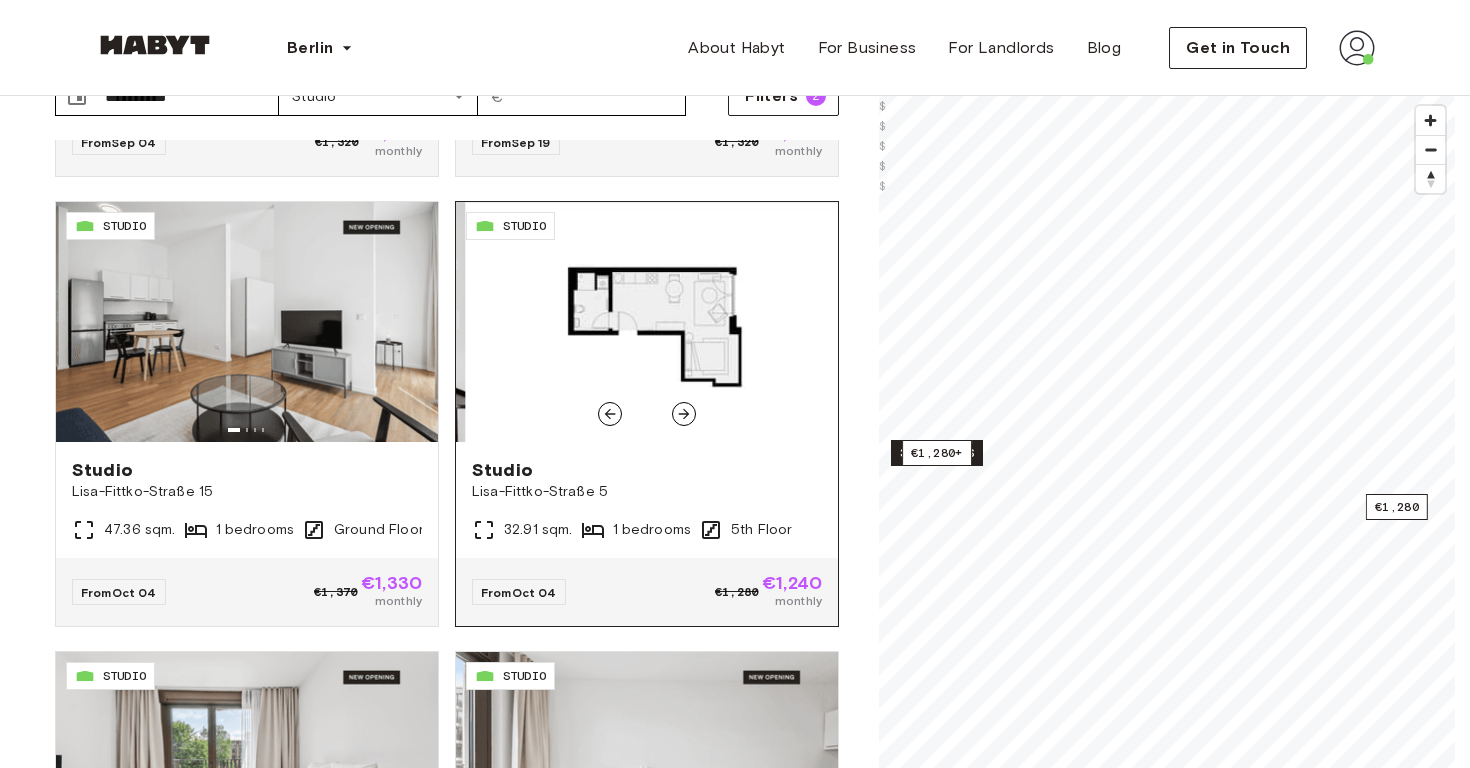 click 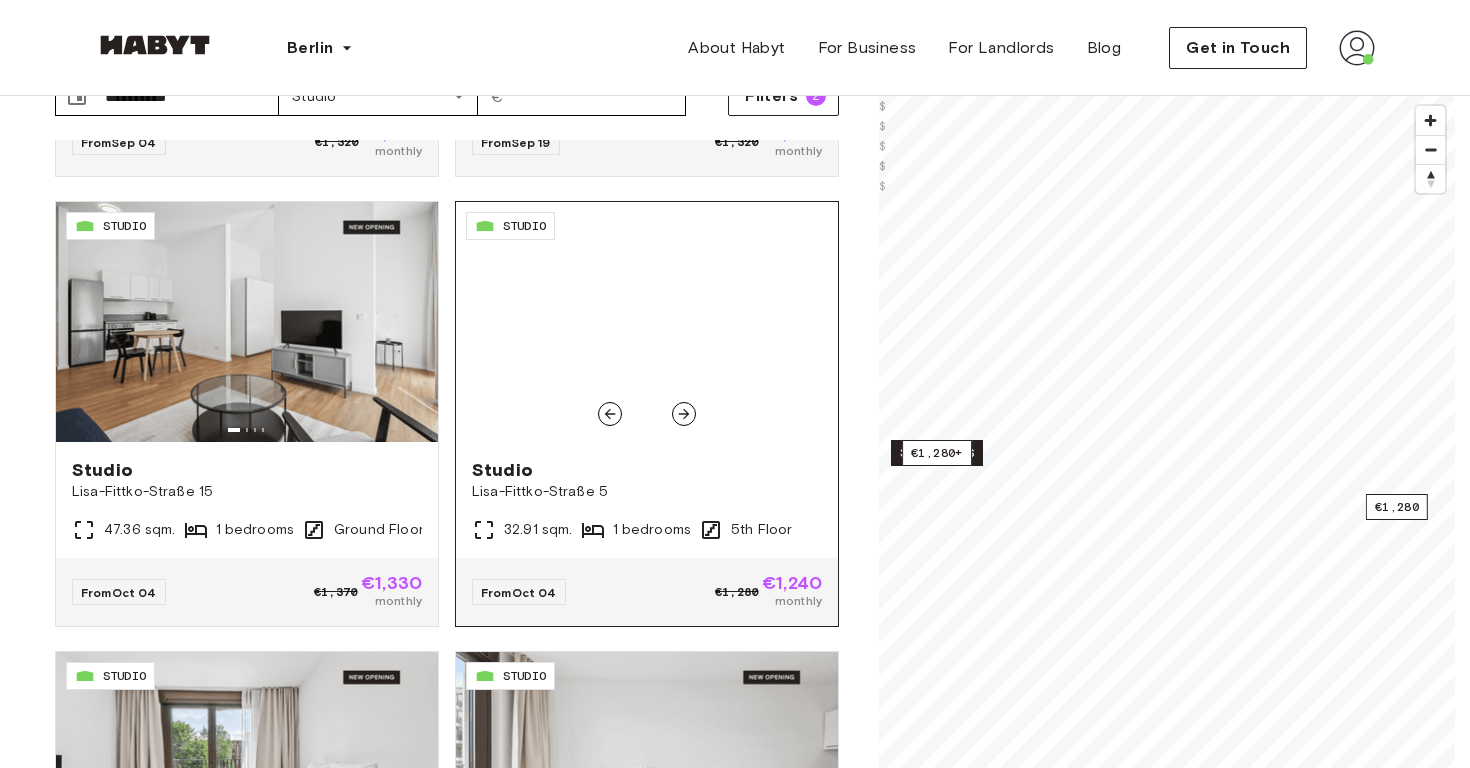 click 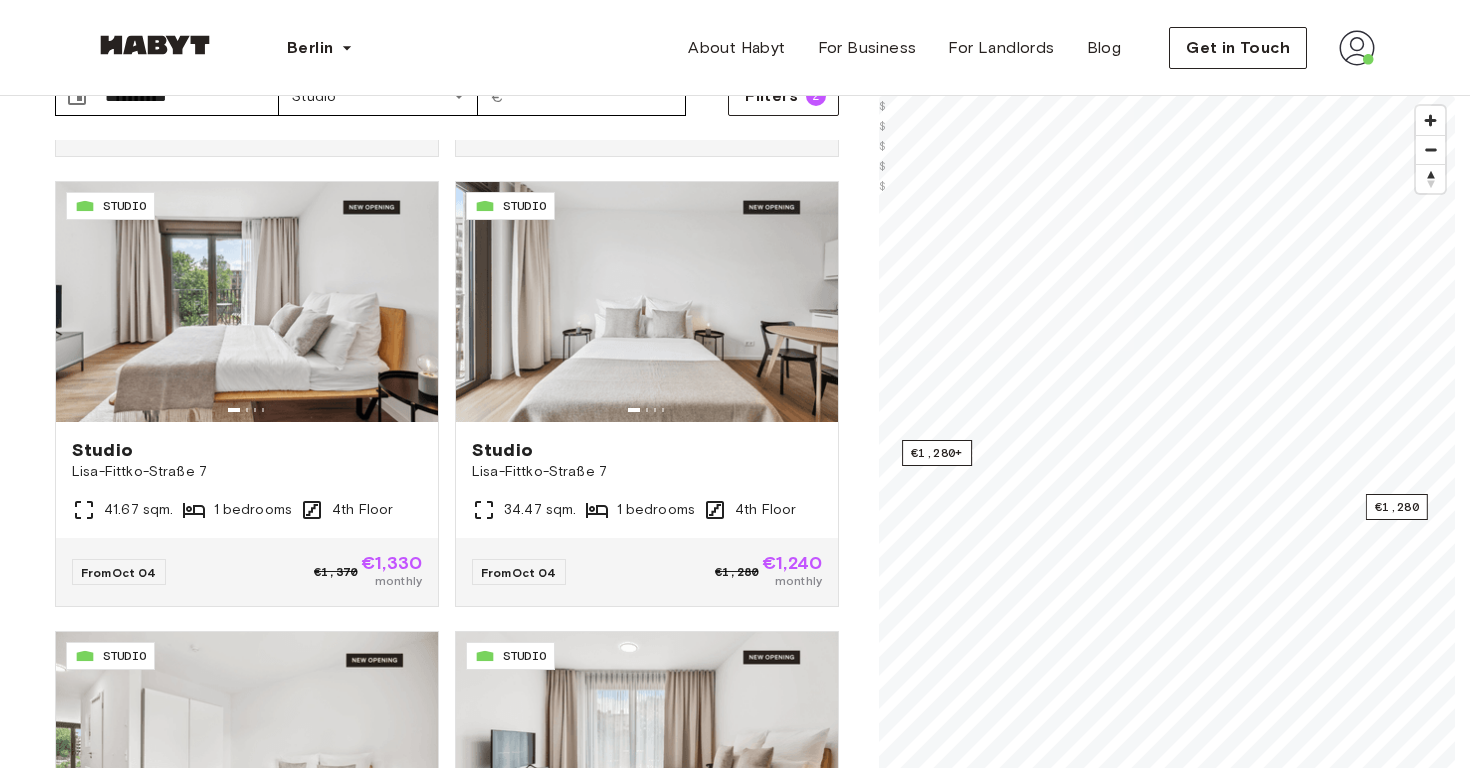 scroll, scrollTop: 870, scrollLeft: 0, axis: vertical 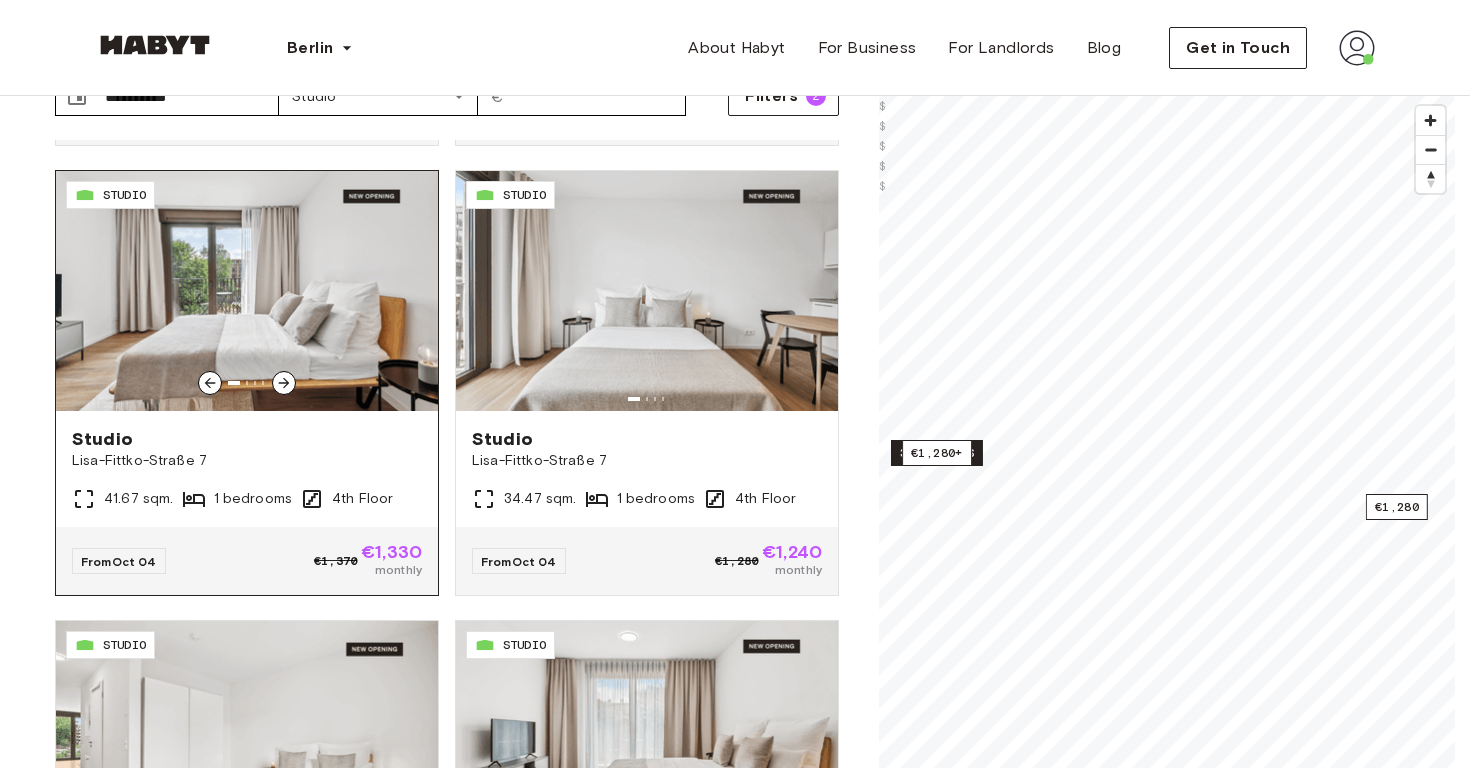 click 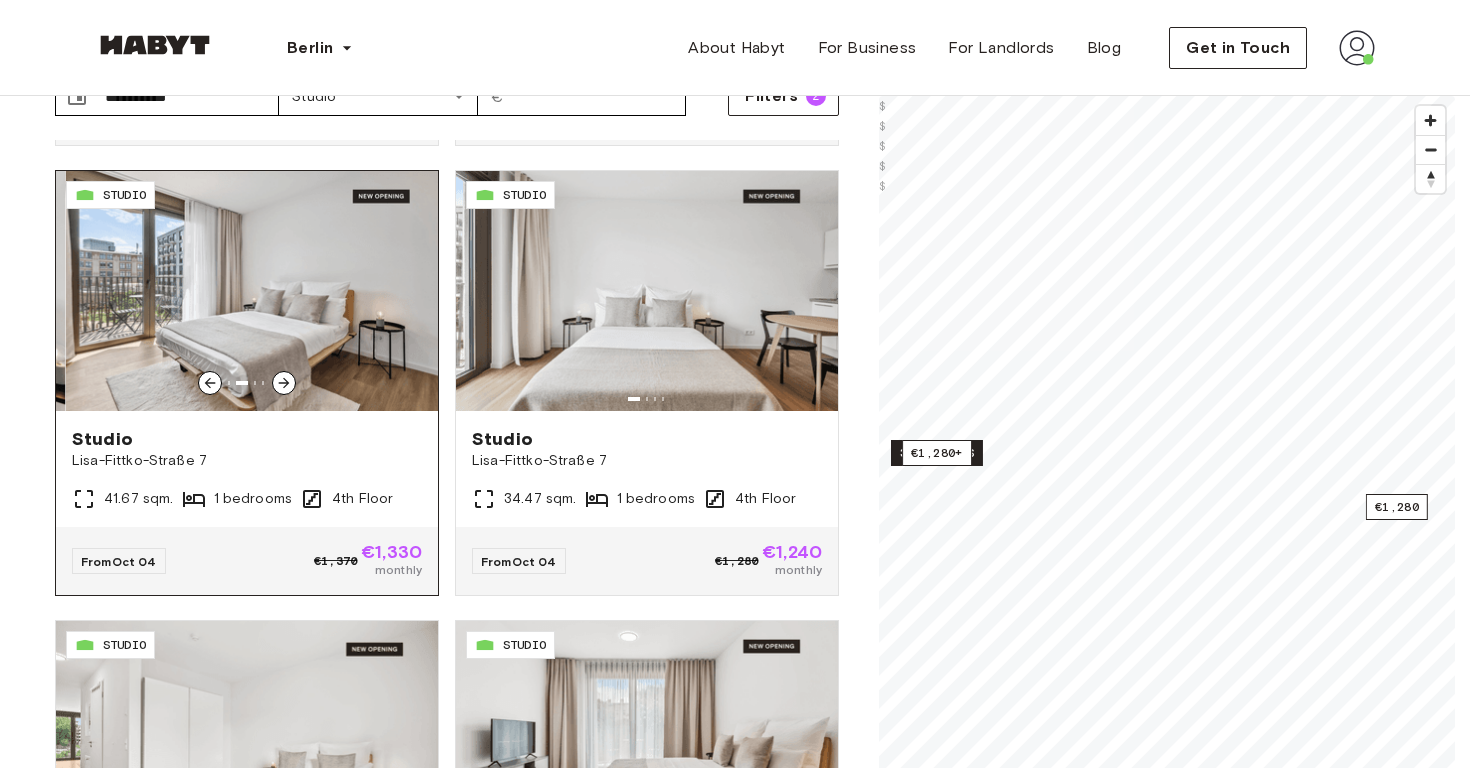click 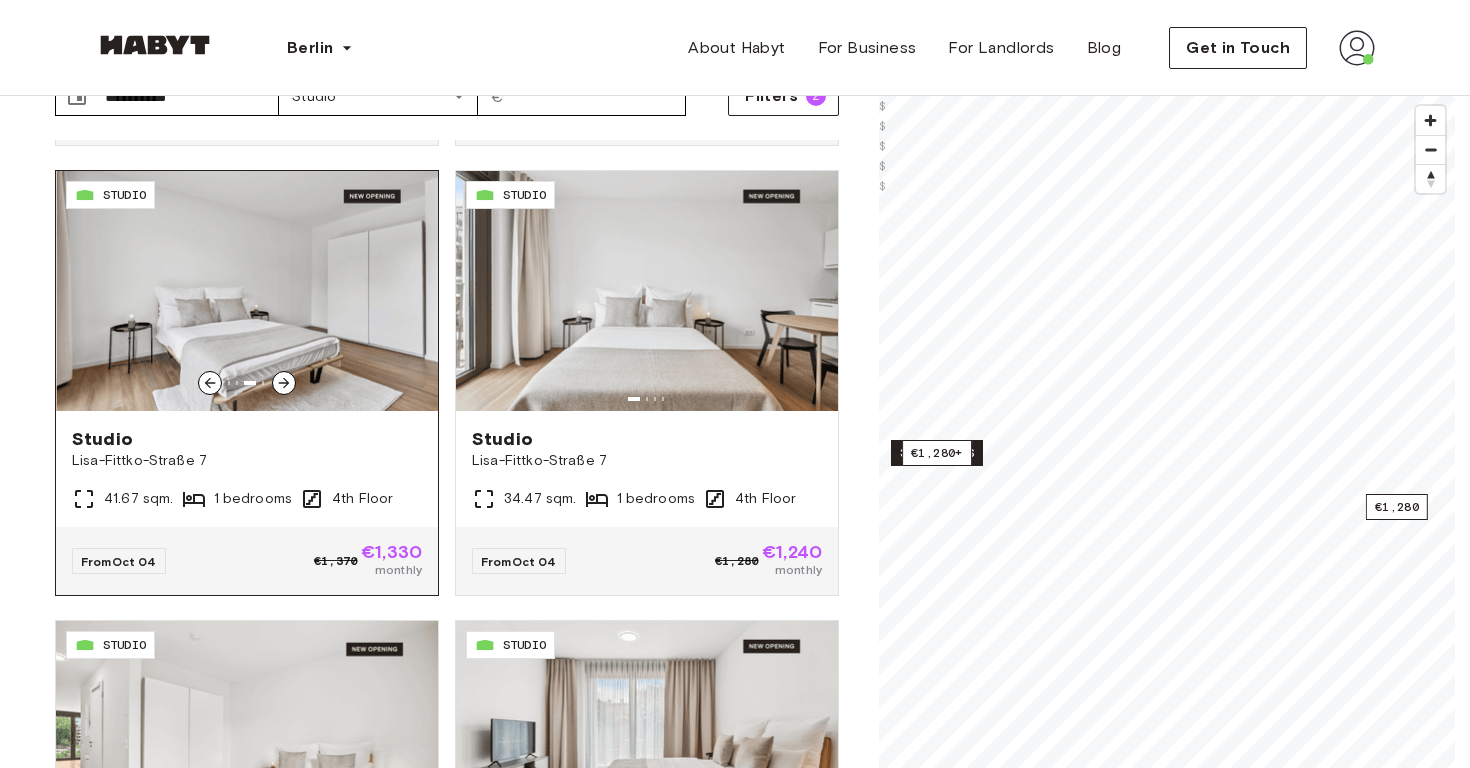 click 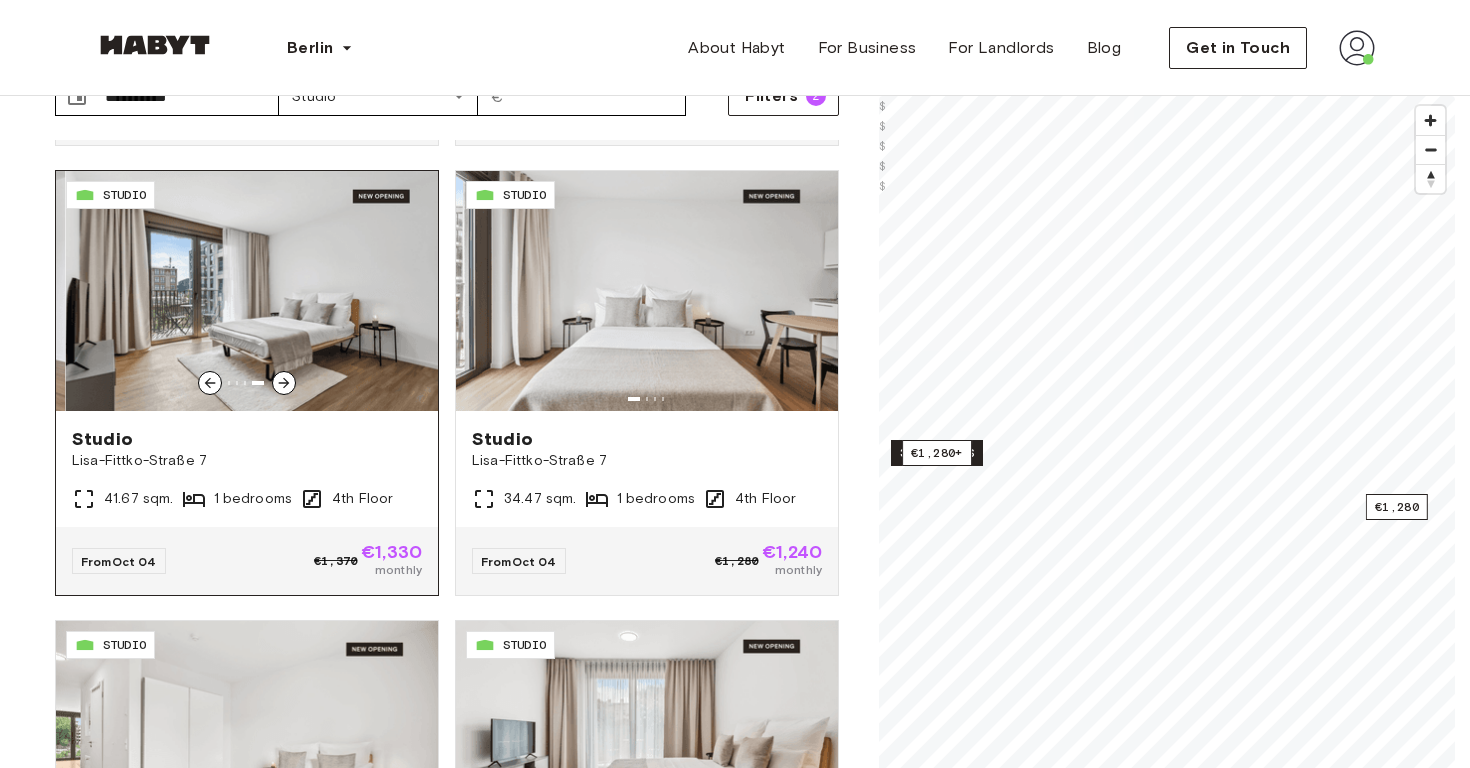 click 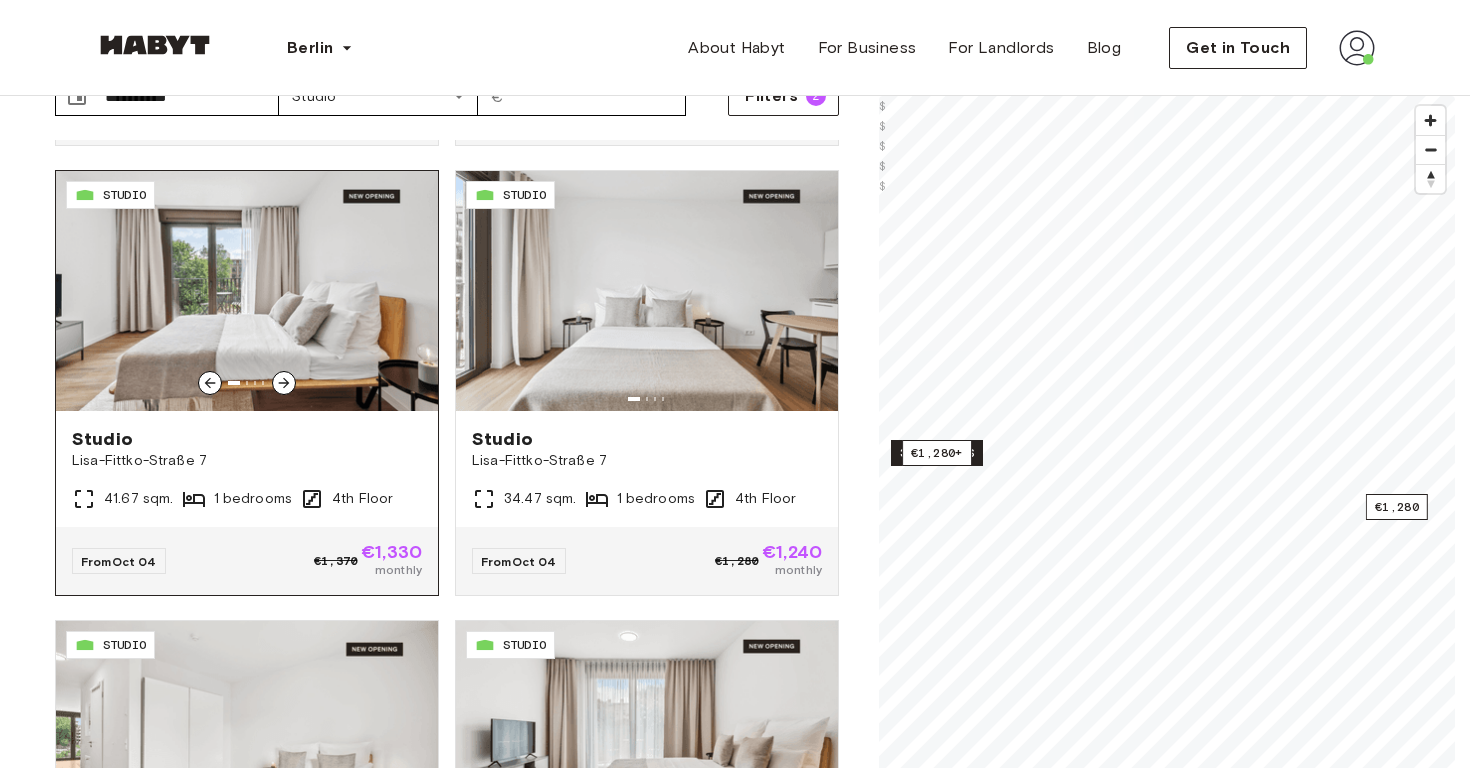 click 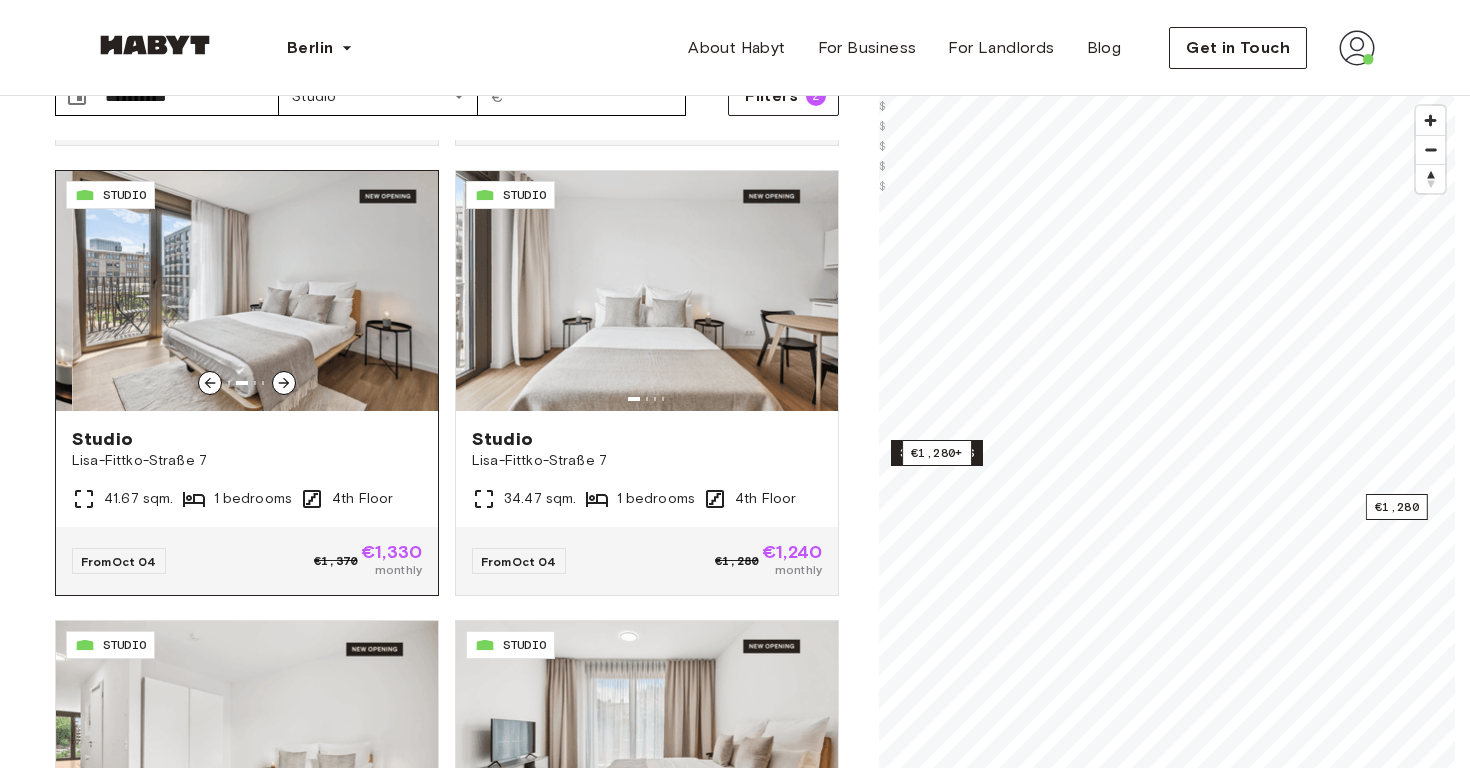 click 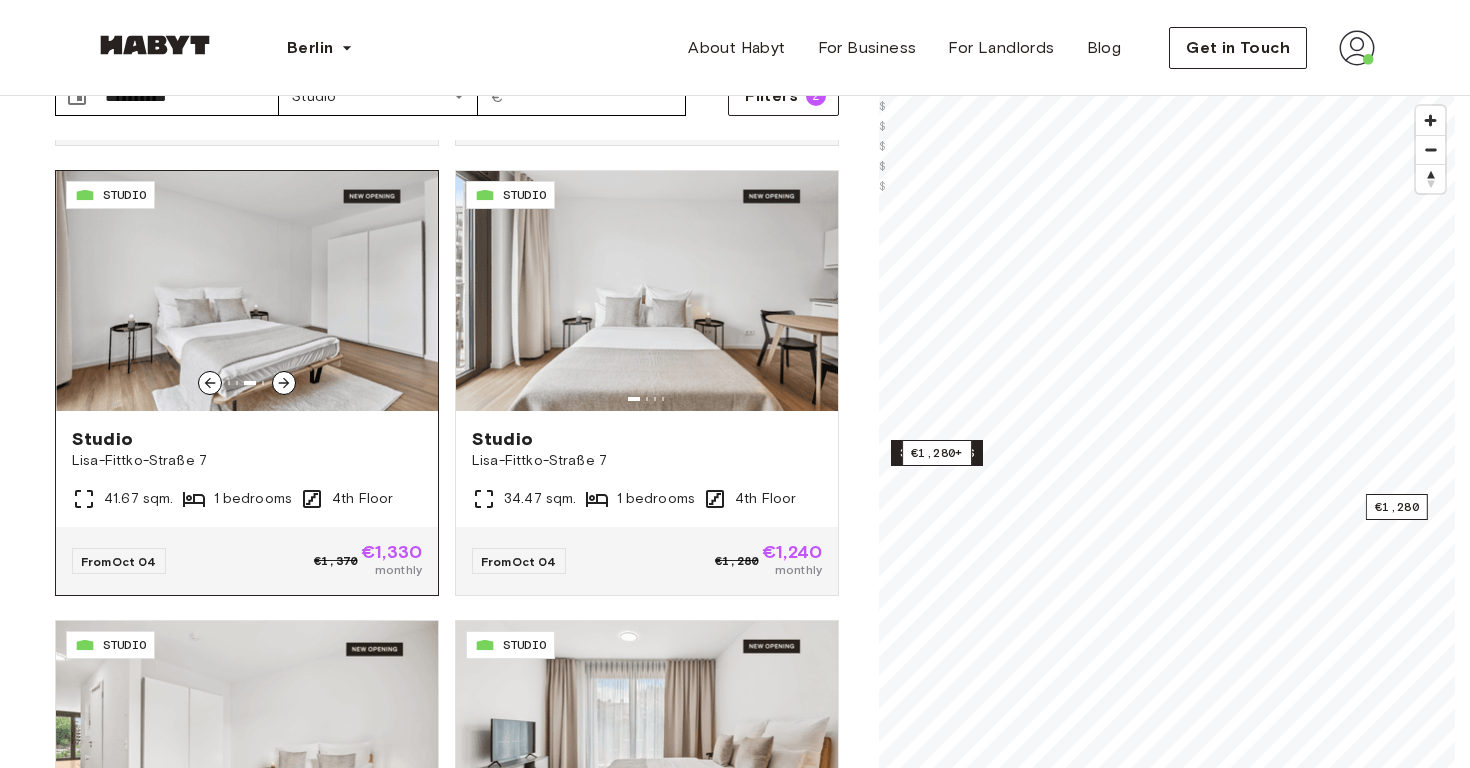 click 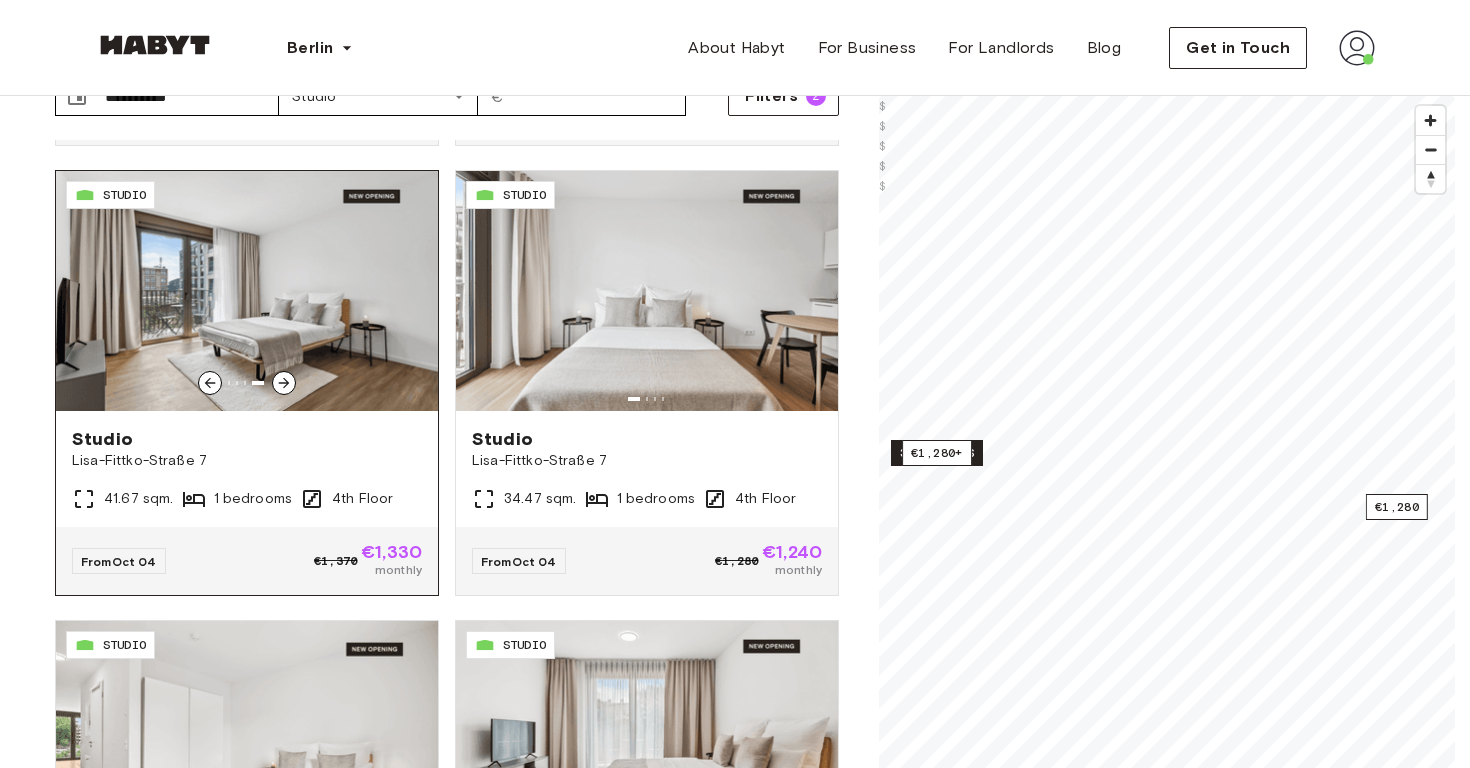 click 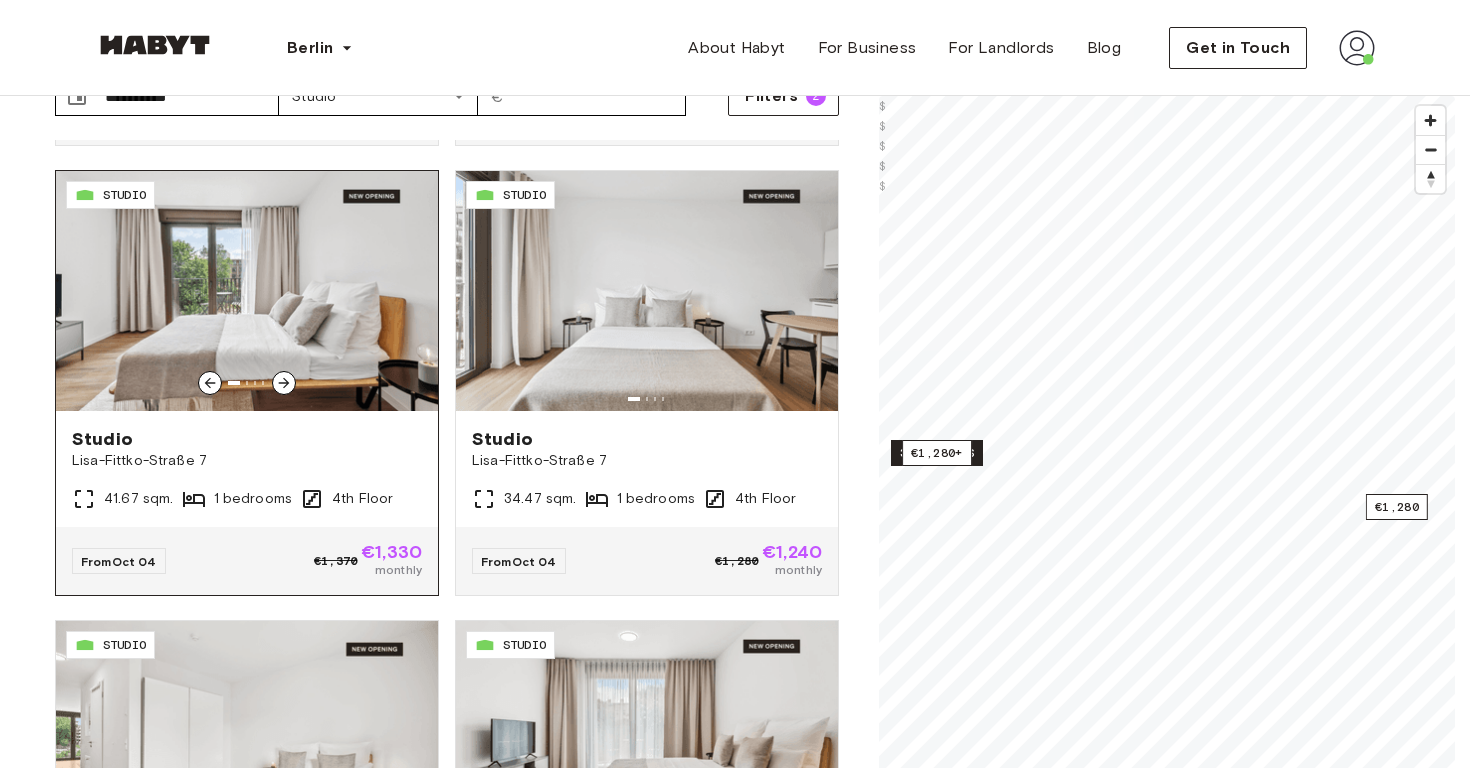 click 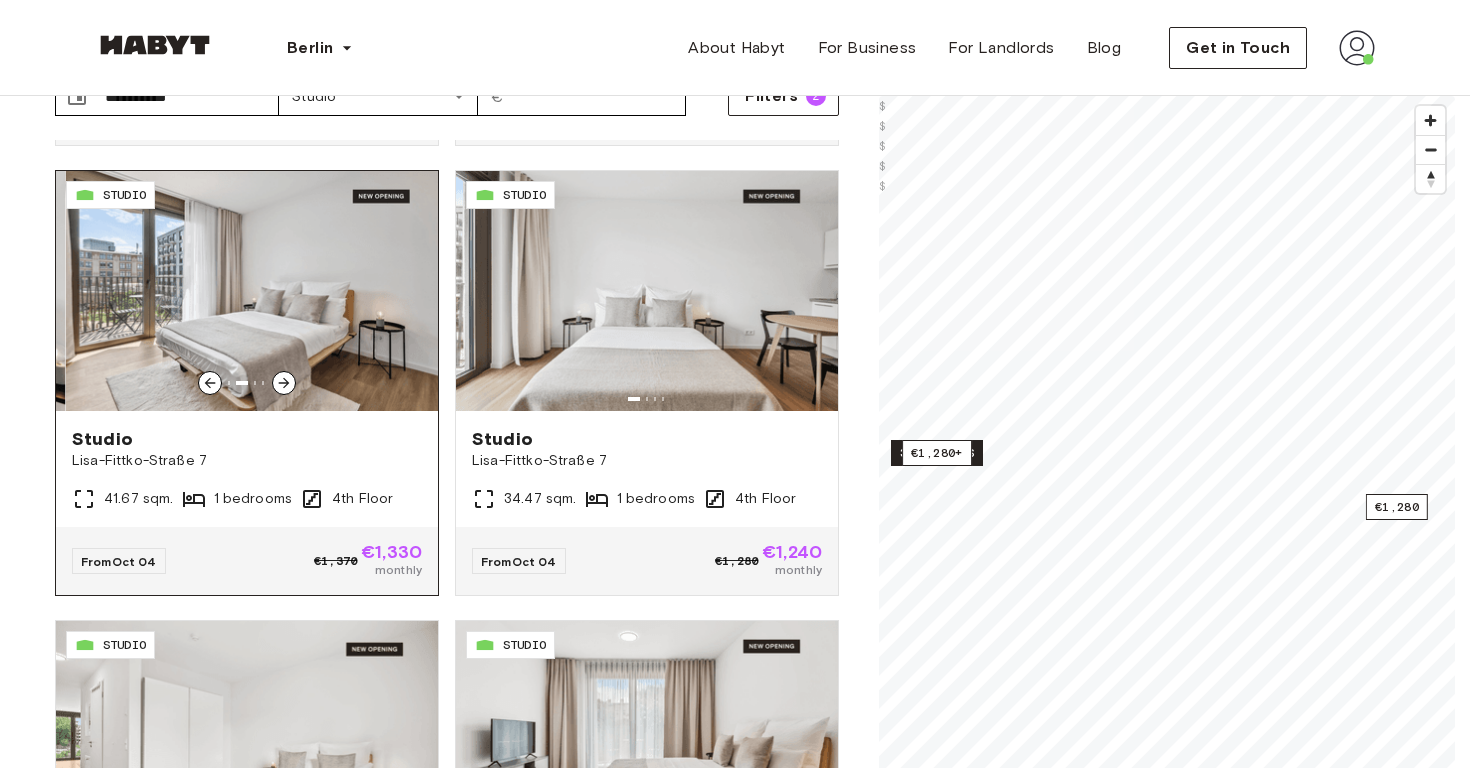 click 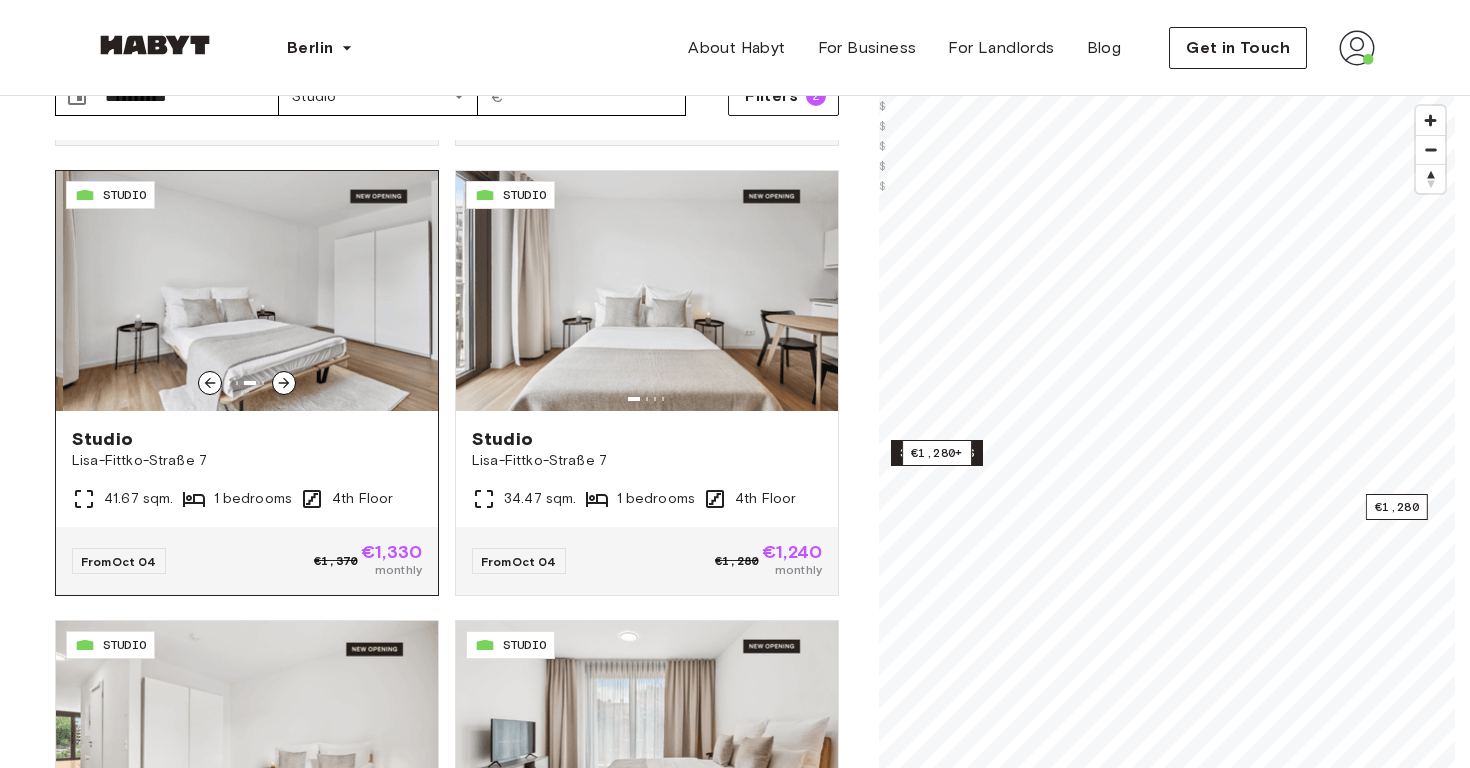 click 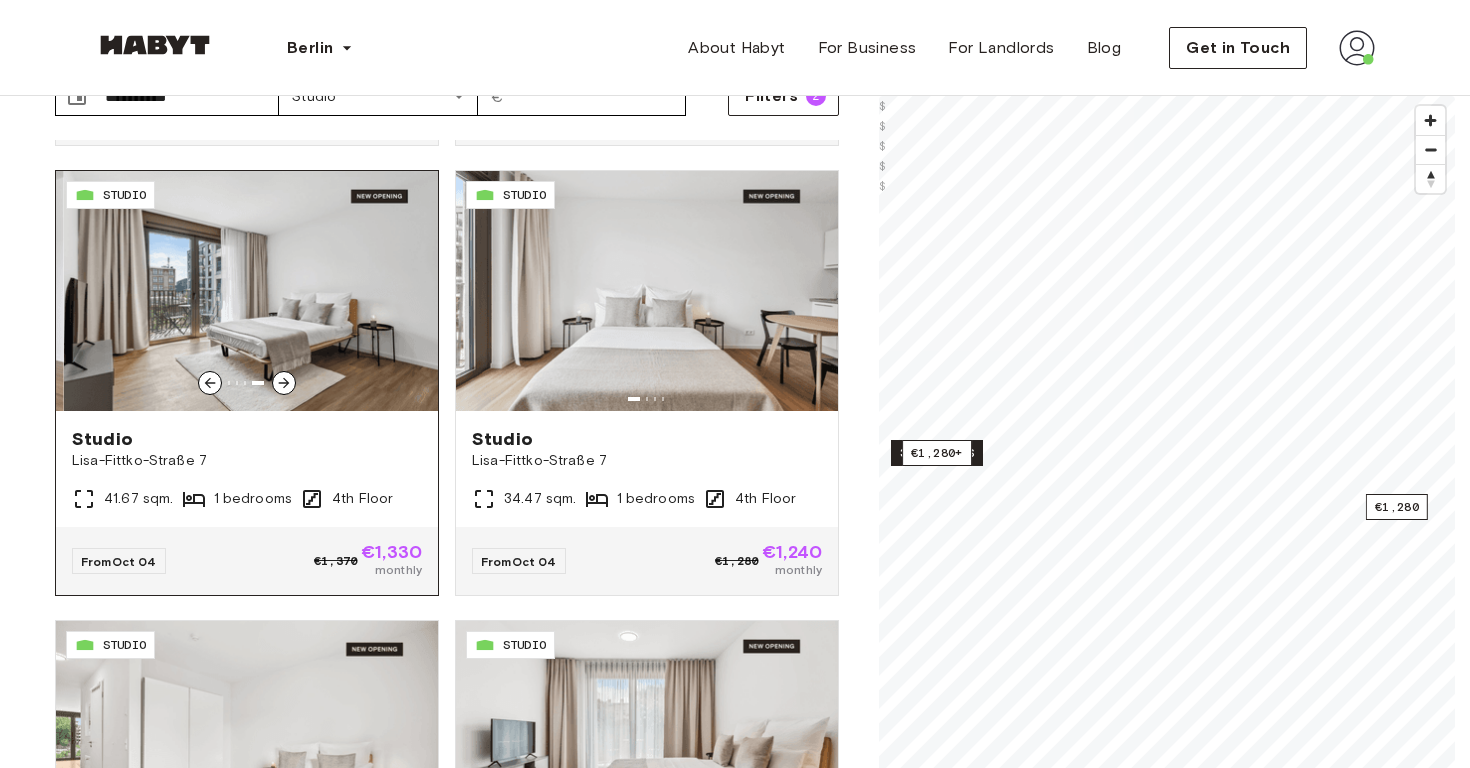 click 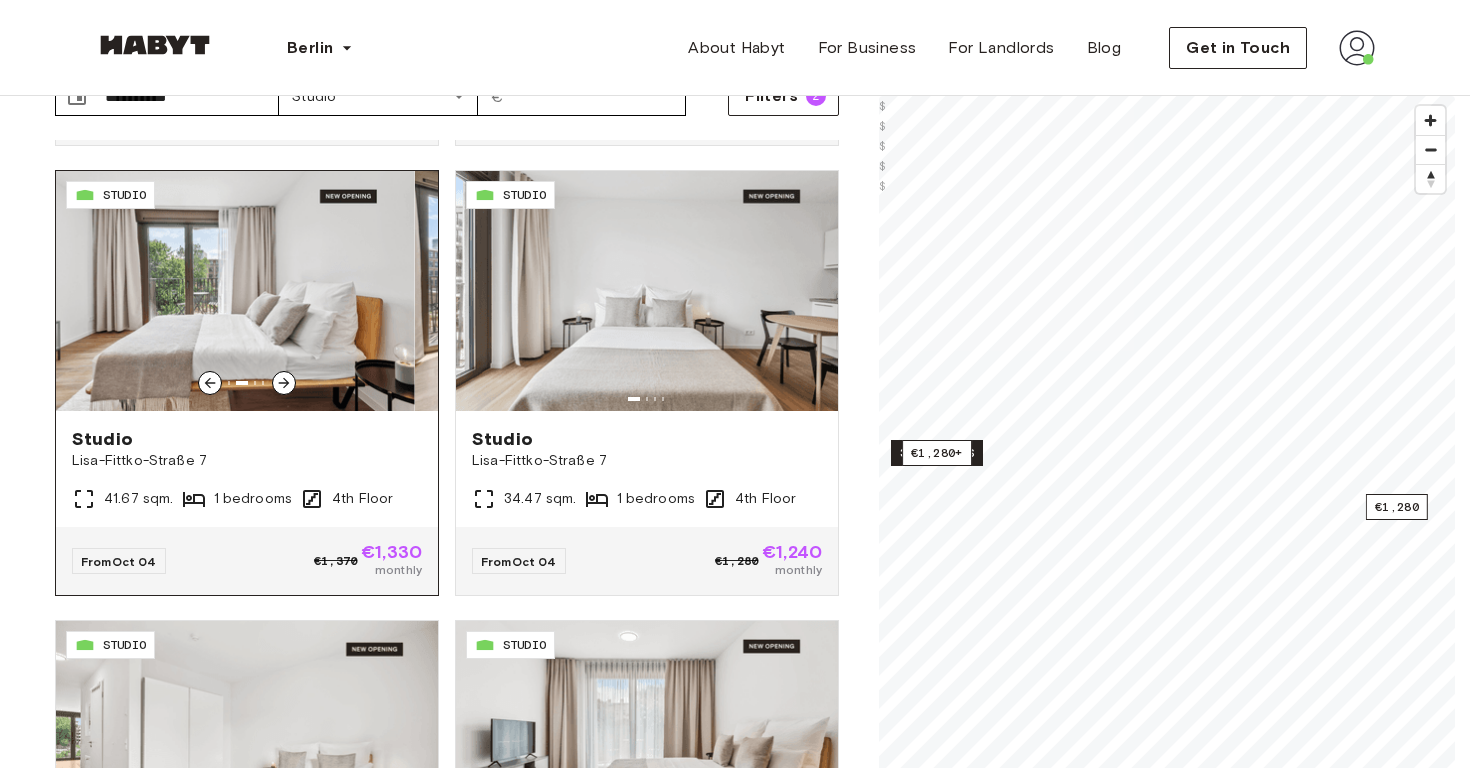 click 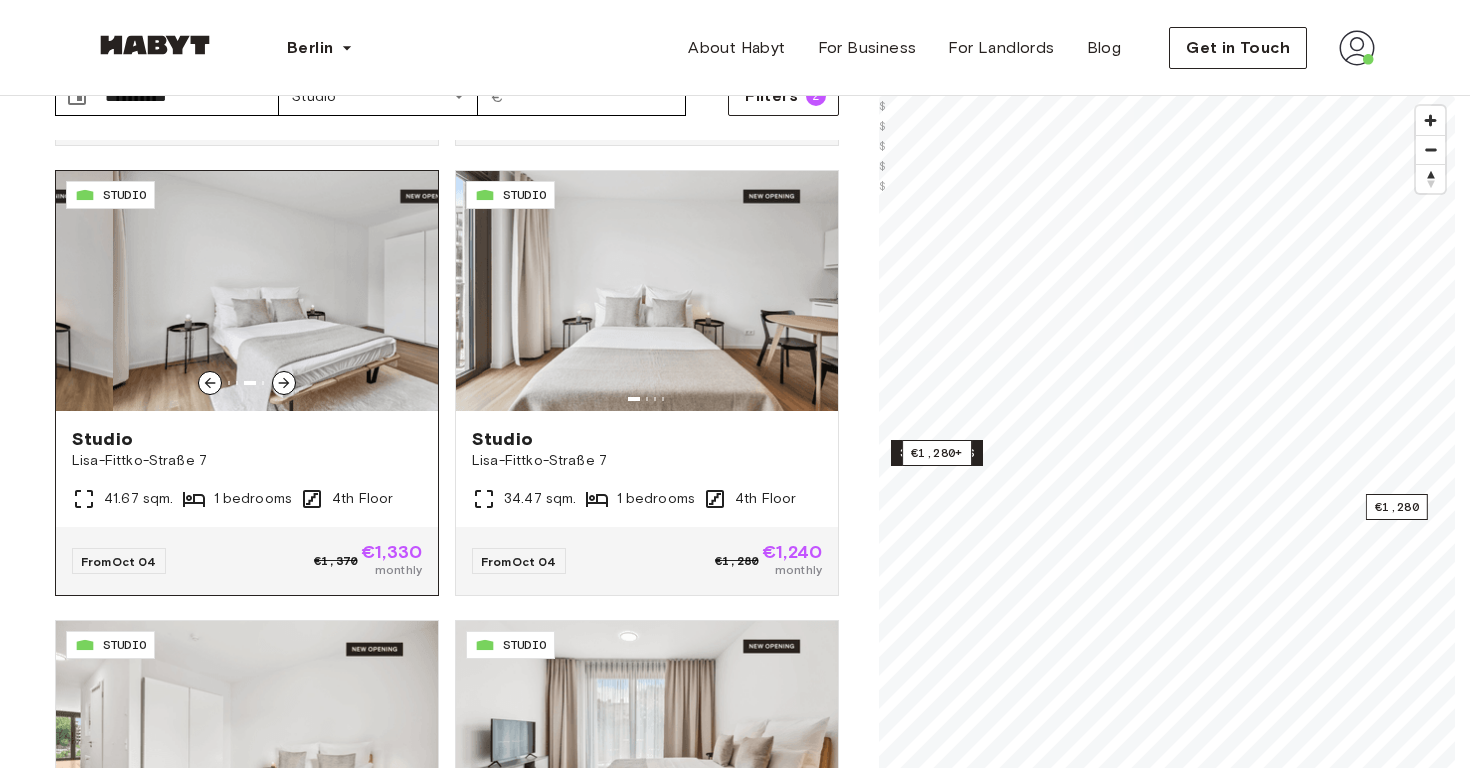 click 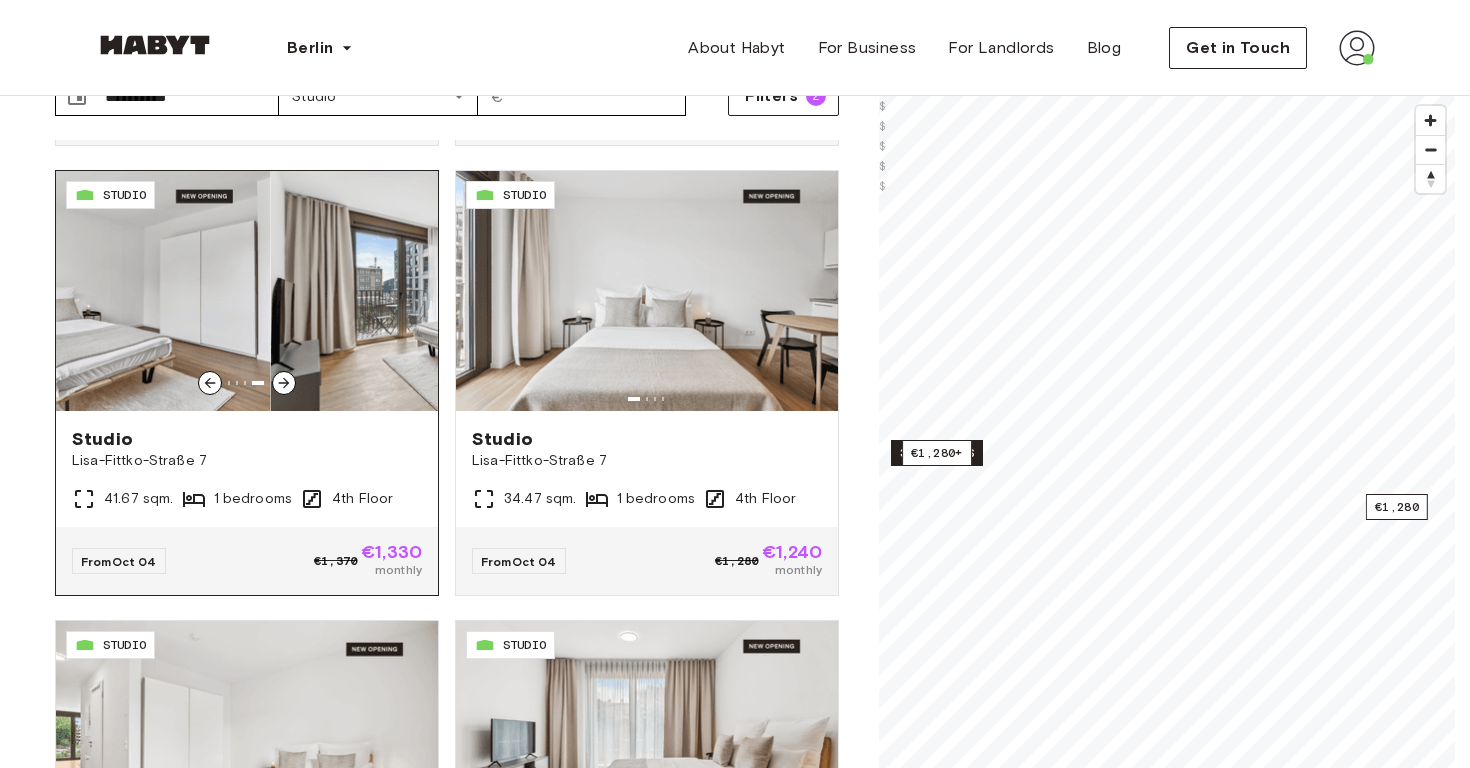 click 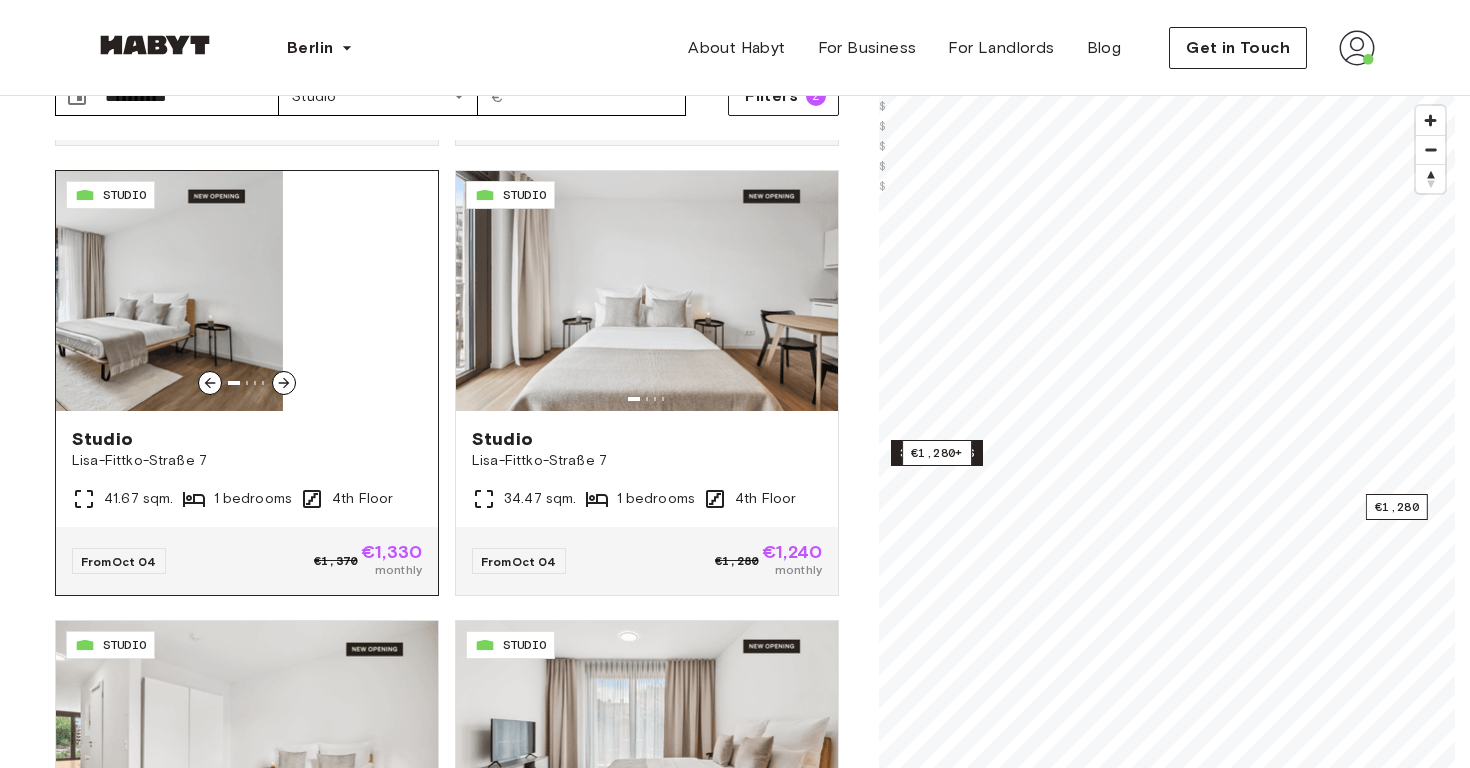 click 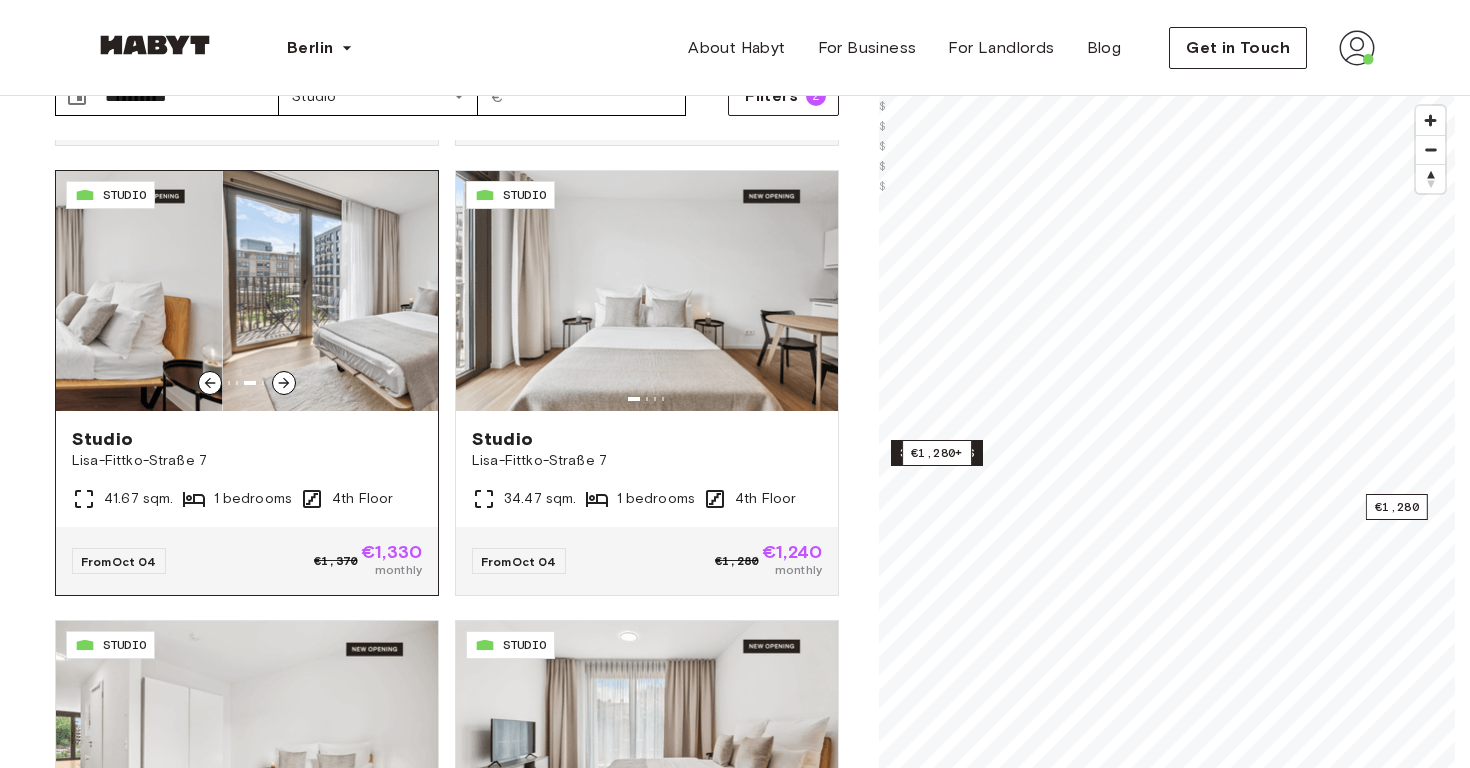 click 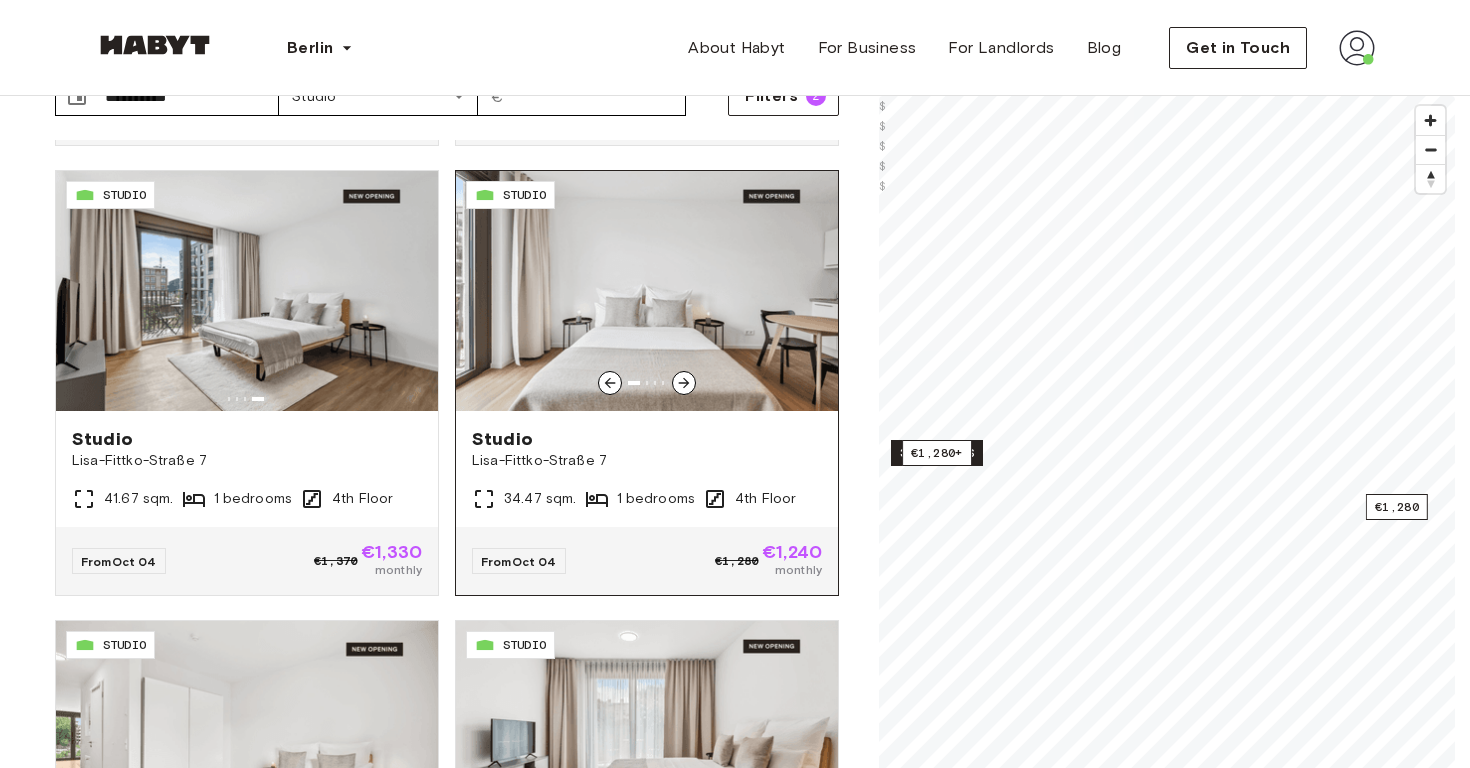 click 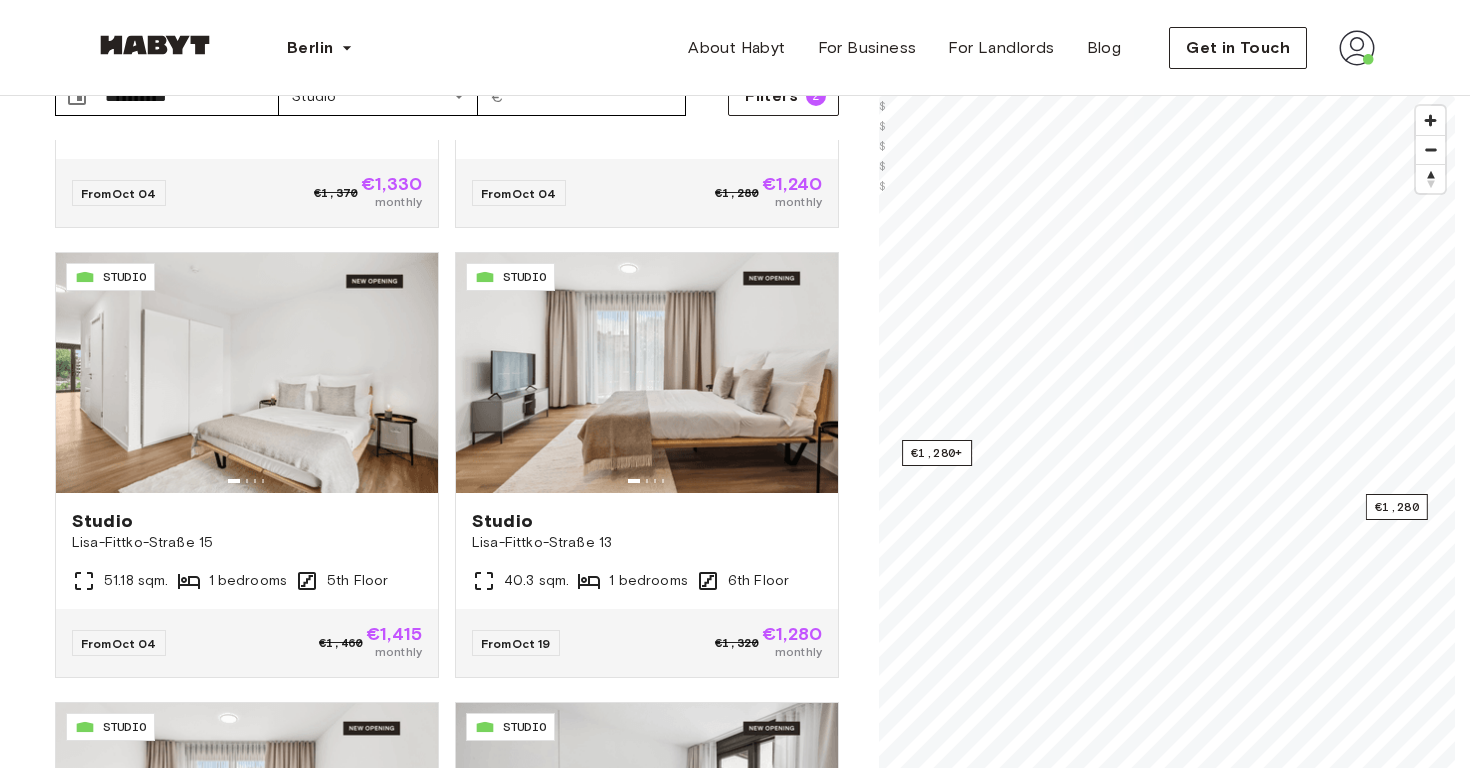 scroll, scrollTop: 1275, scrollLeft: 0, axis: vertical 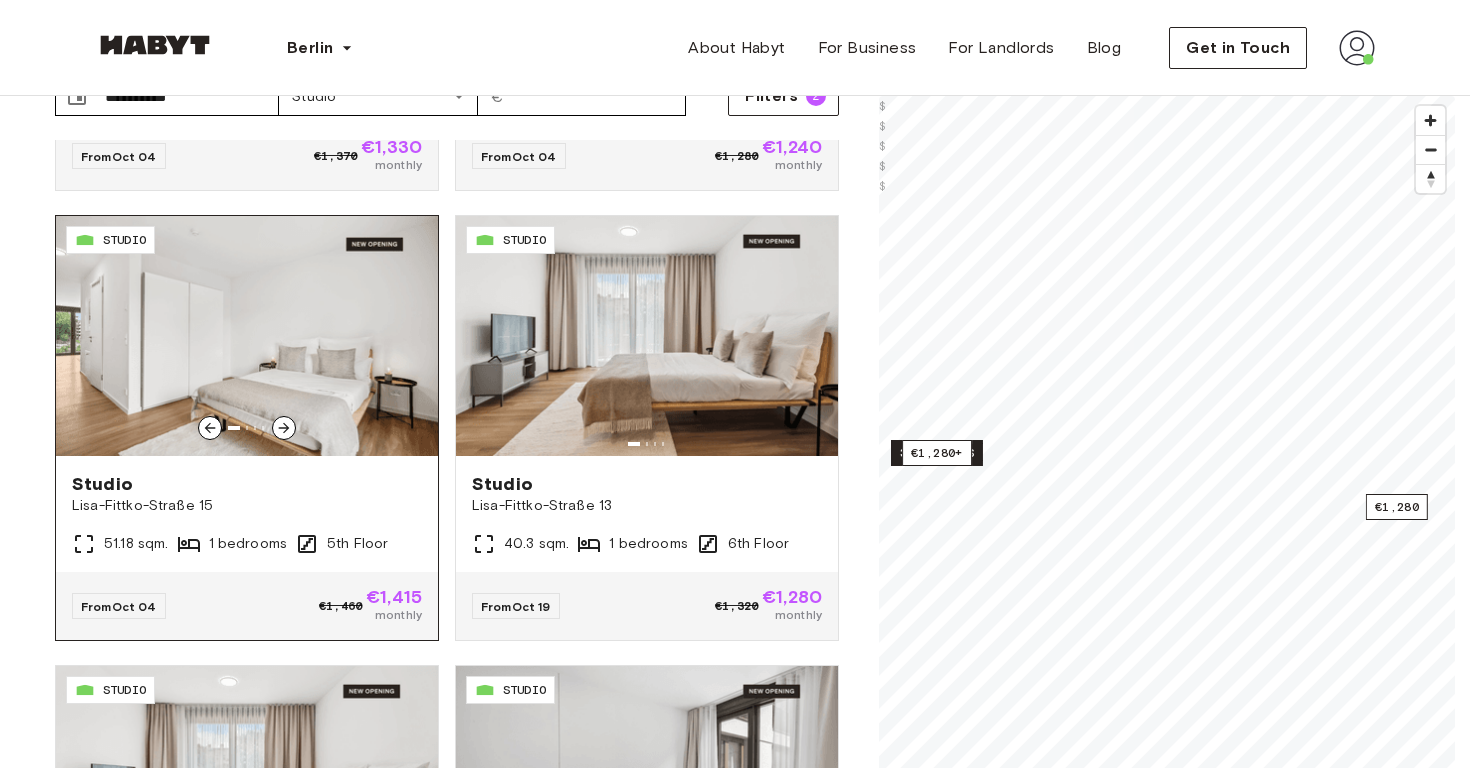 click 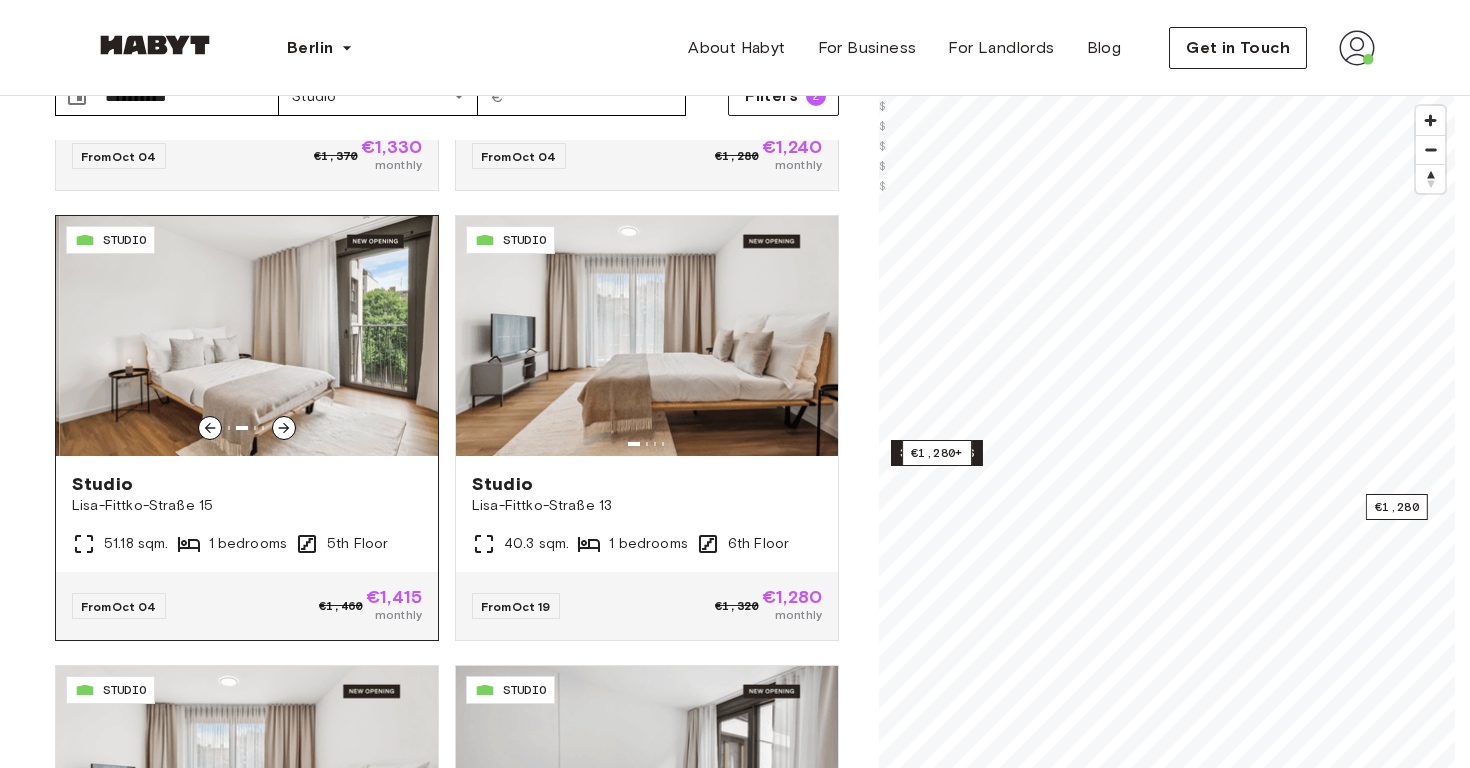 click 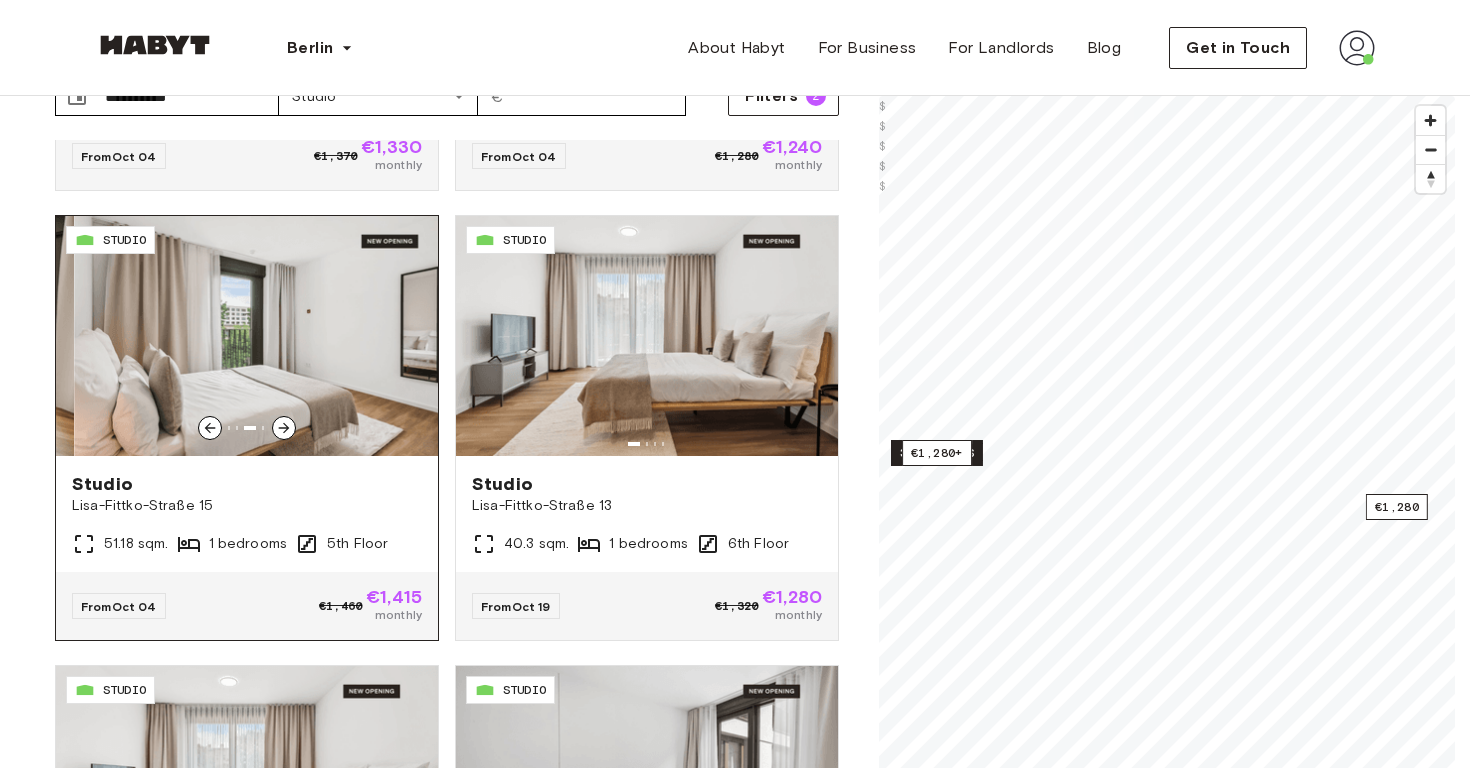 click 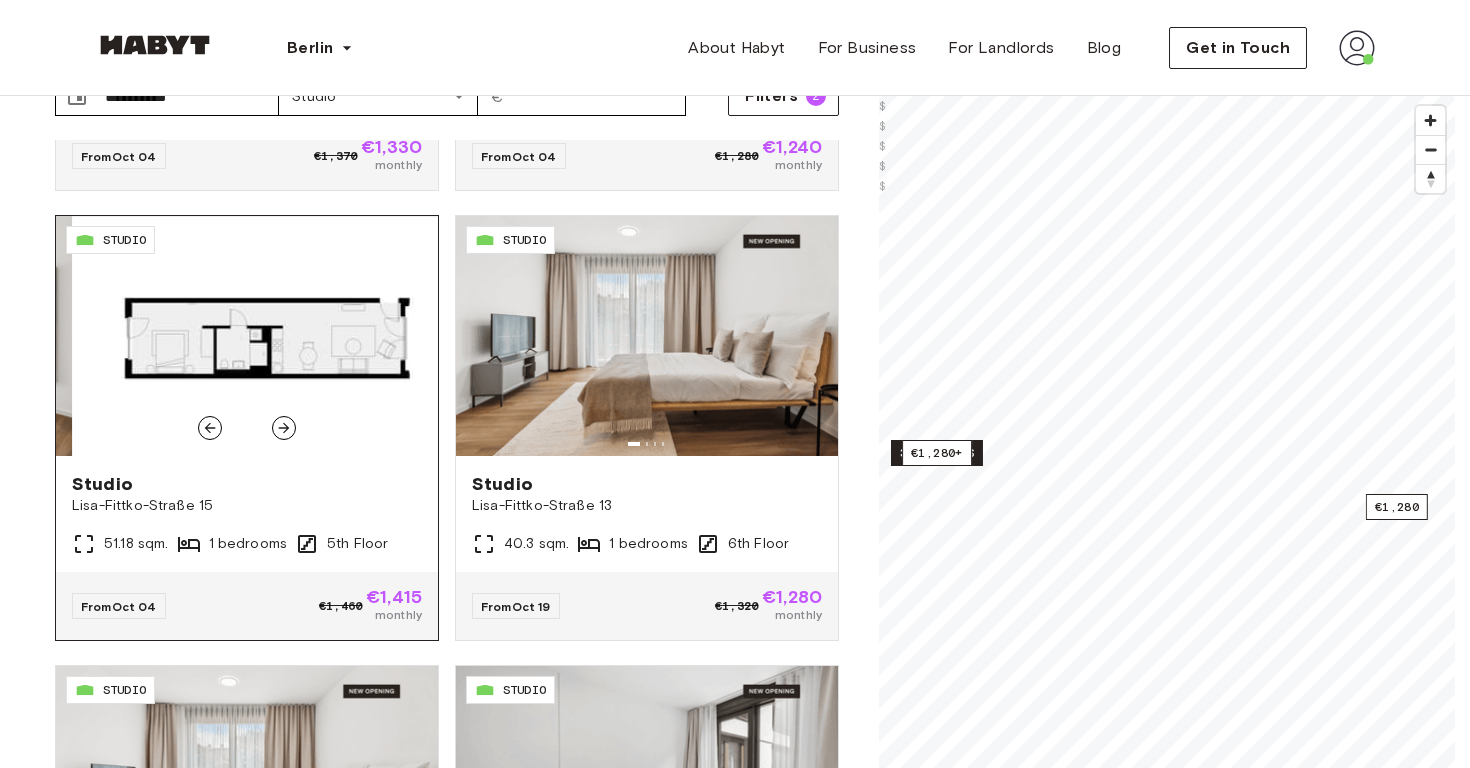 click 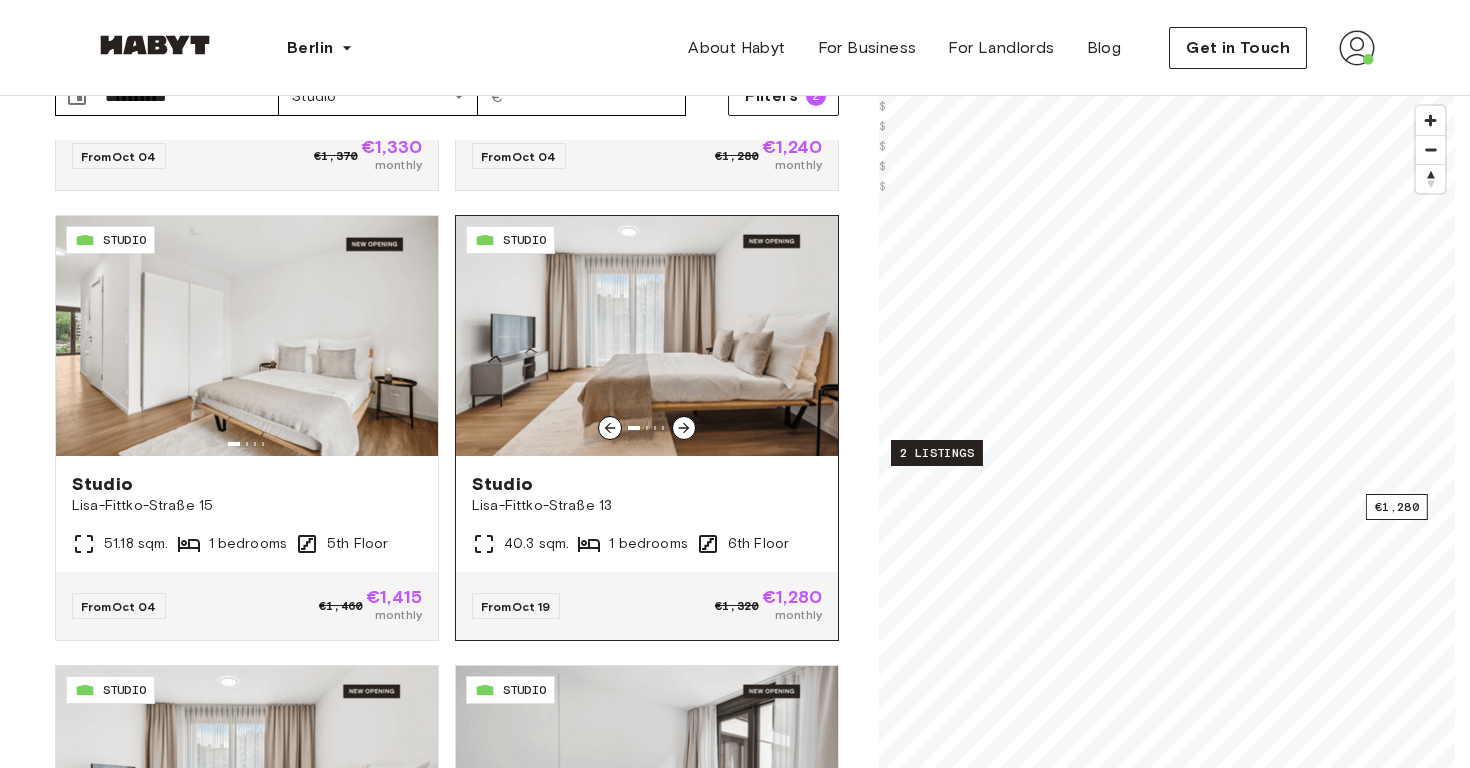 click 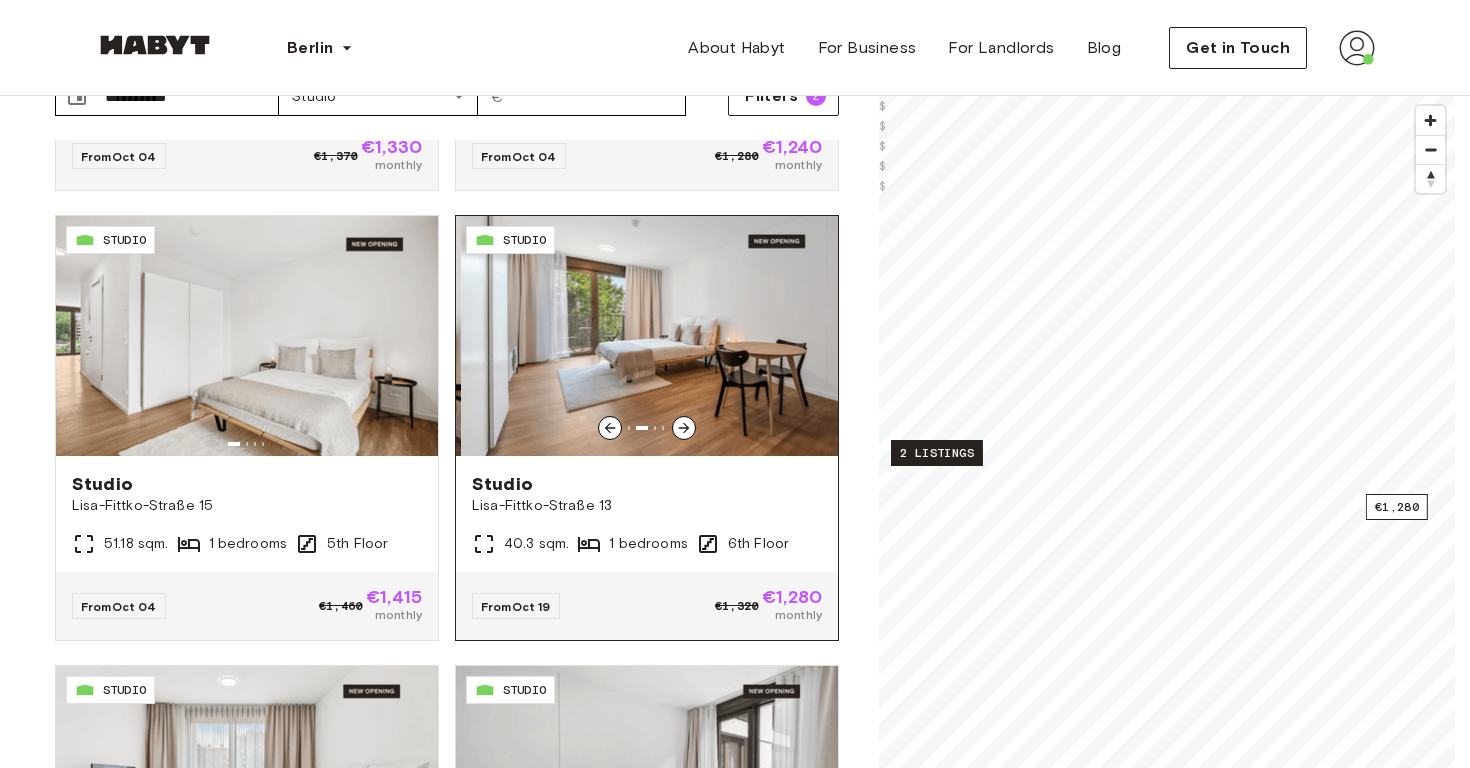 click 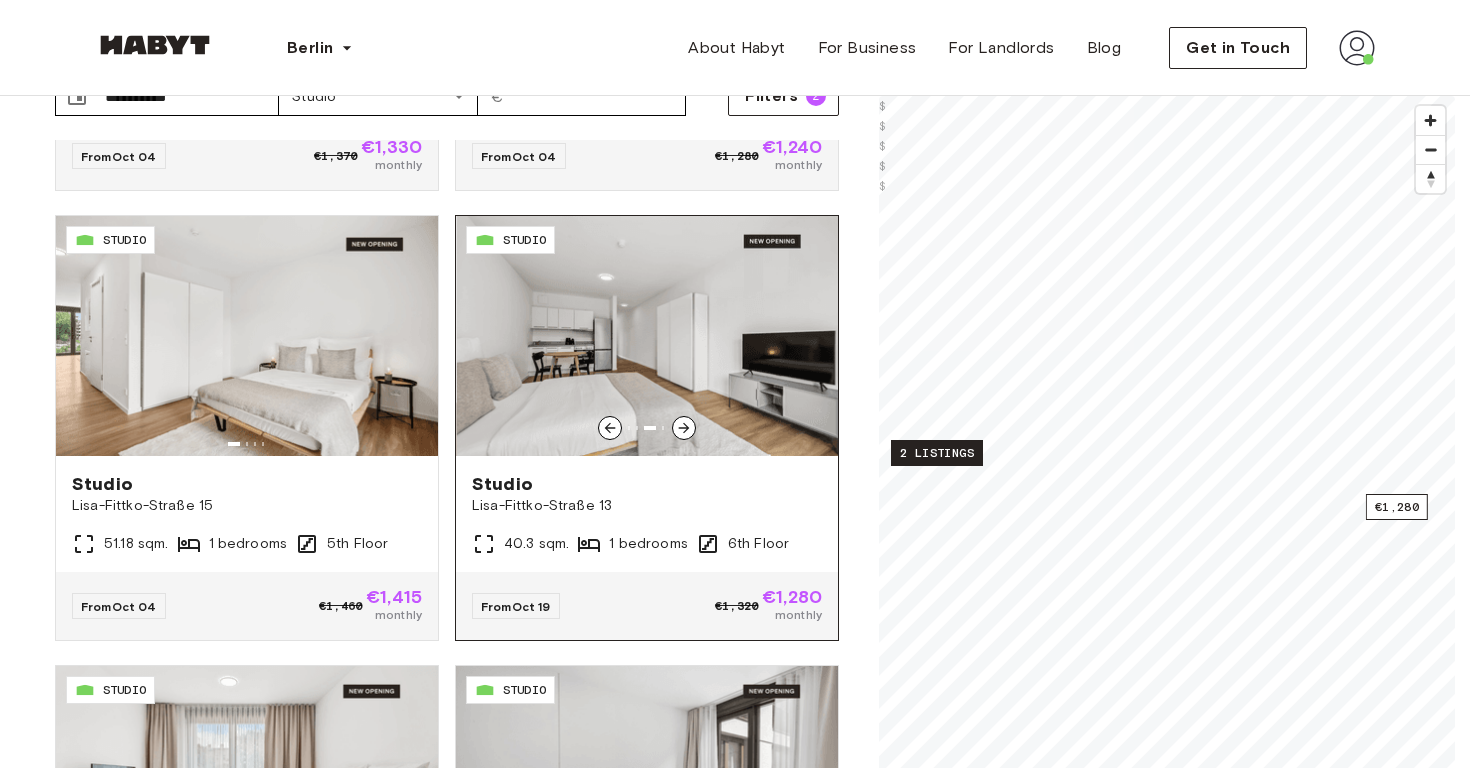 click 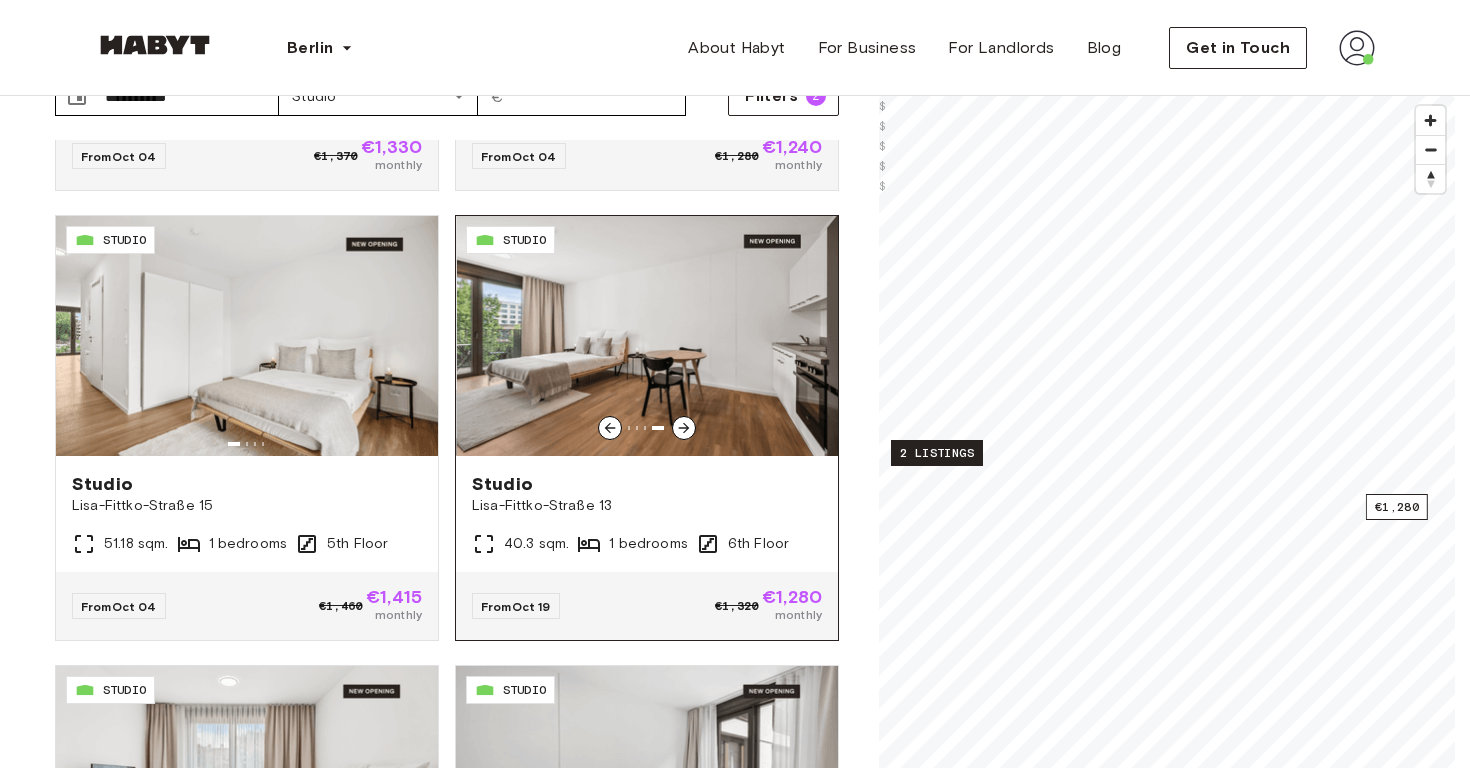 click 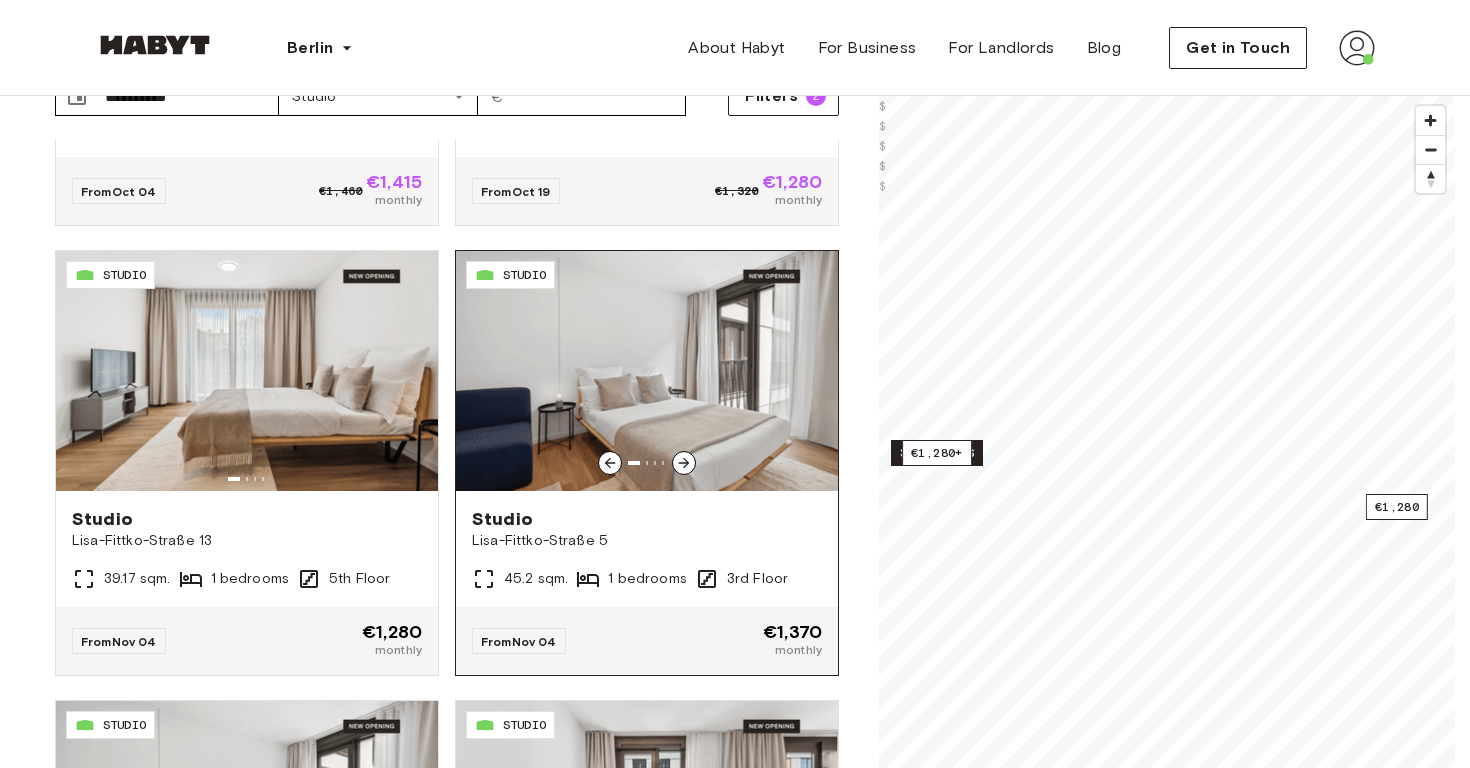 scroll, scrollTop: 1694, scrollLeft: 0, axis: vertical 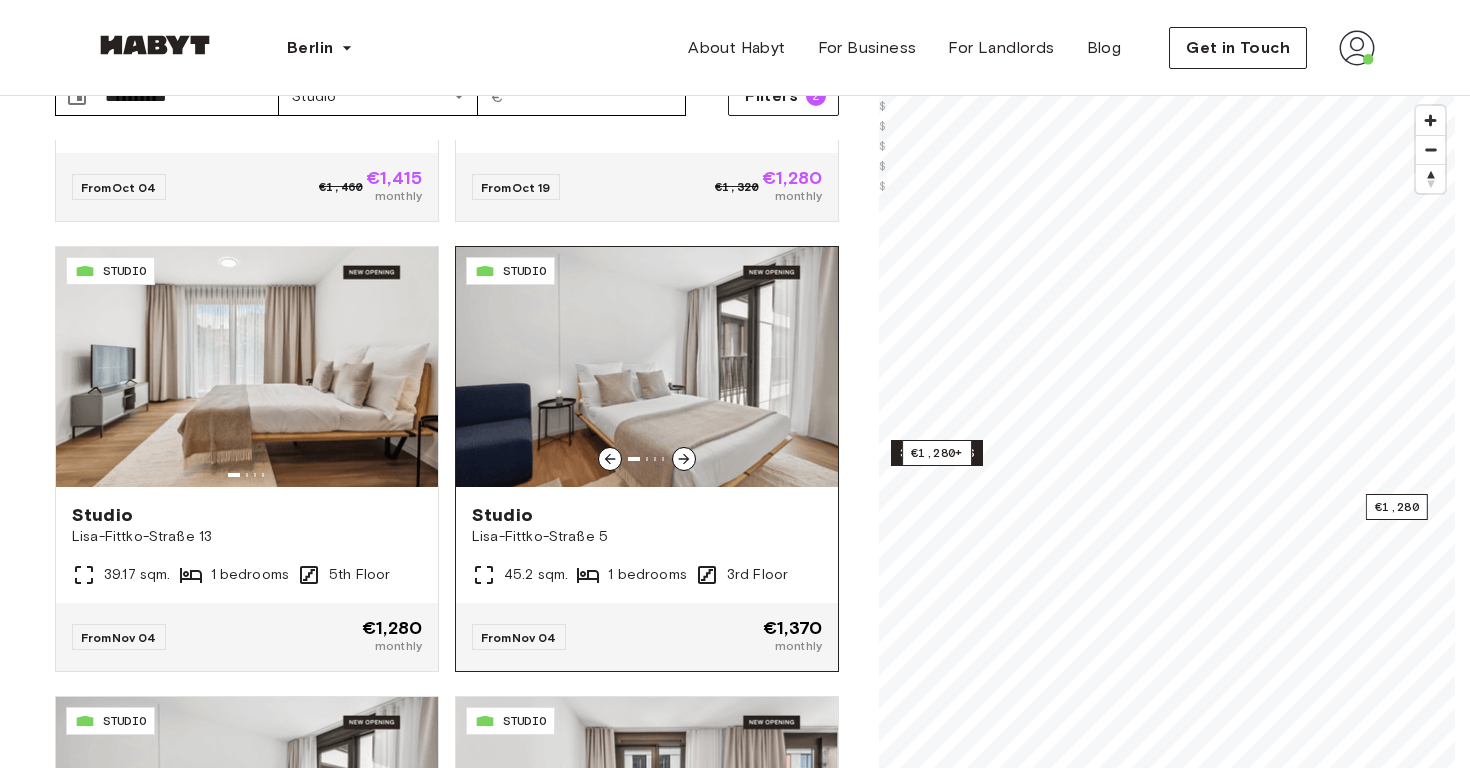 click 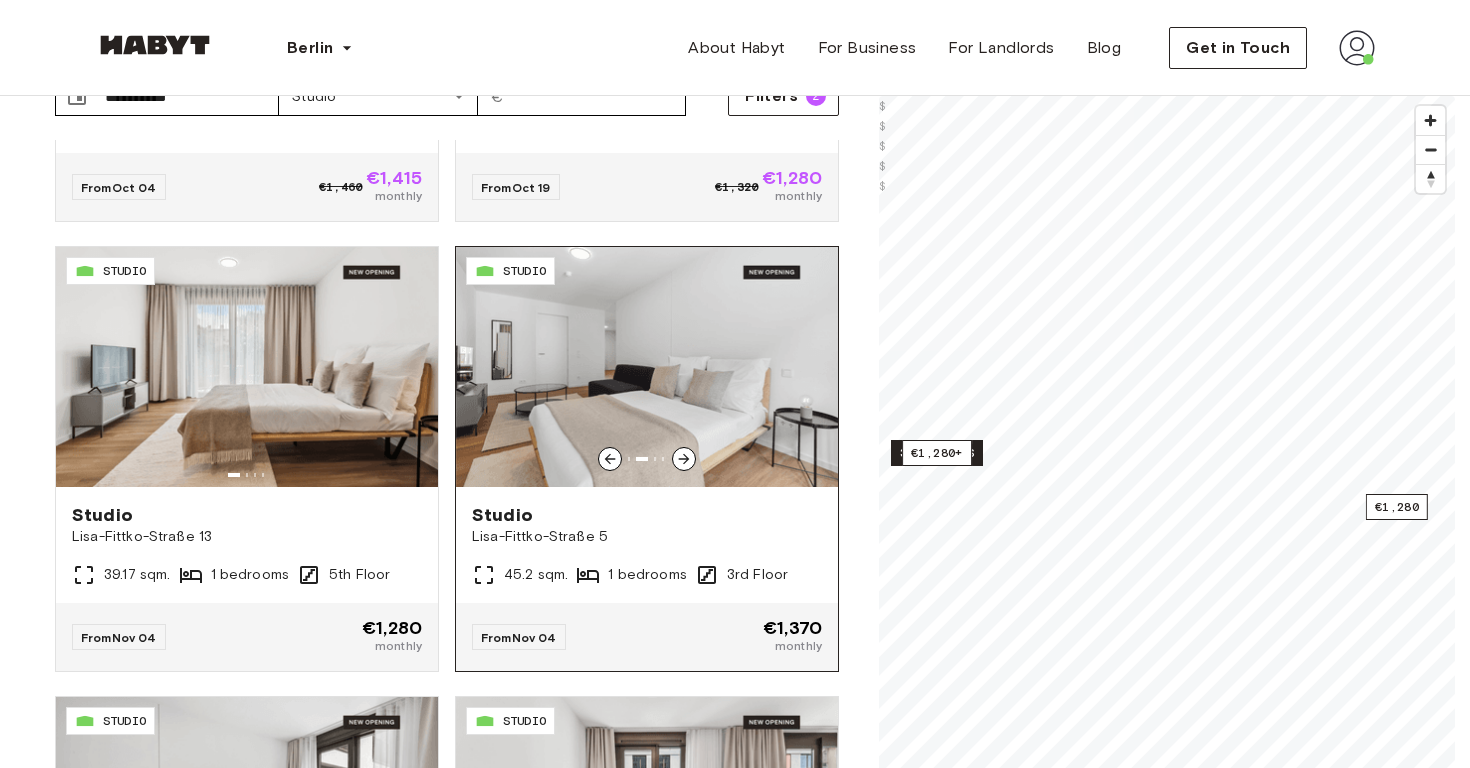 click 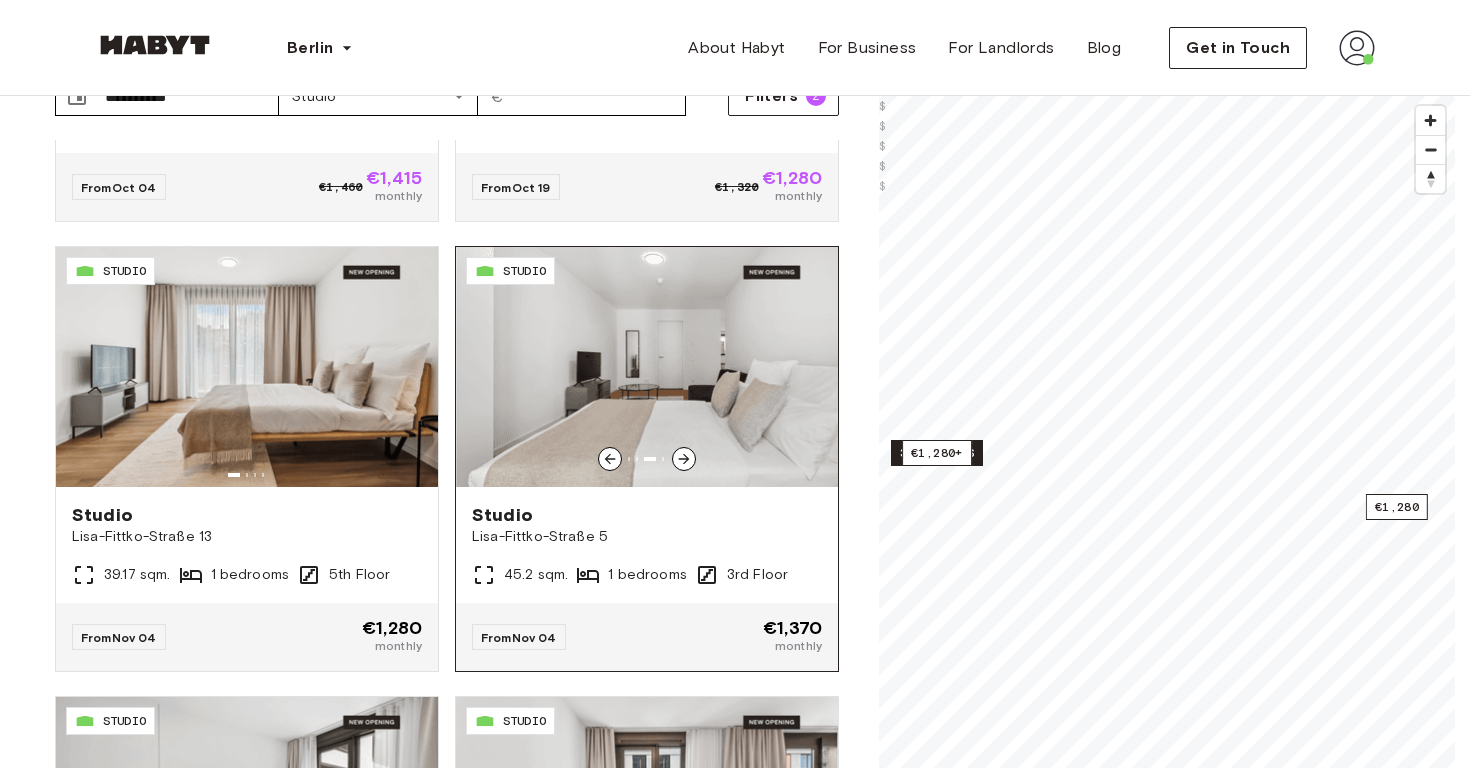 click 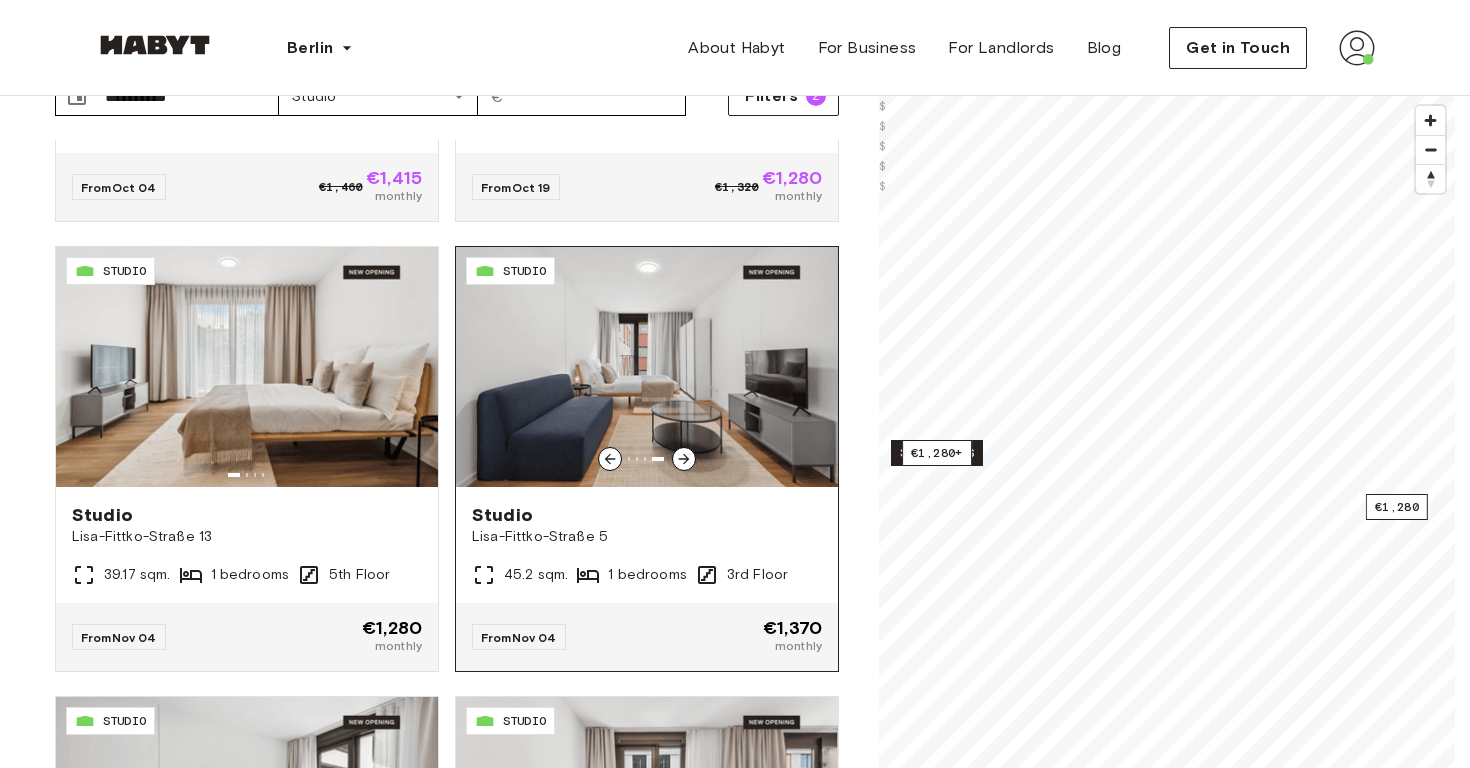 click 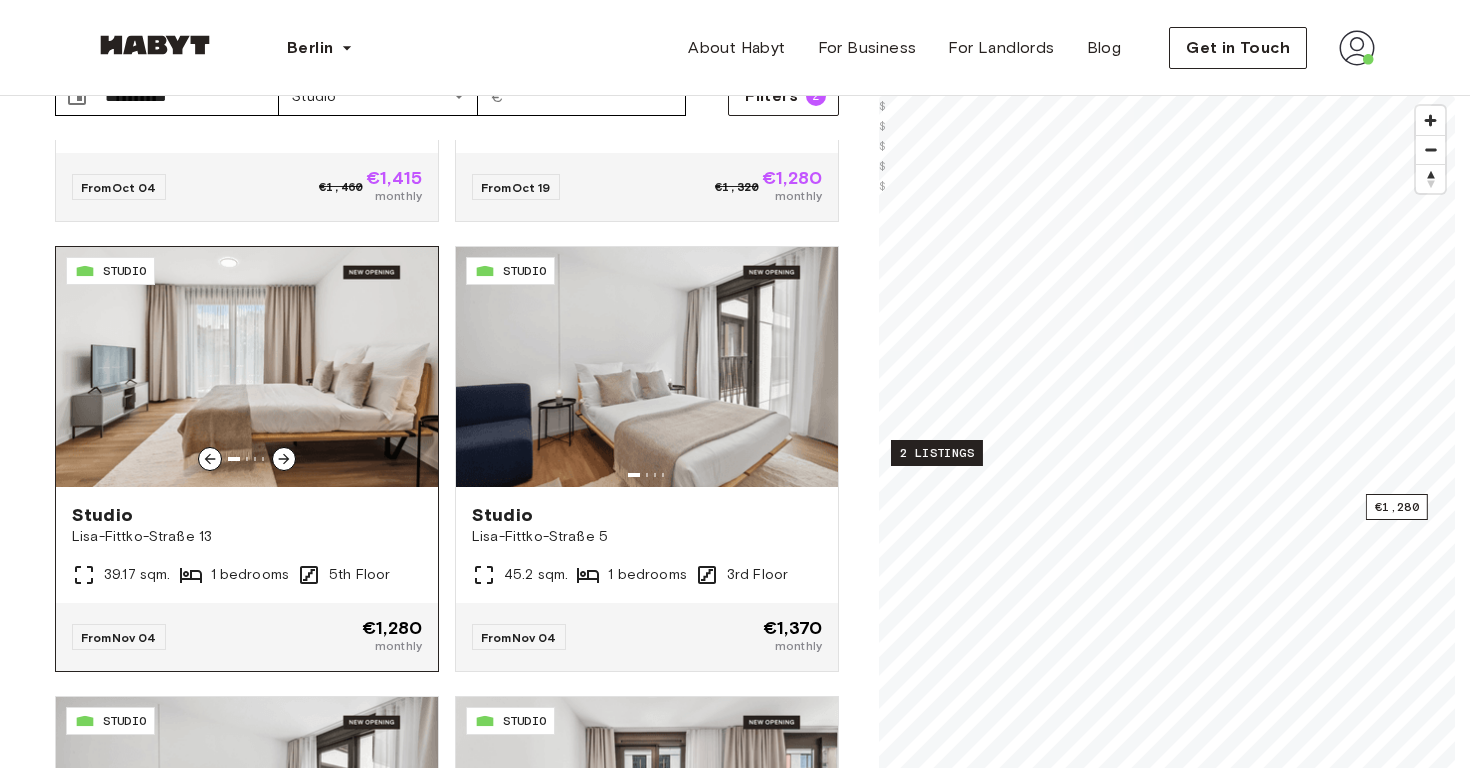 click 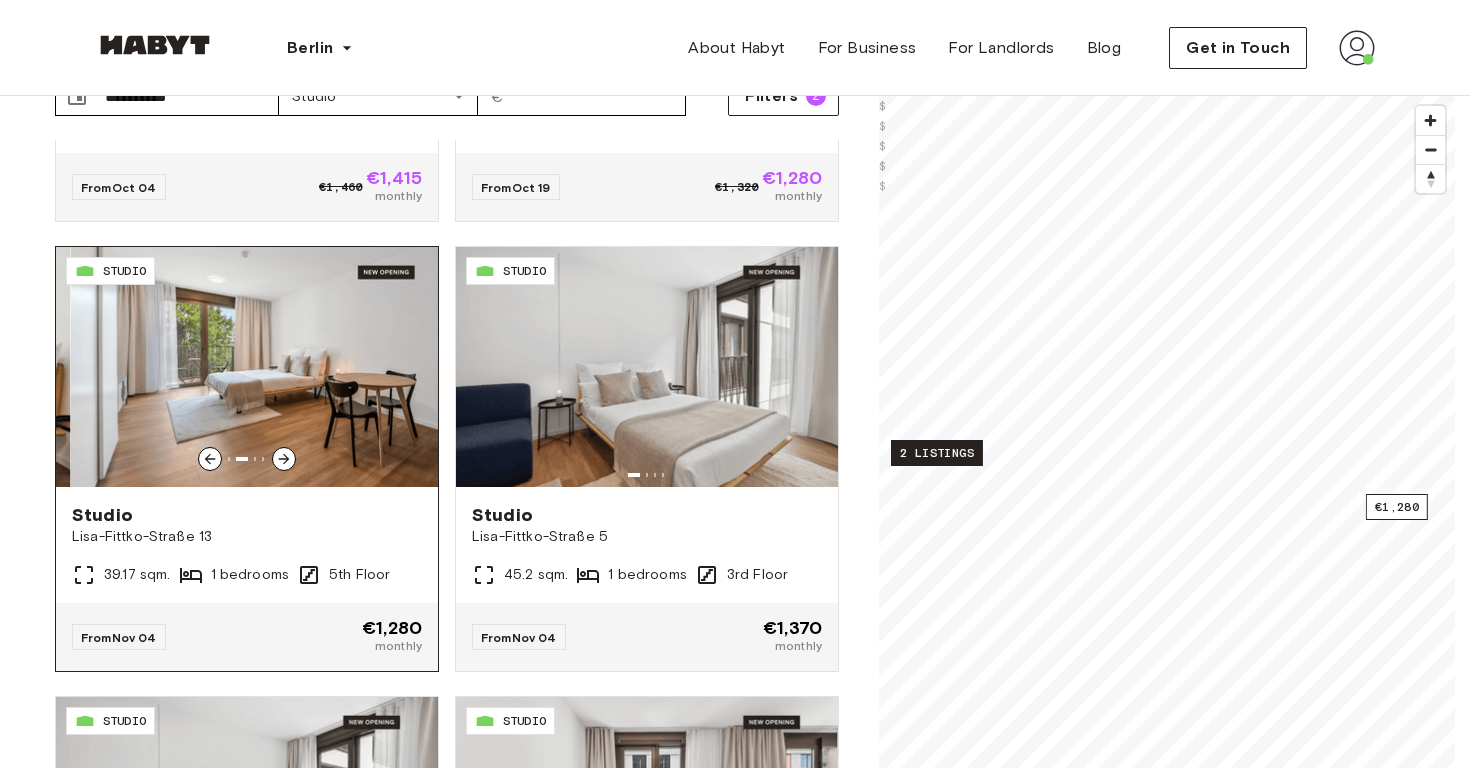 click 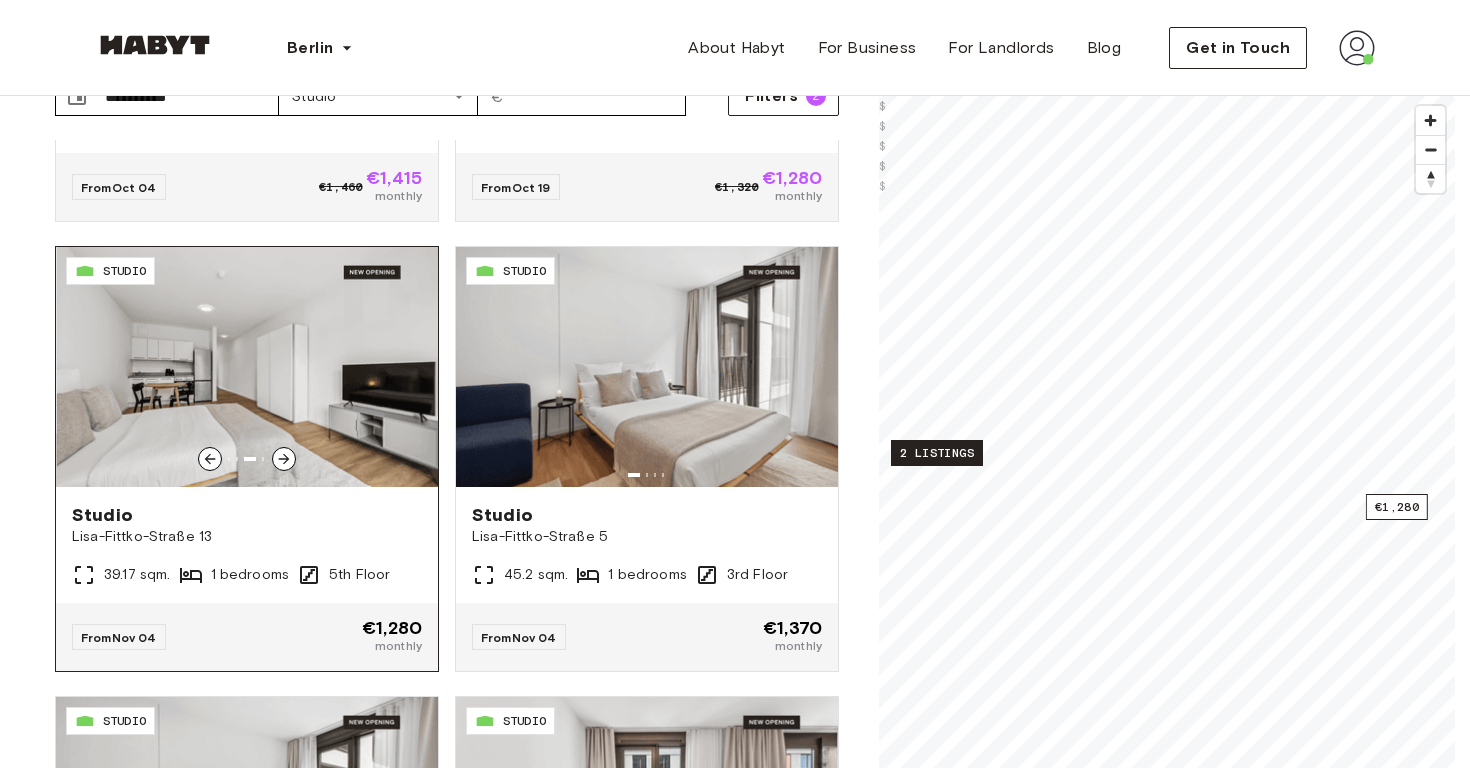 click 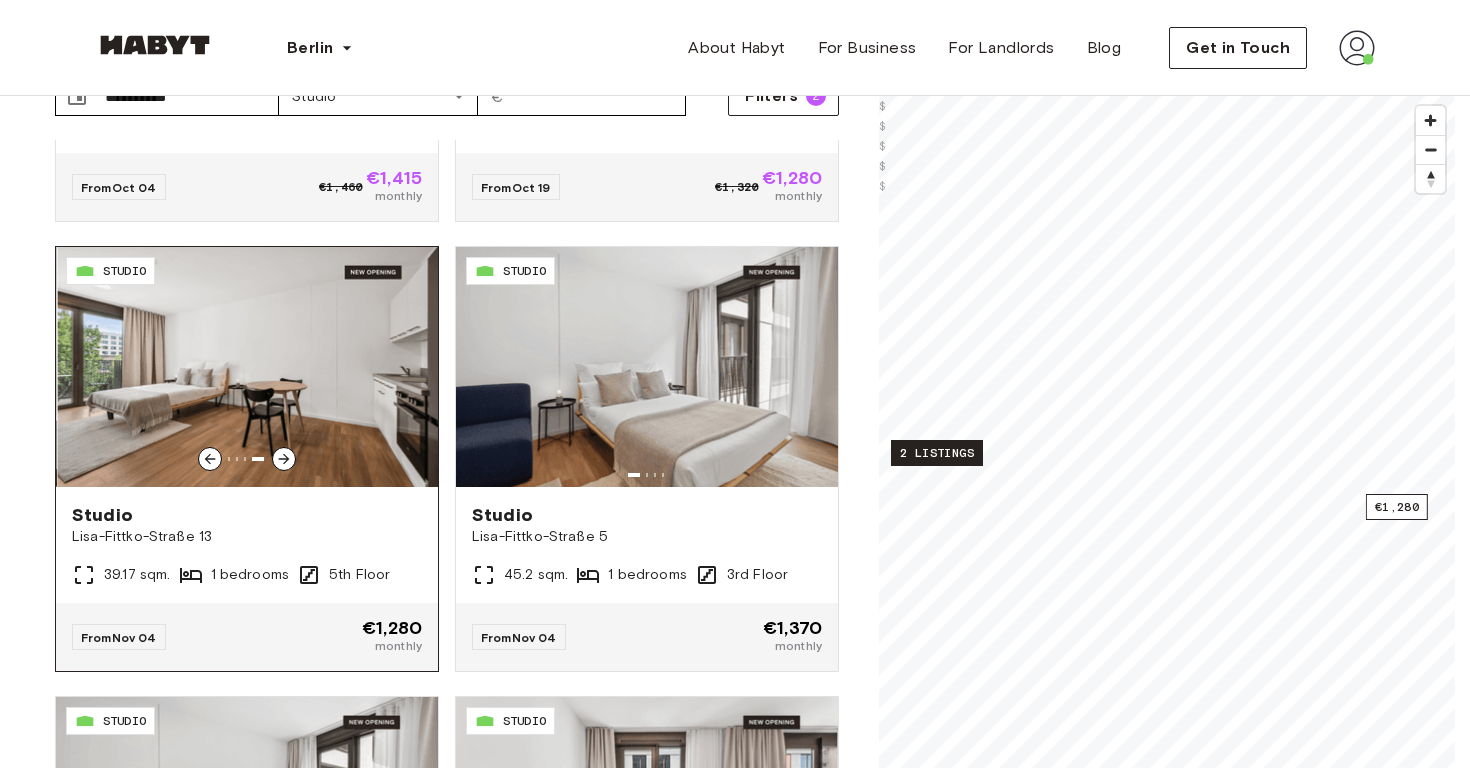 click 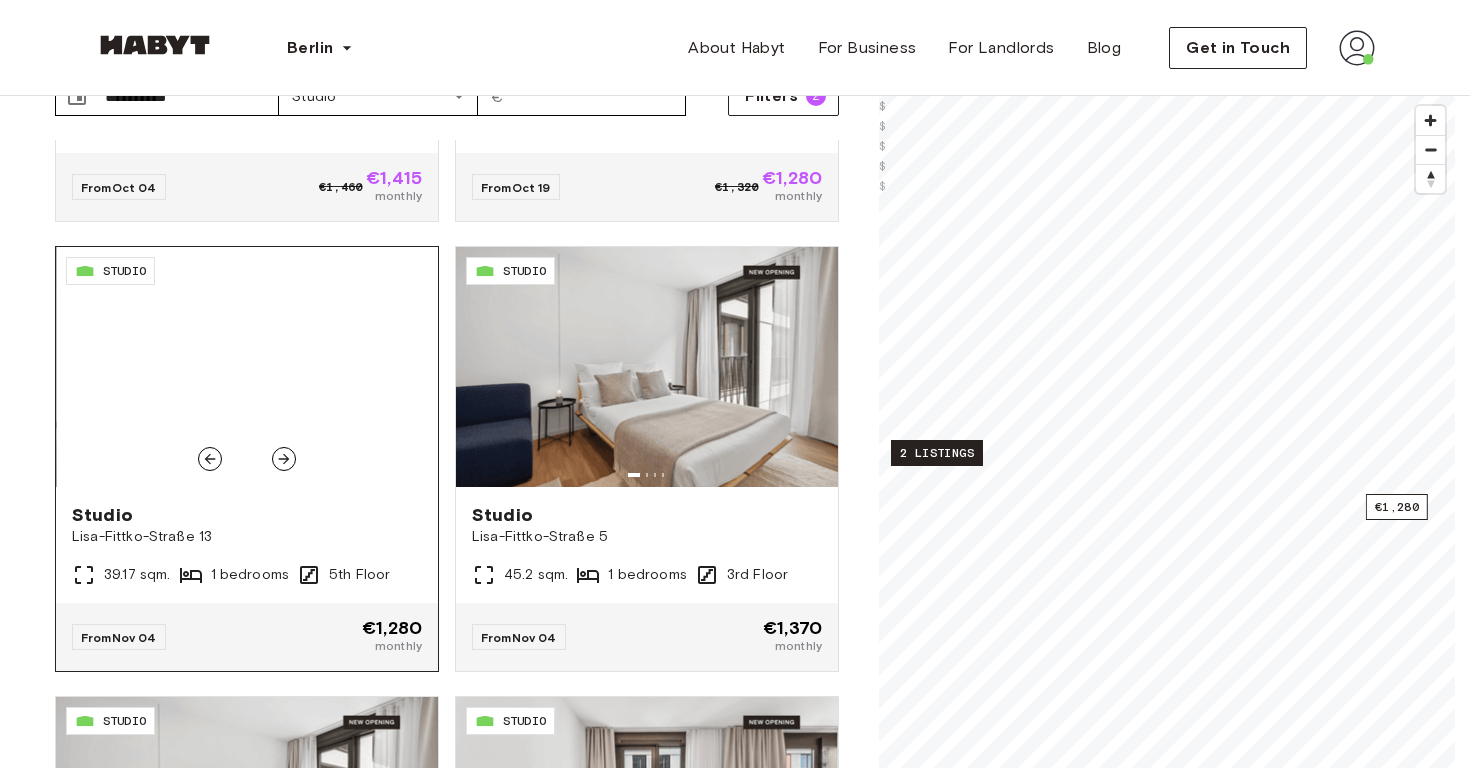 click 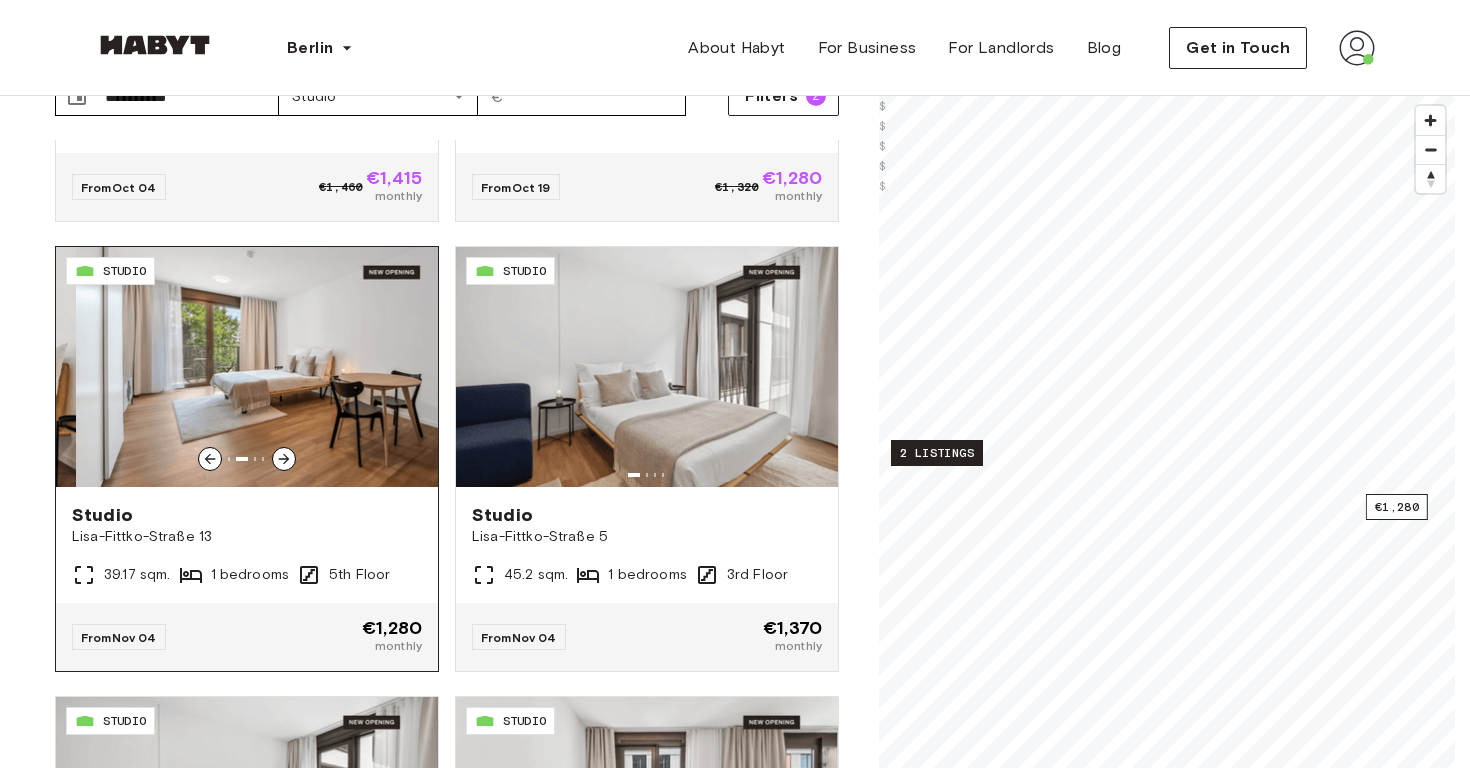 click 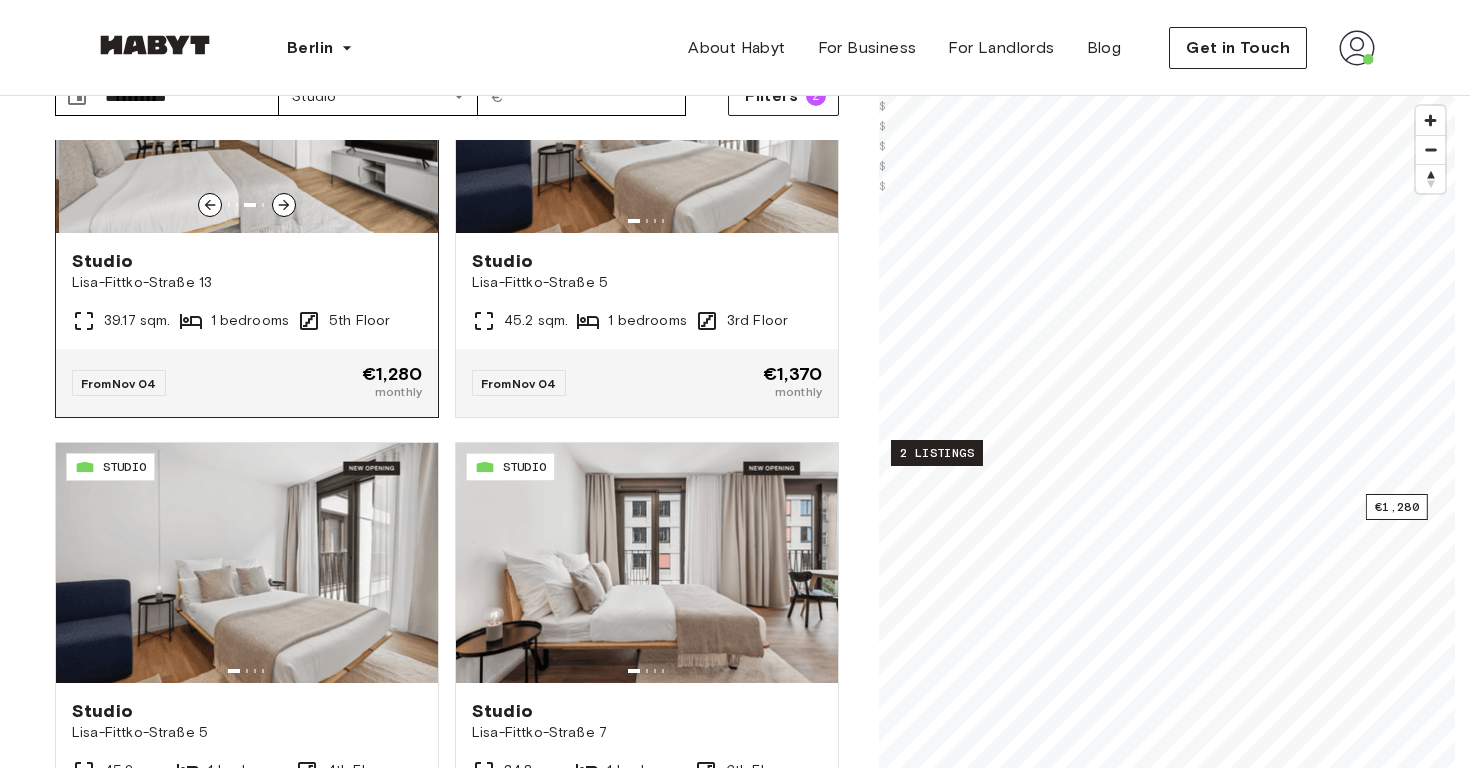 scroll, scrollTop: 1948, scrollLeft: 0, axis: vertical 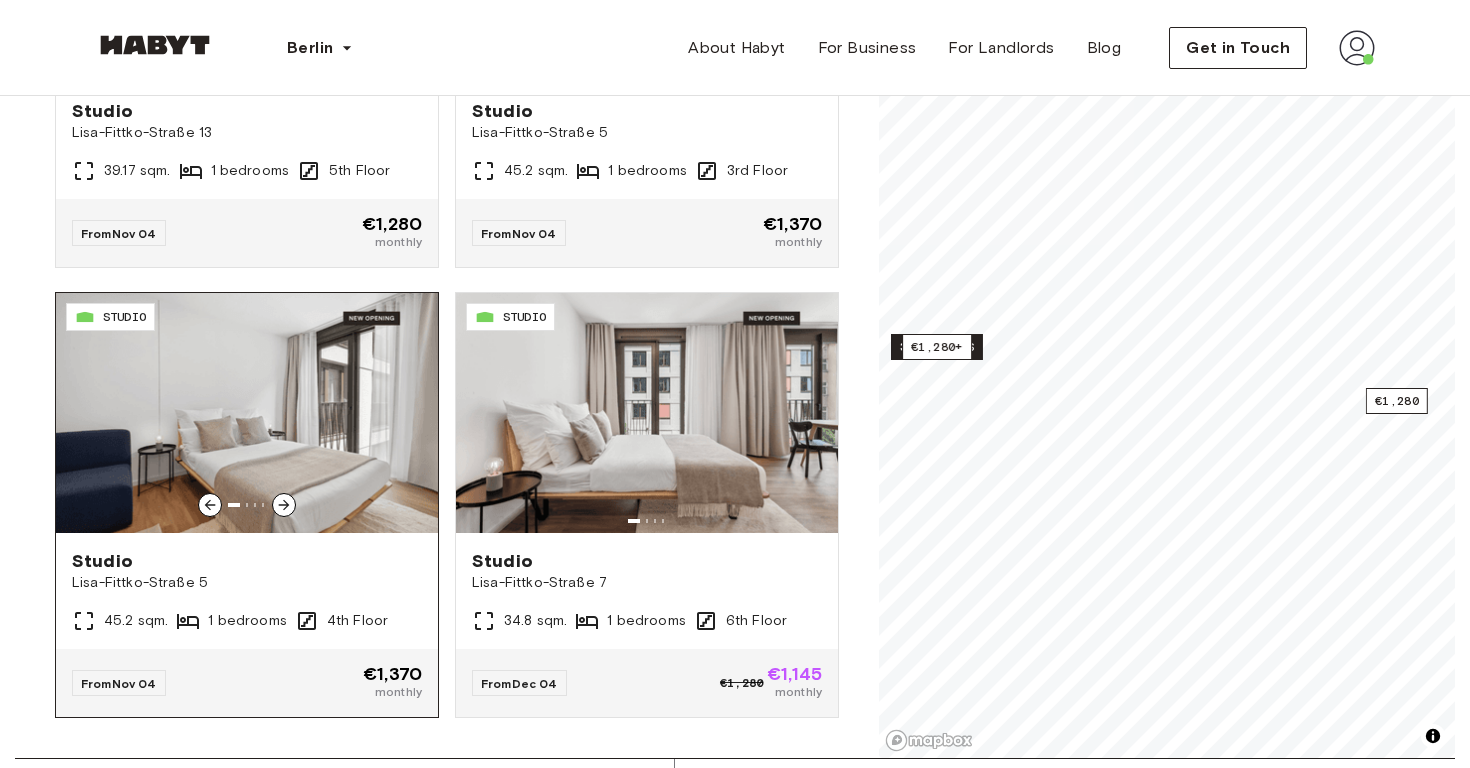click 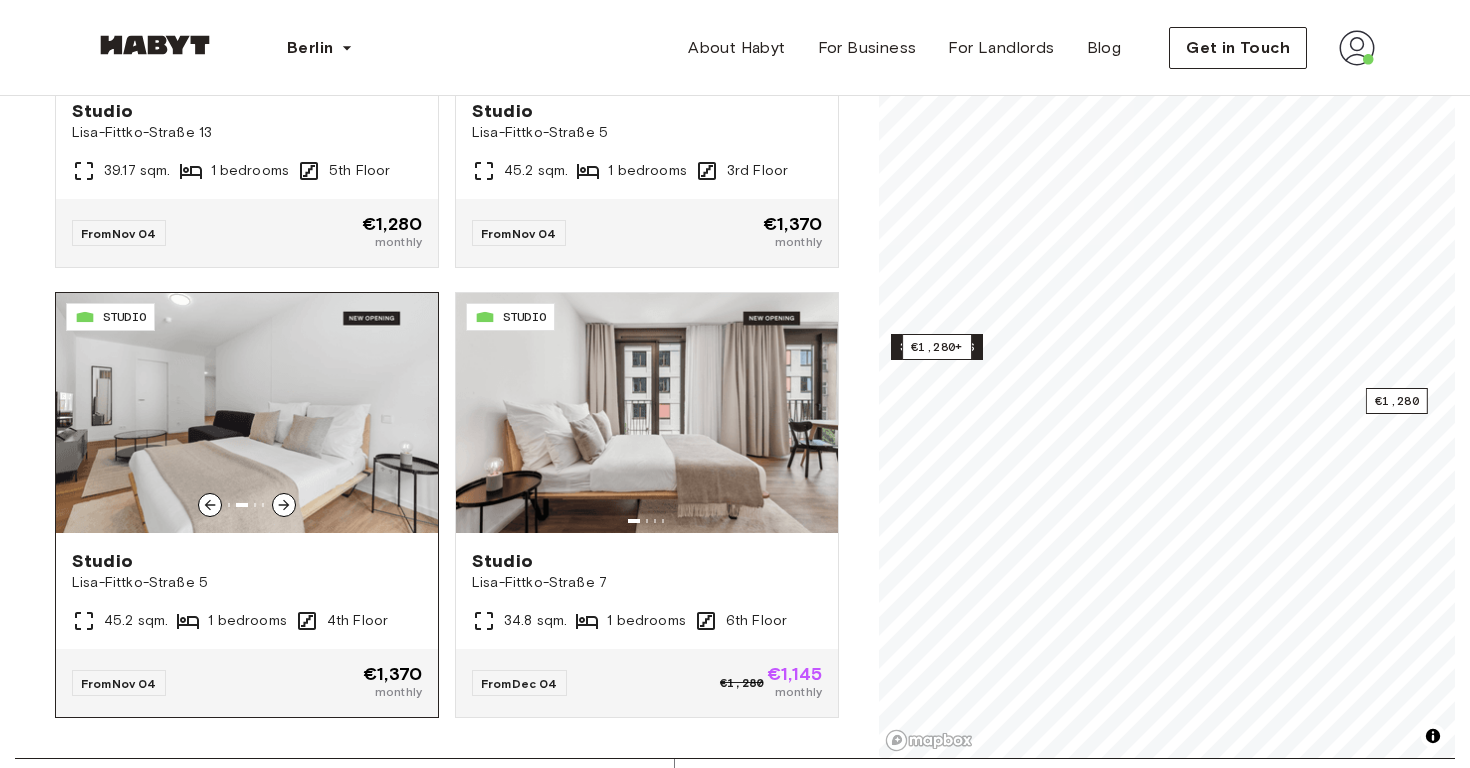 click 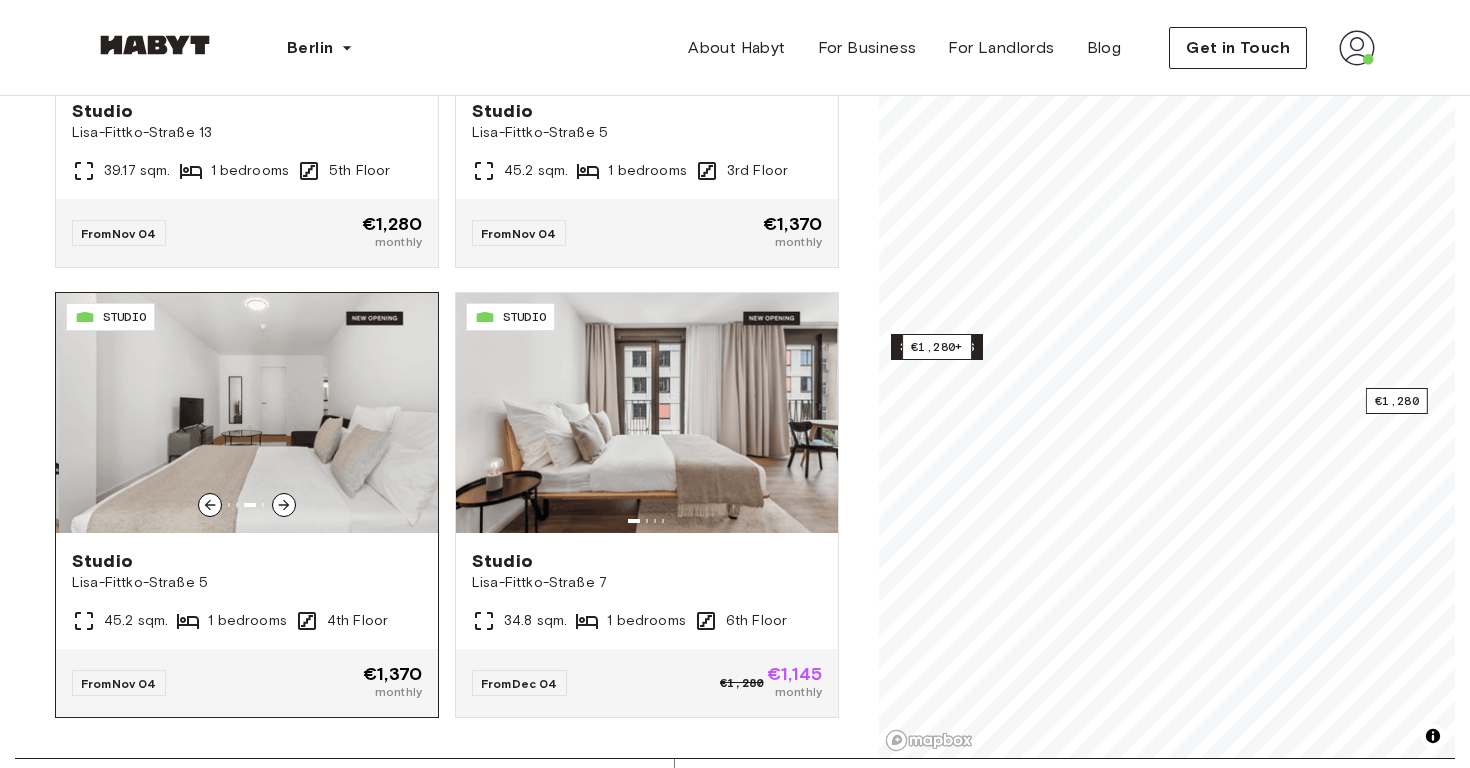 click 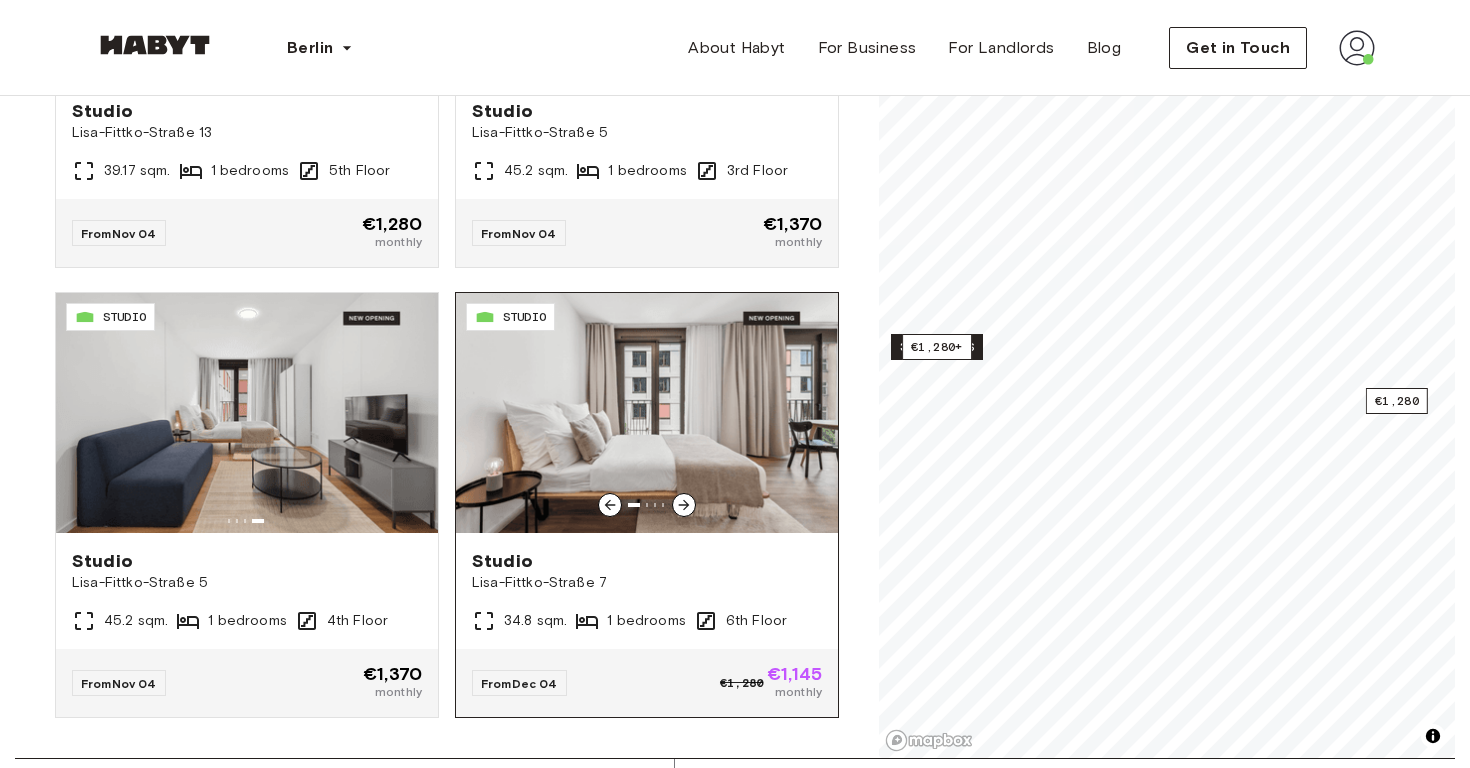 scroll, scrollTop: 320, scrollLeft: 0, axis: vertical 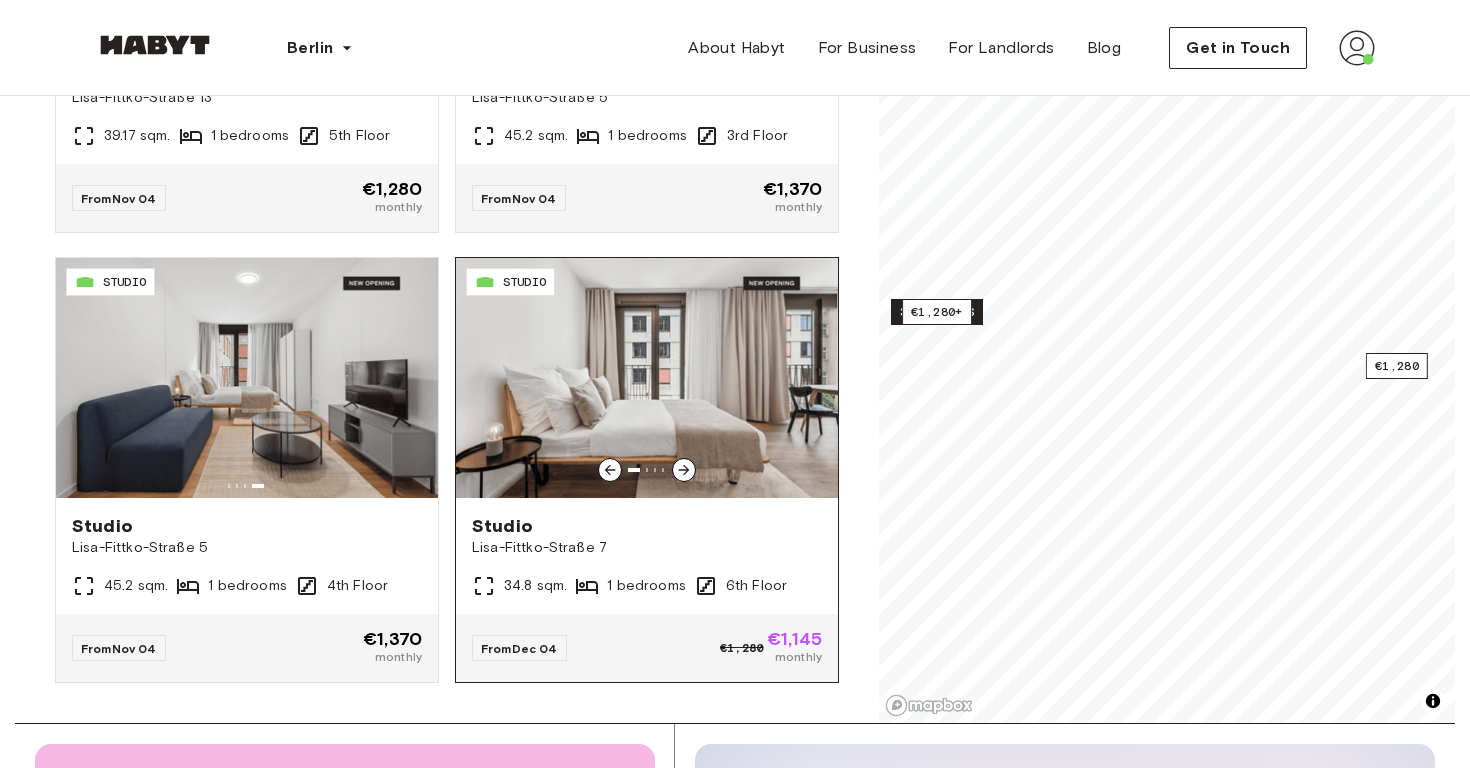 click 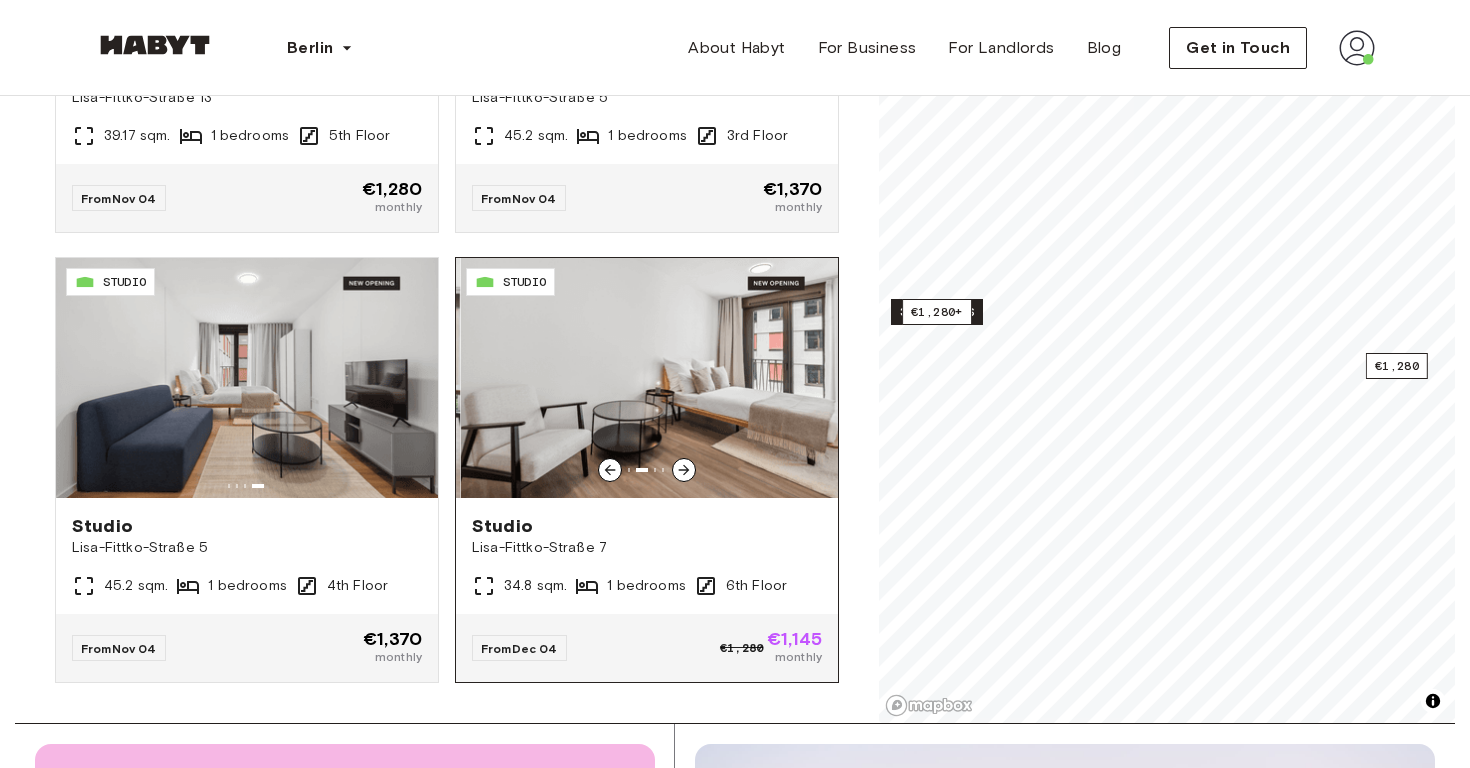 click 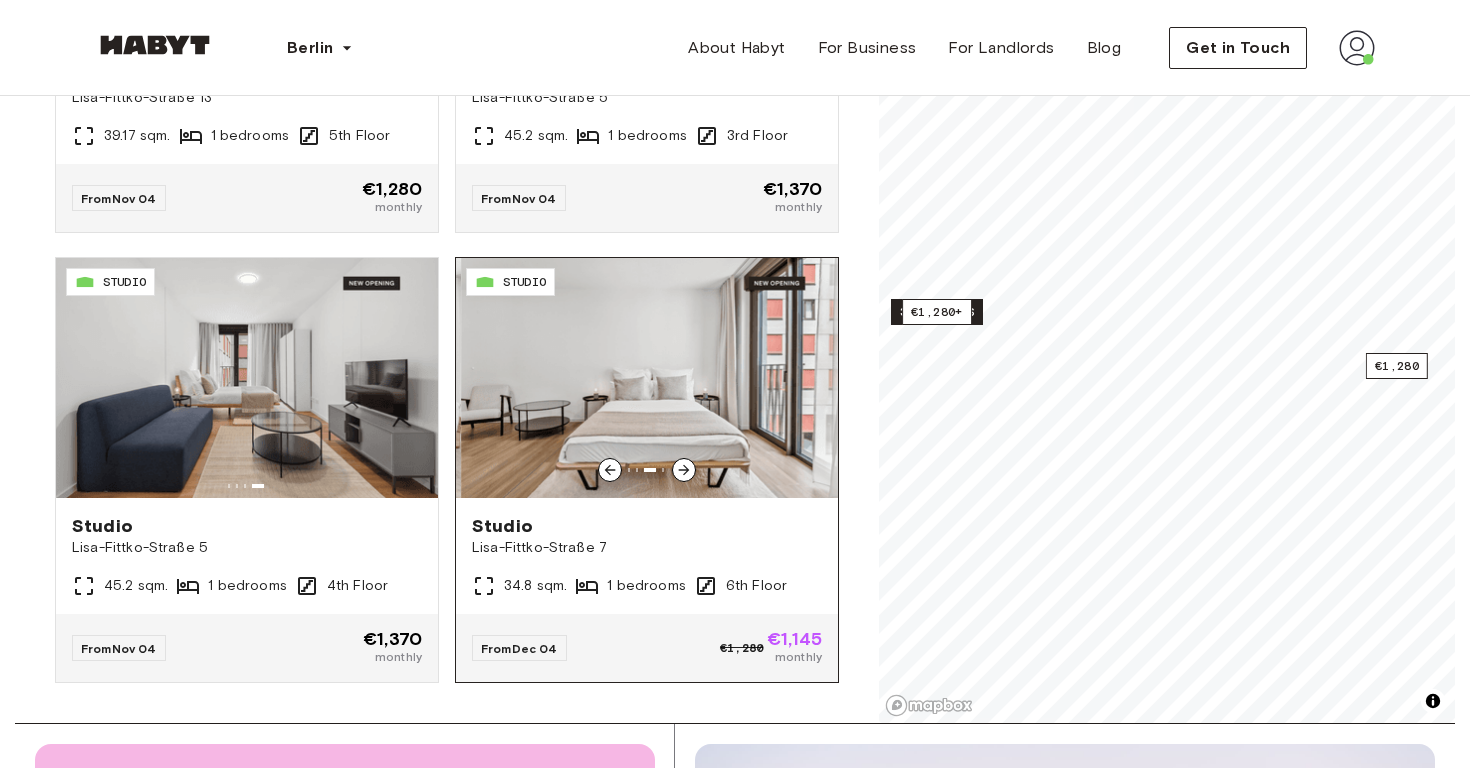 click 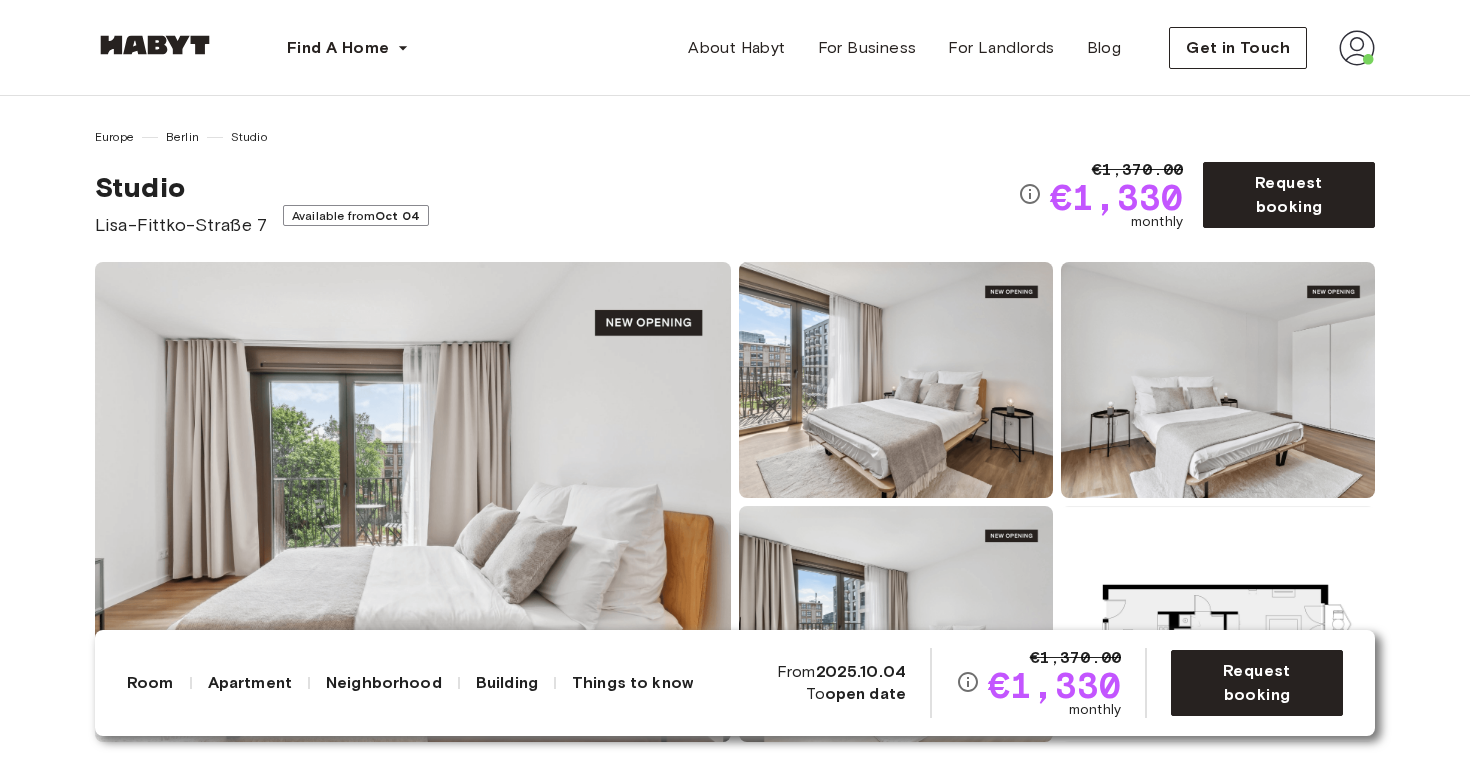 scroll, scrollTop: 0, scrollLeft: 0, axis: both 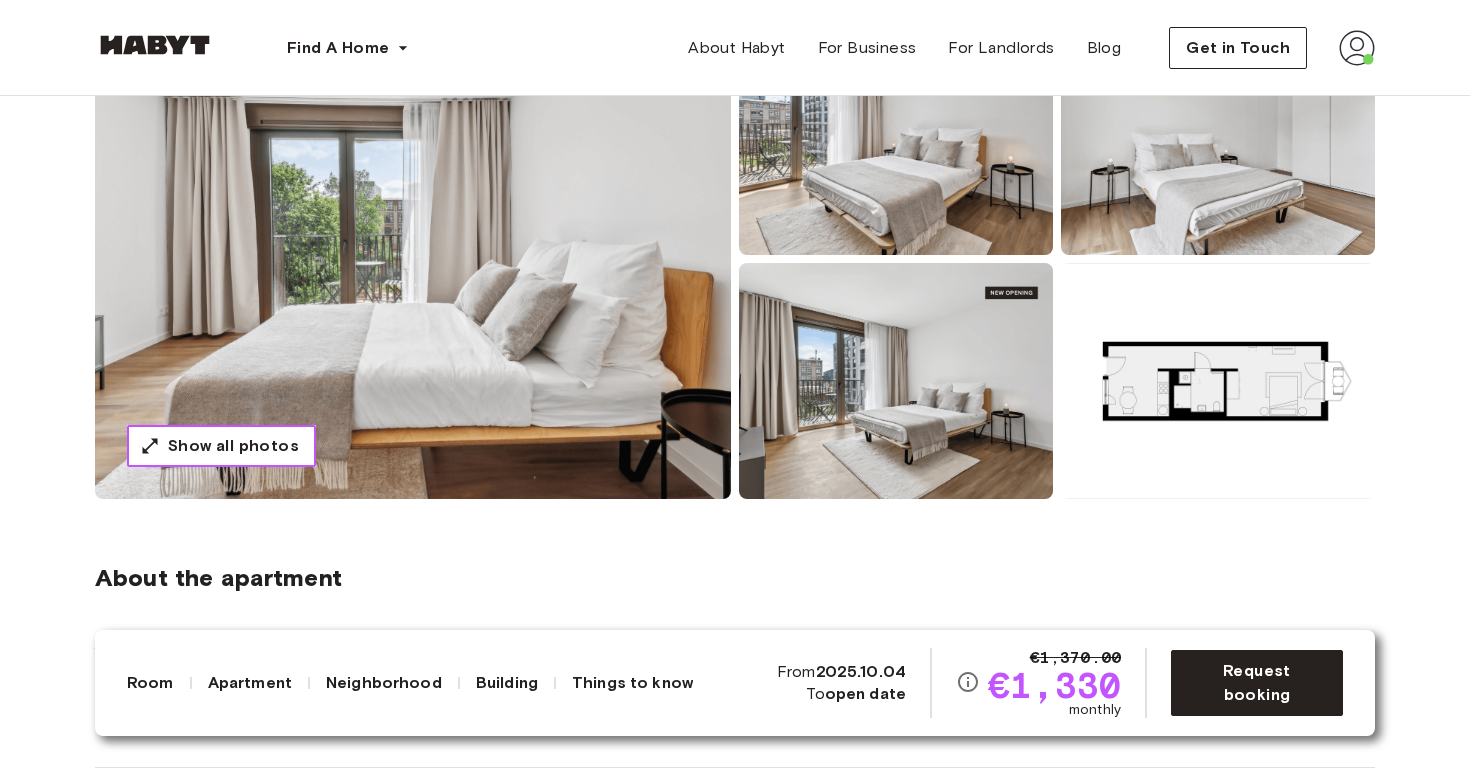 click on "Show all photos" at bounding box center (221, 446) 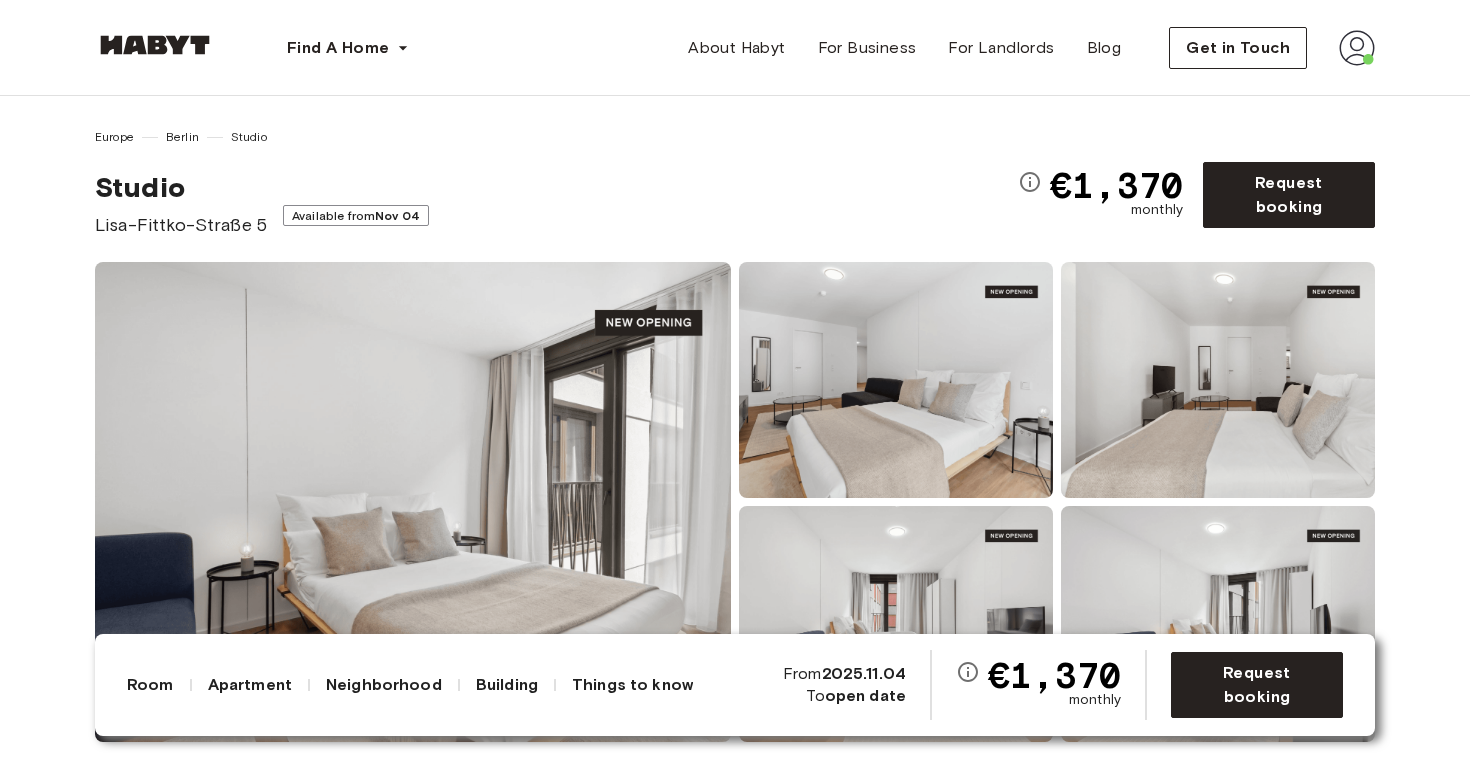 scroll, scrollTop: 0, scrollLeft: 0, axis: both 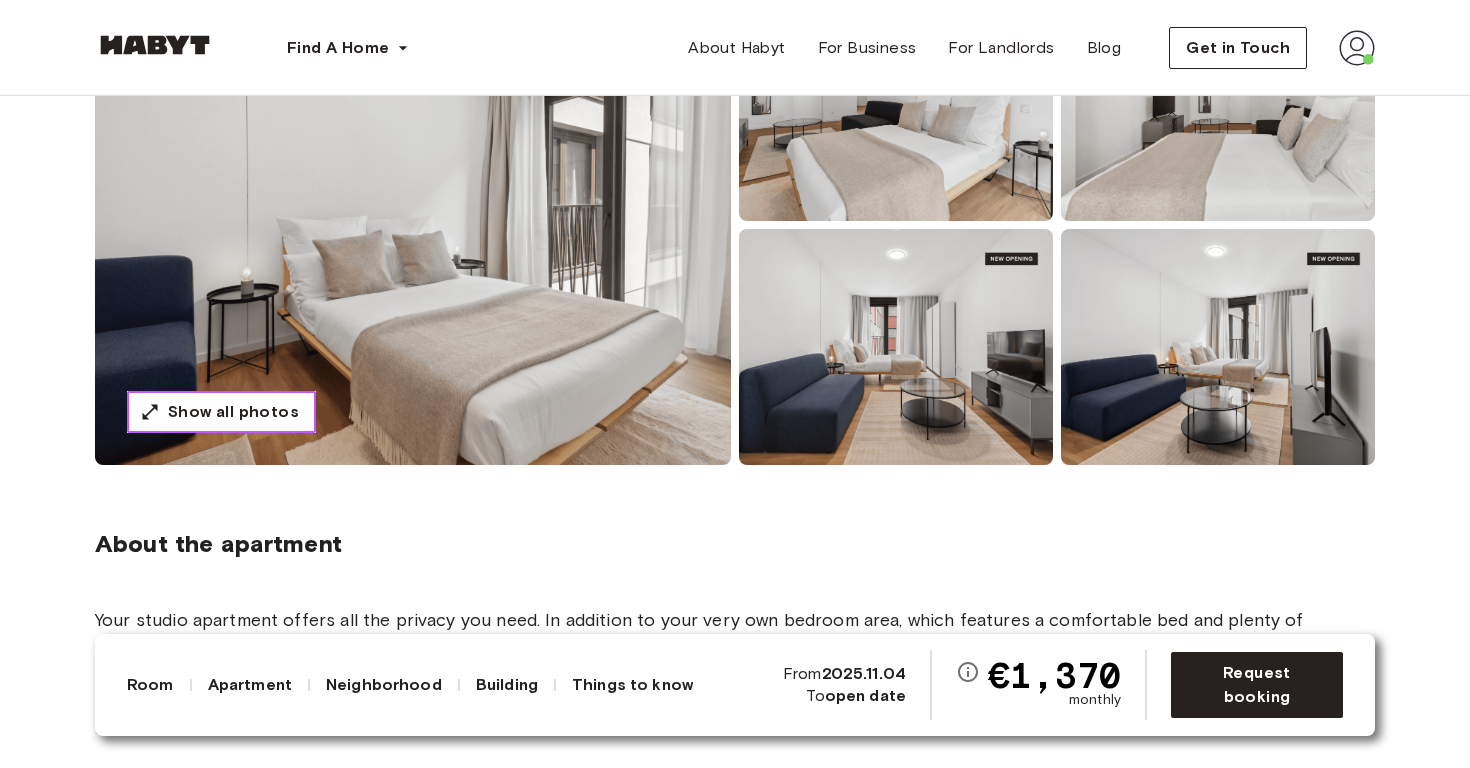 click on "Show all photos" at bounding box center (233, 412) 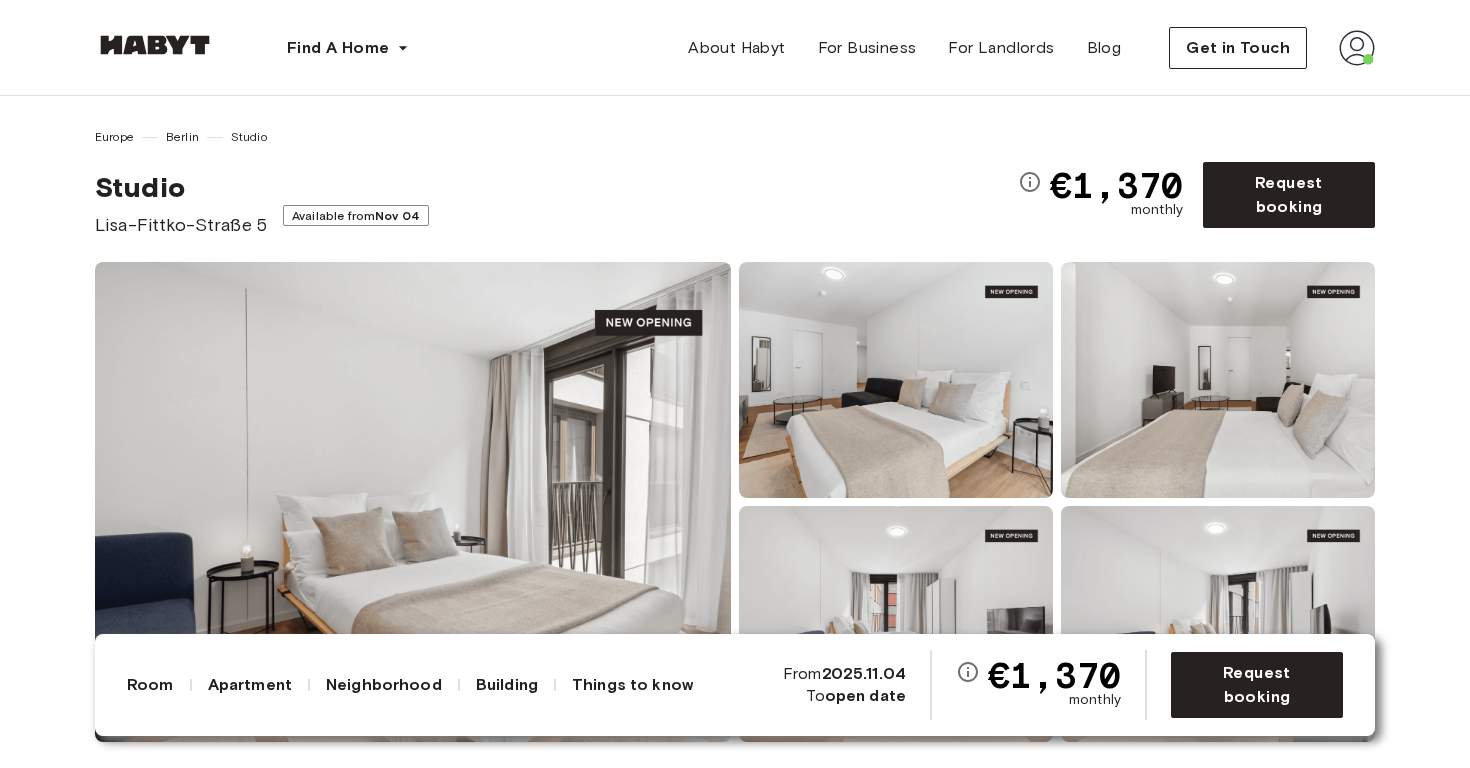 scroll, scrollTop: 0, scrollLeft: 0, axis: both 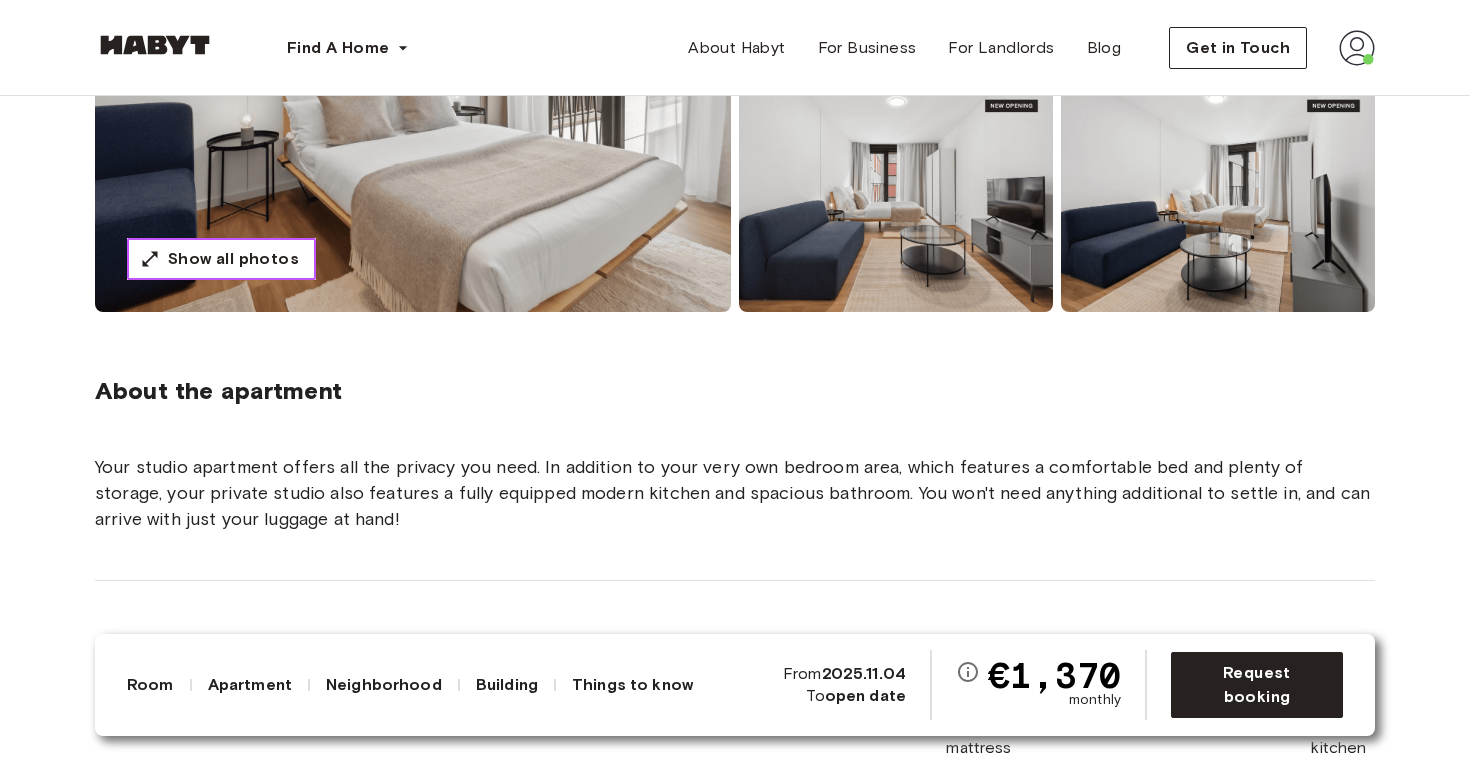 click on "Show all photos" at bounding box center (233, 259) 